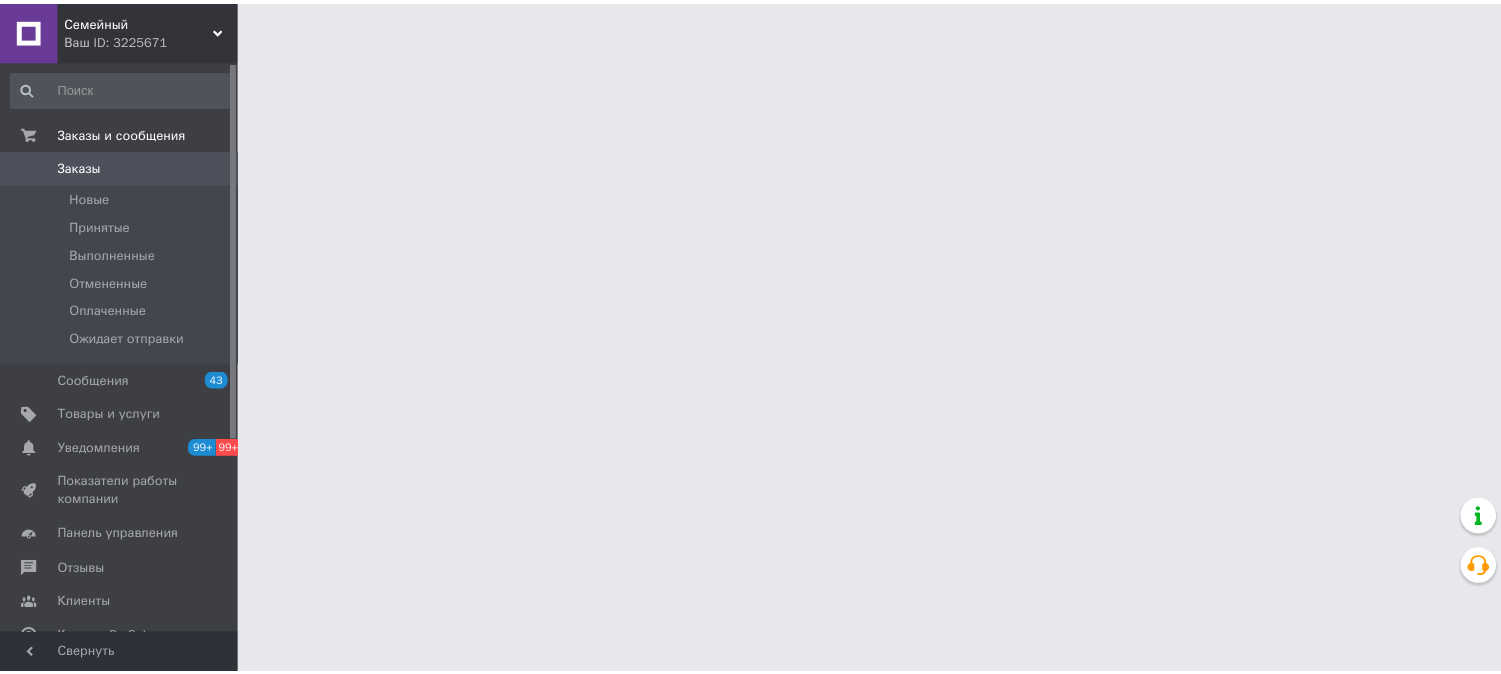 scroll, scrollTop: 0, scrollLeft: 0, axis: both 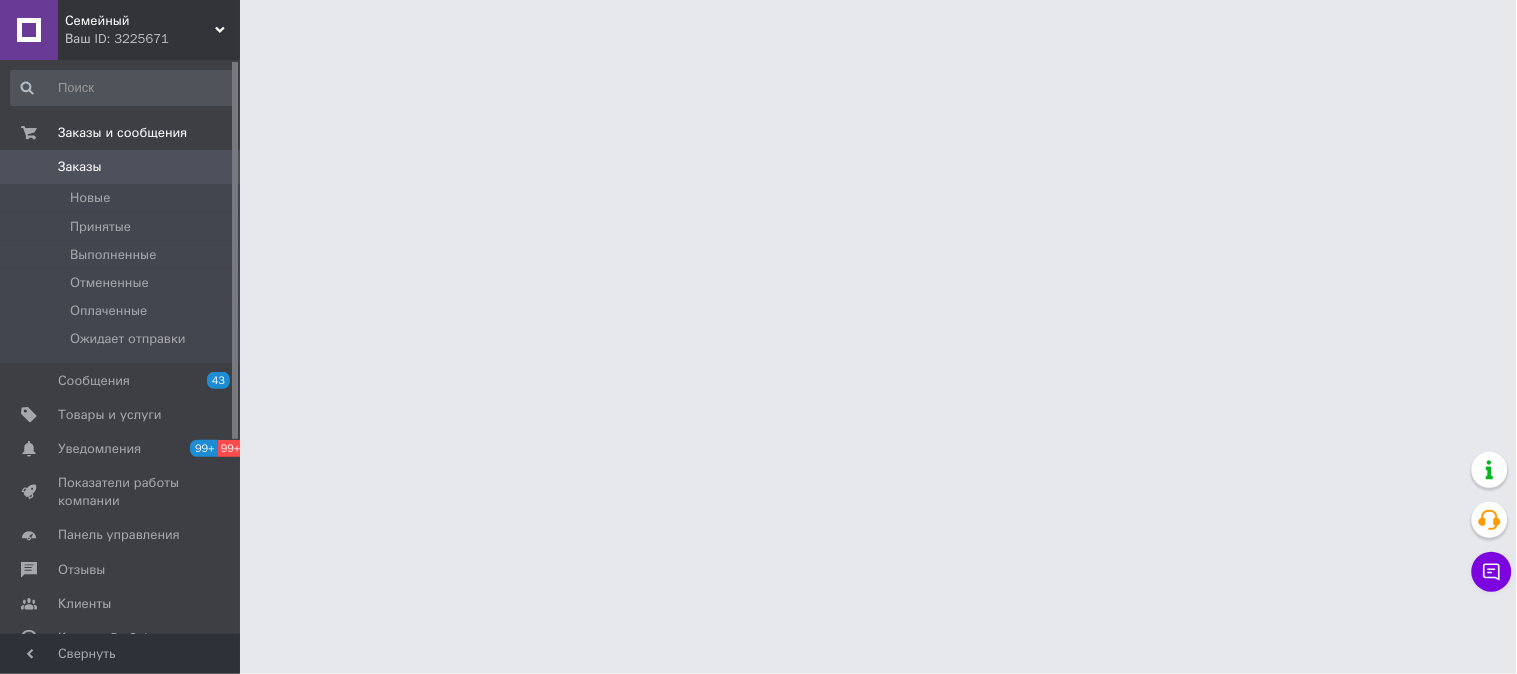 click on "Товары и услуги" at bounding box center (110, 415) 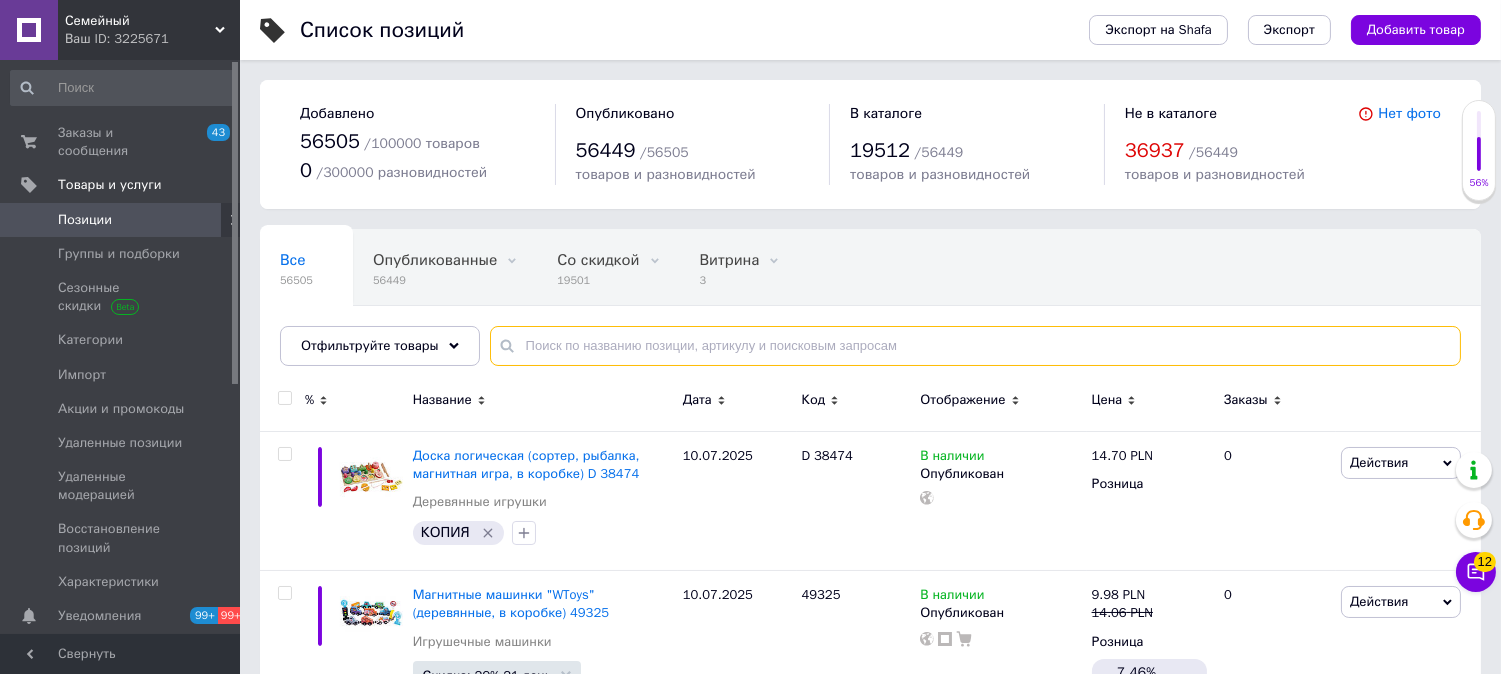 click at bounding box center [975, 346] 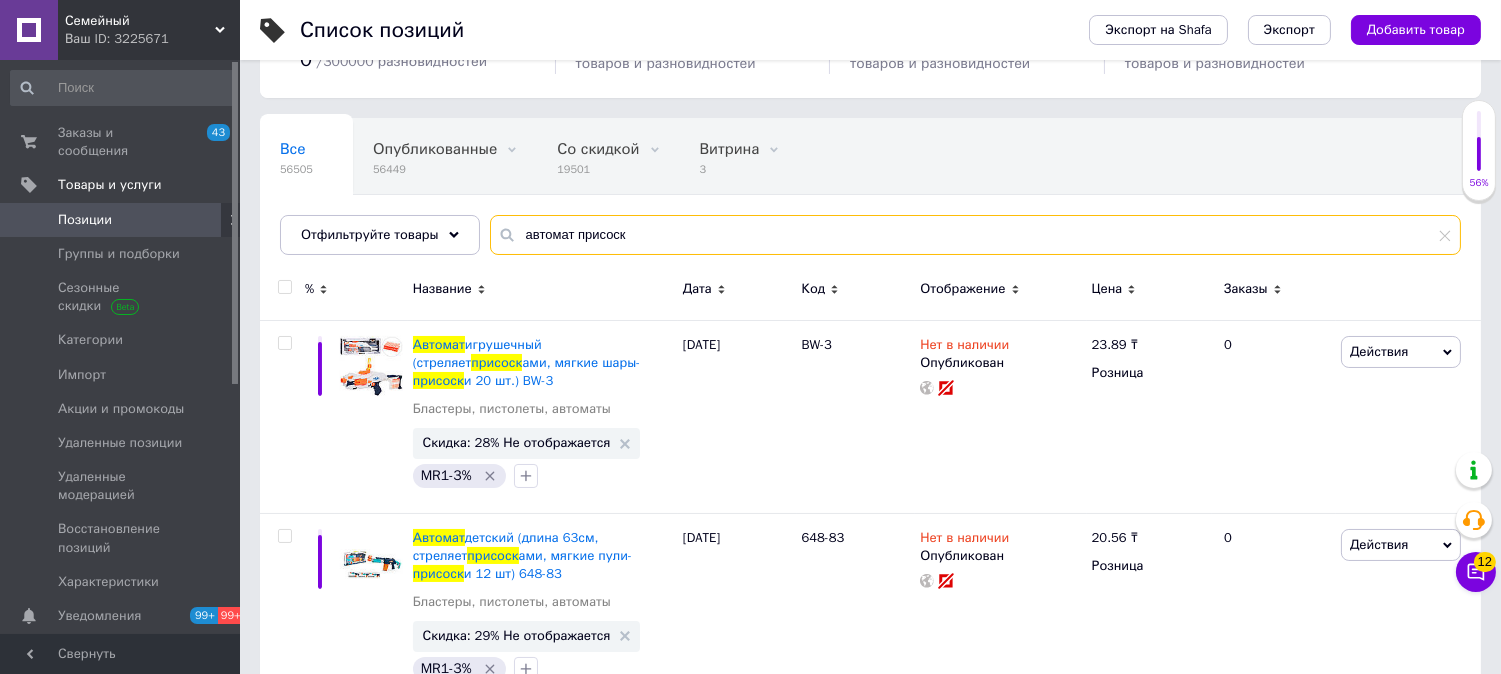 scroll, scrollTop: 222, scrollLeft: 0, axis: vertical 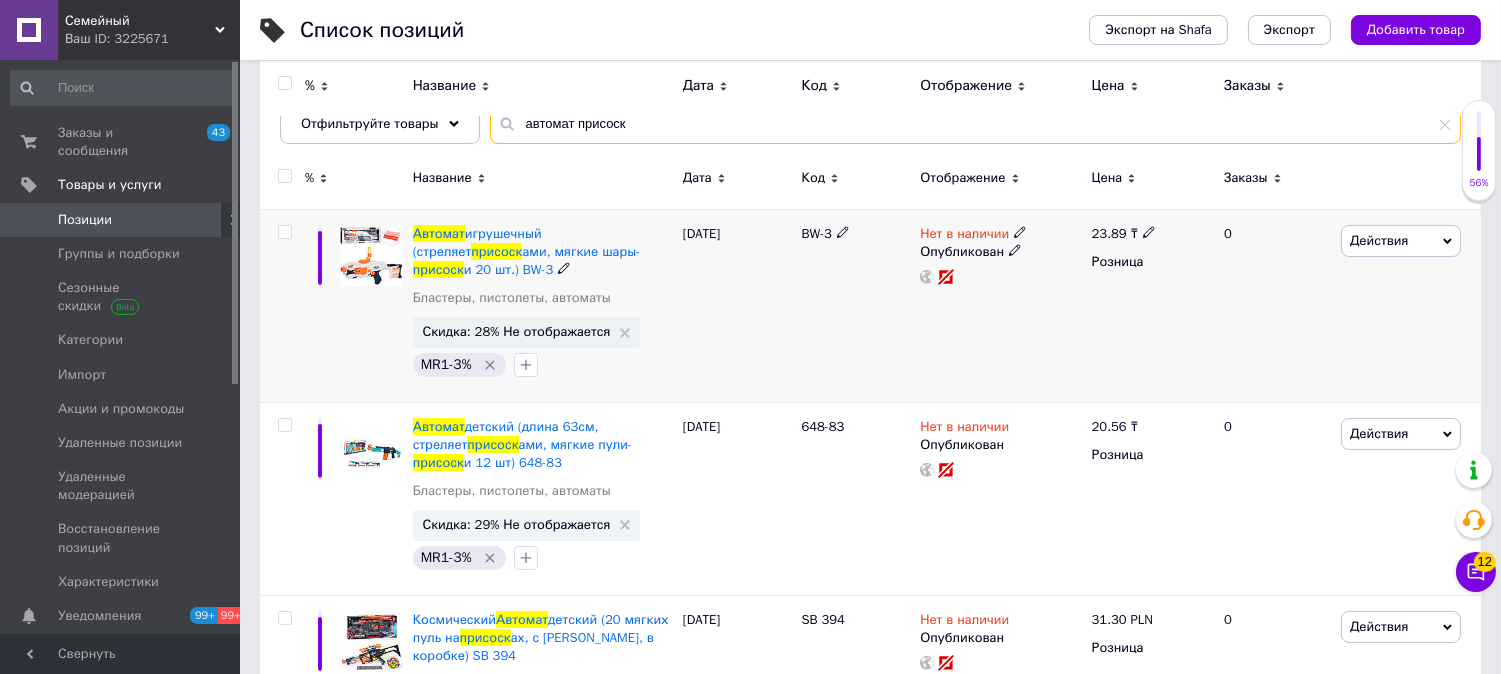 type on "автомат присоск" 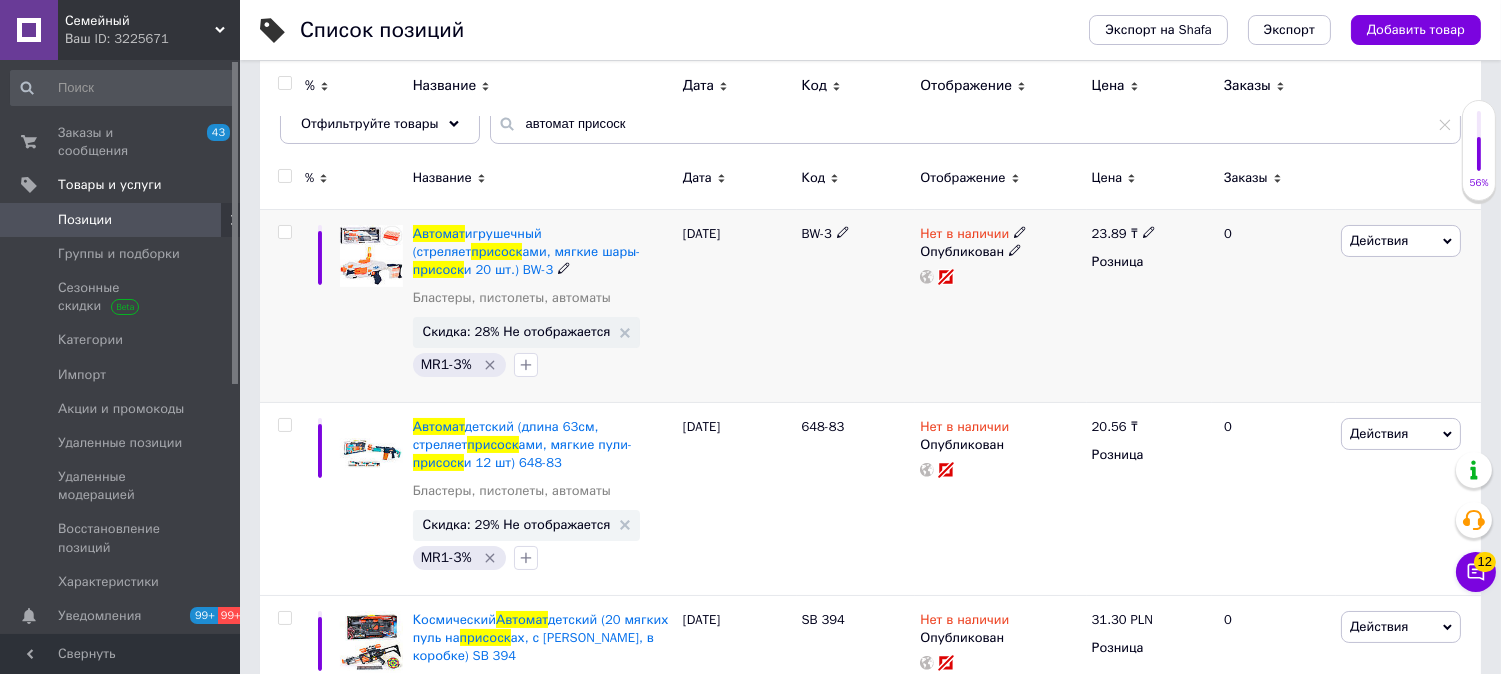 click on "Действия" at bounding box center (1379, 240) 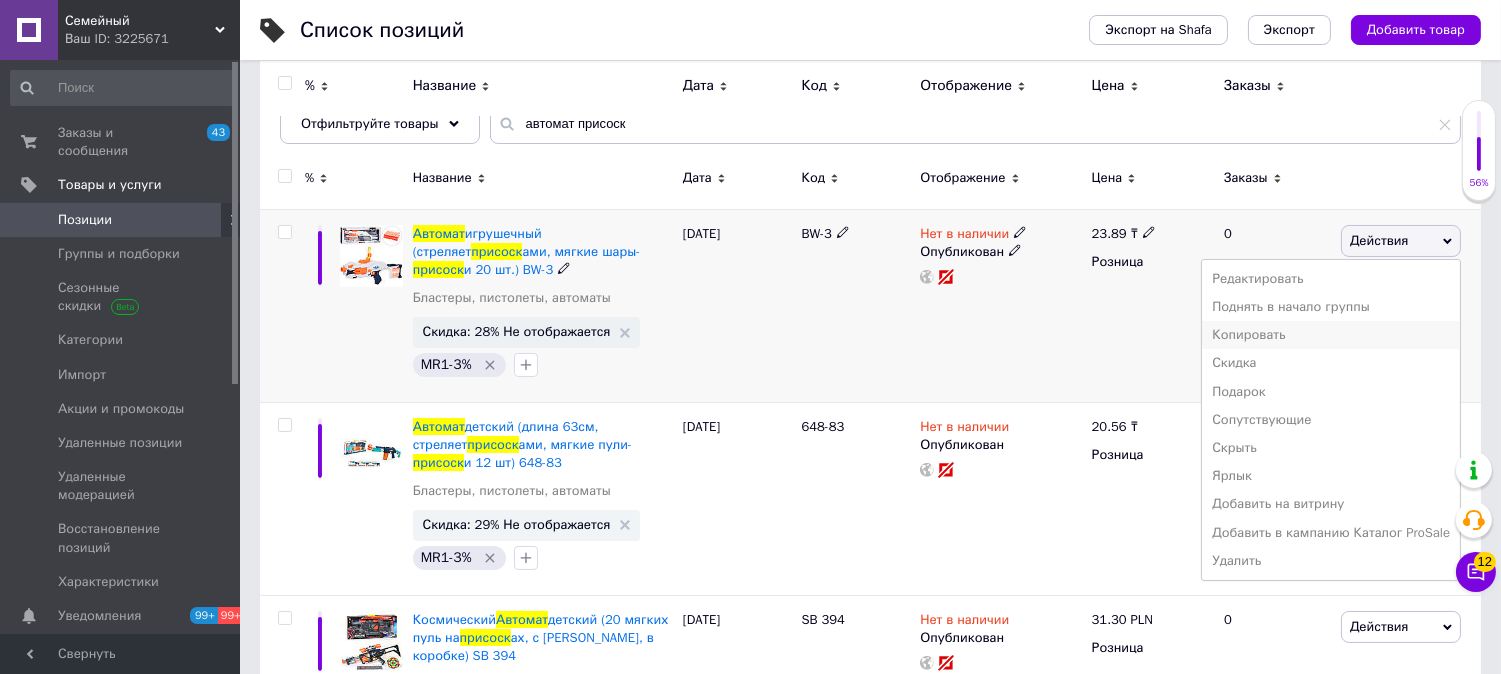 click on "Копировать" at bounding box center (1331, 335) 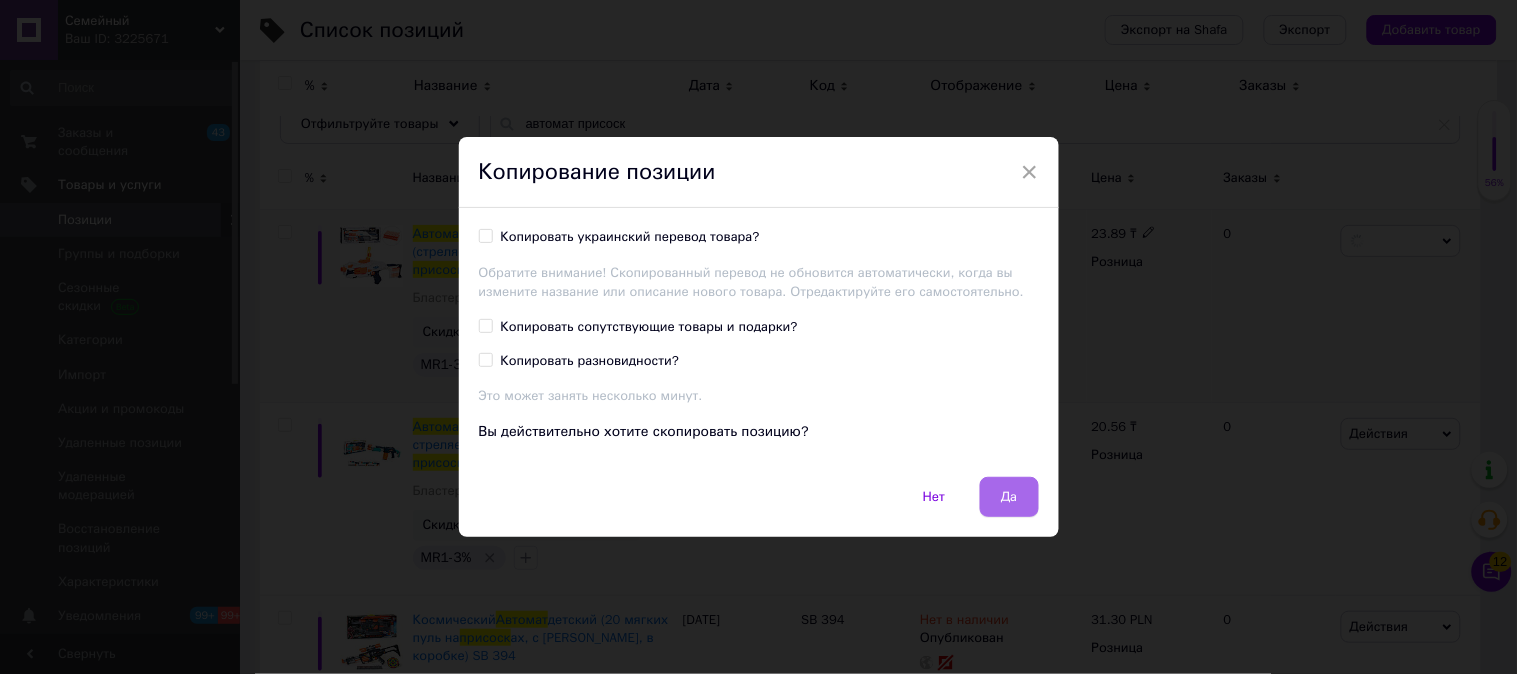 click on "Да" at bounding box center (1009, 497) 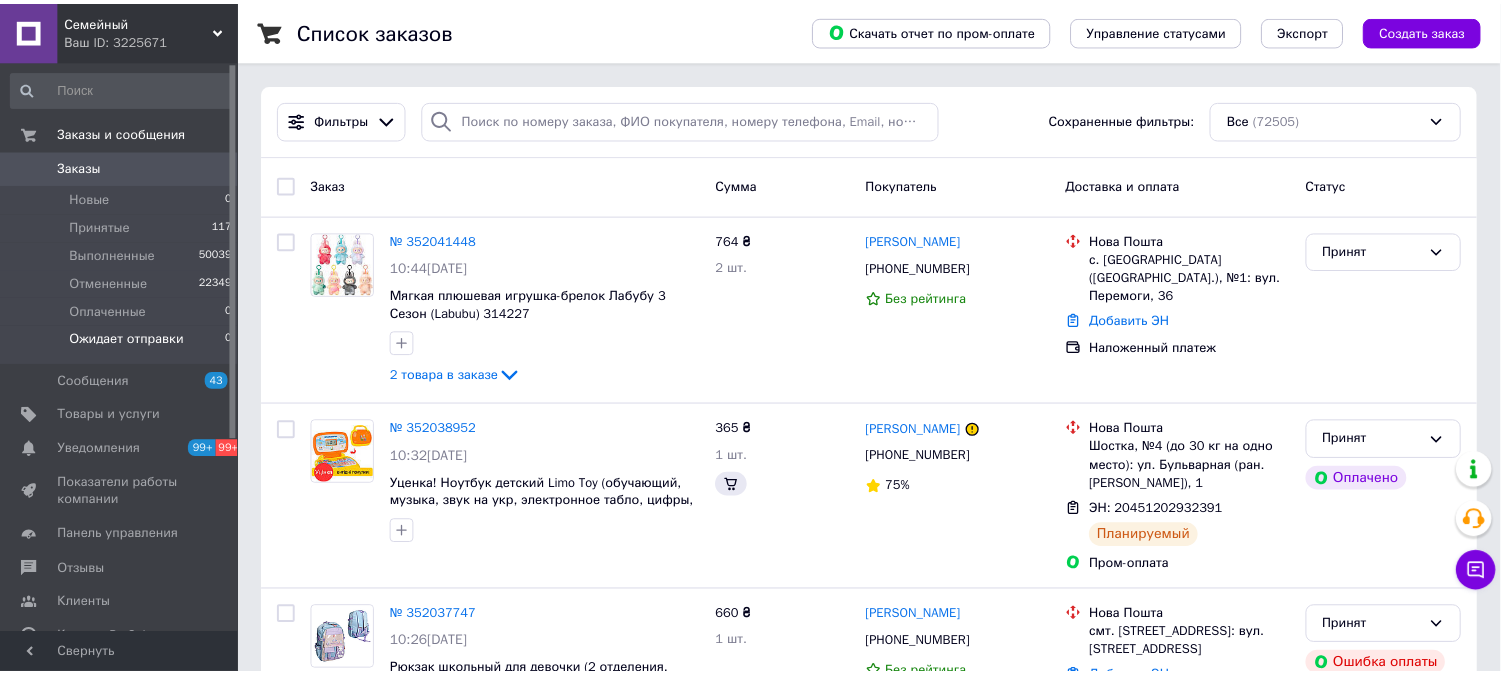 scroll, scrollTop: 222, scrollLeft: 0, axis: vertical 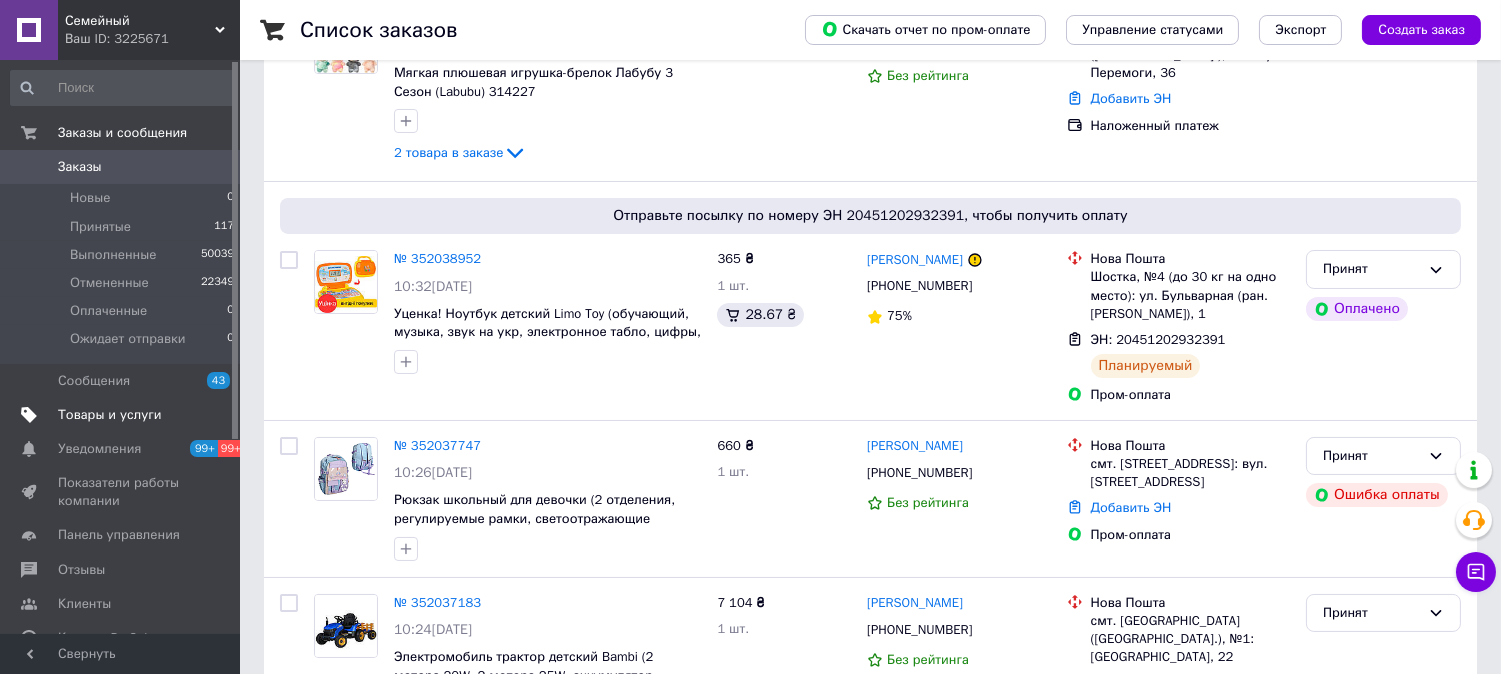 click on "Товары и услуги" at bounding box center (123, 415) 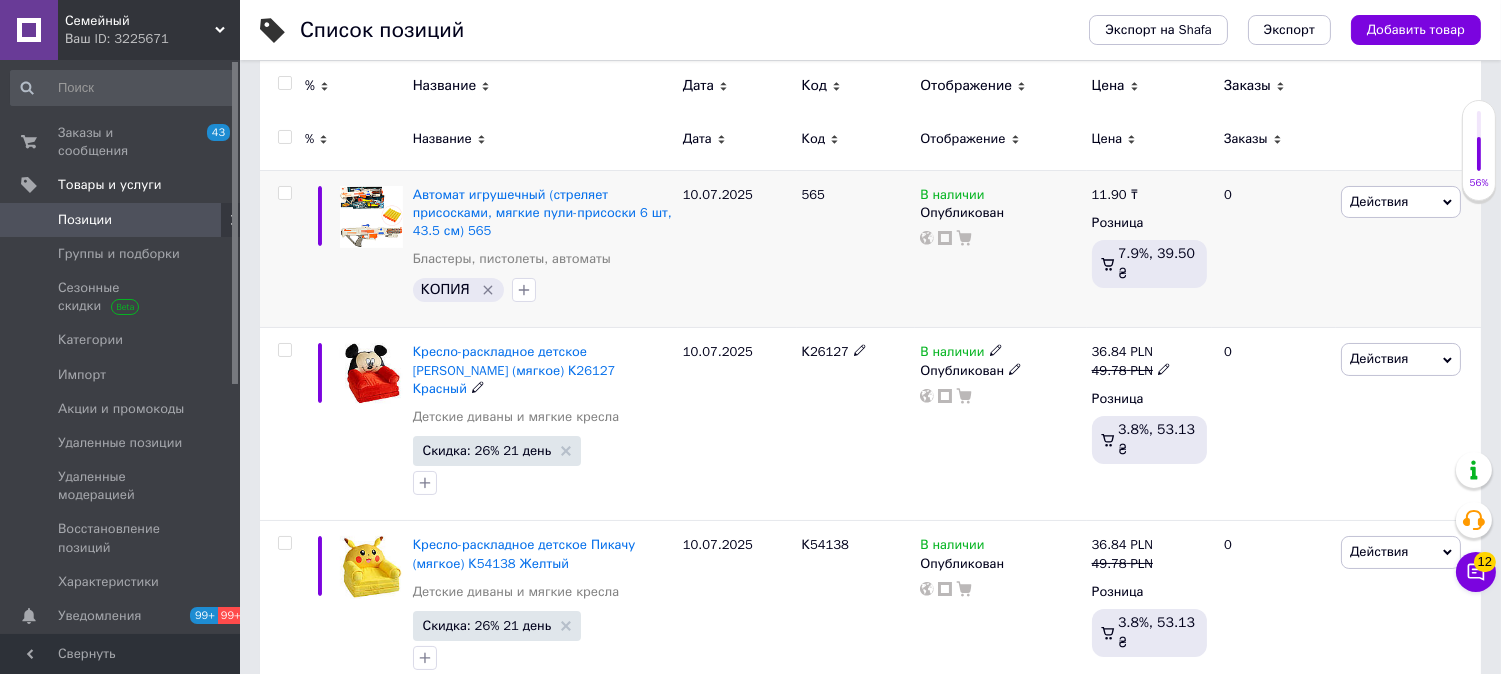 scroll, scrollTop: 222, scrollLeft: 0, axis: vertical 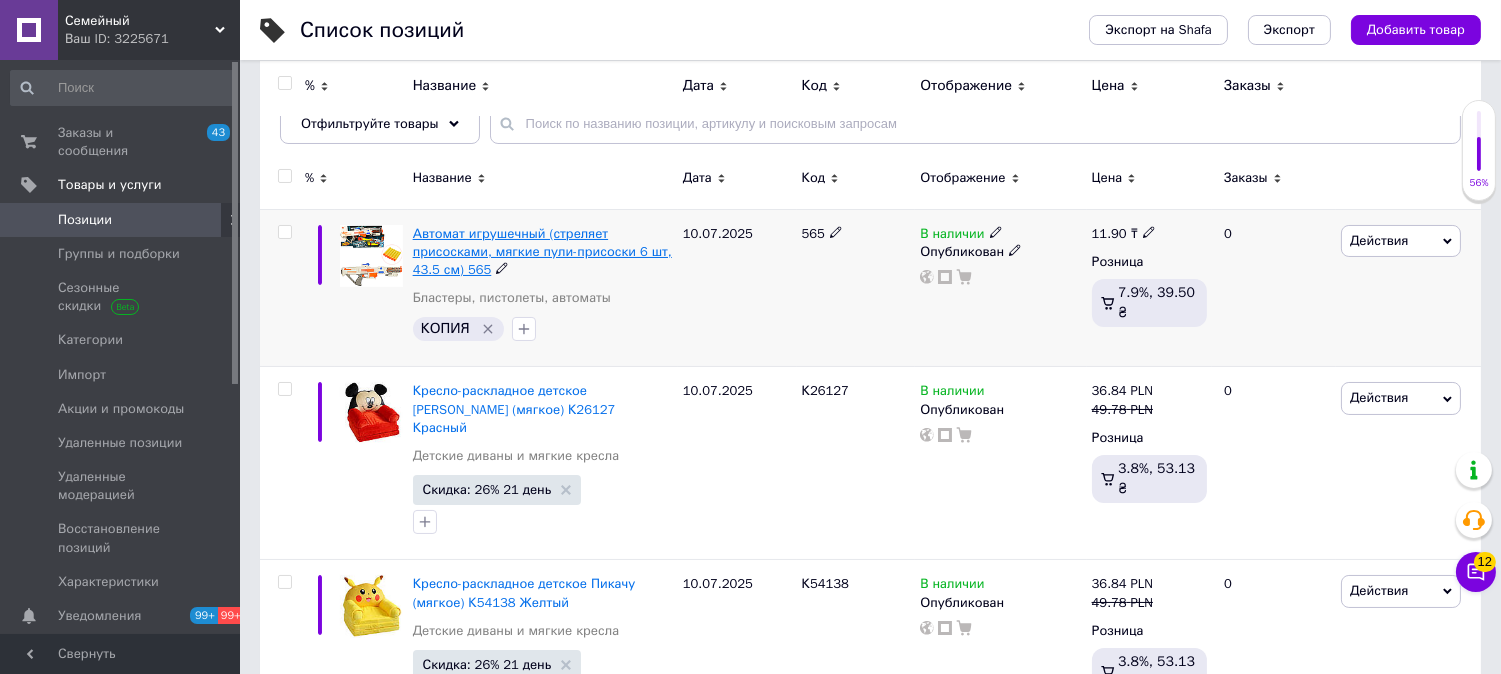click on "Автомат игрушечный (стреляет присосками, мягкие пули-присоски 6 шт, 43.5 см) 565" at bounding box center (542, 251) 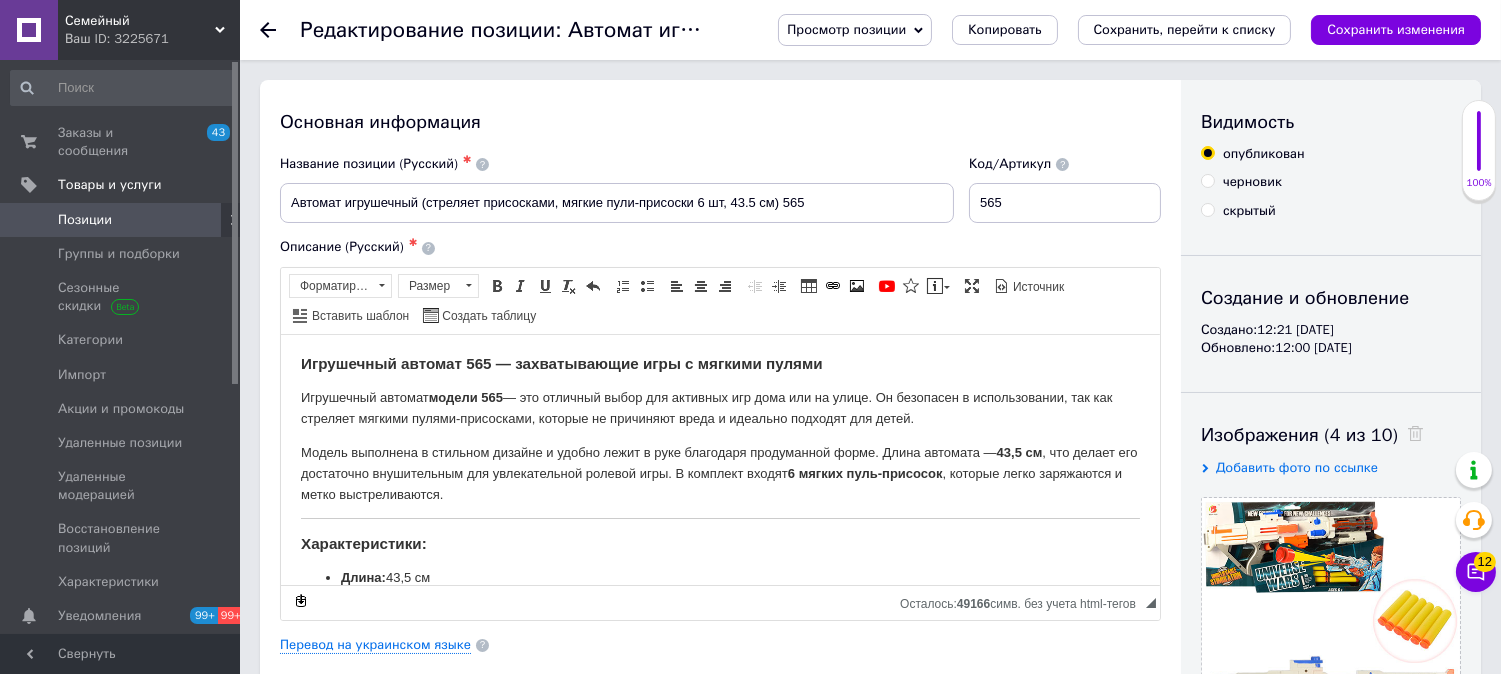 scroll, scrollTop: 0, scrollLeft: 0, axis: both 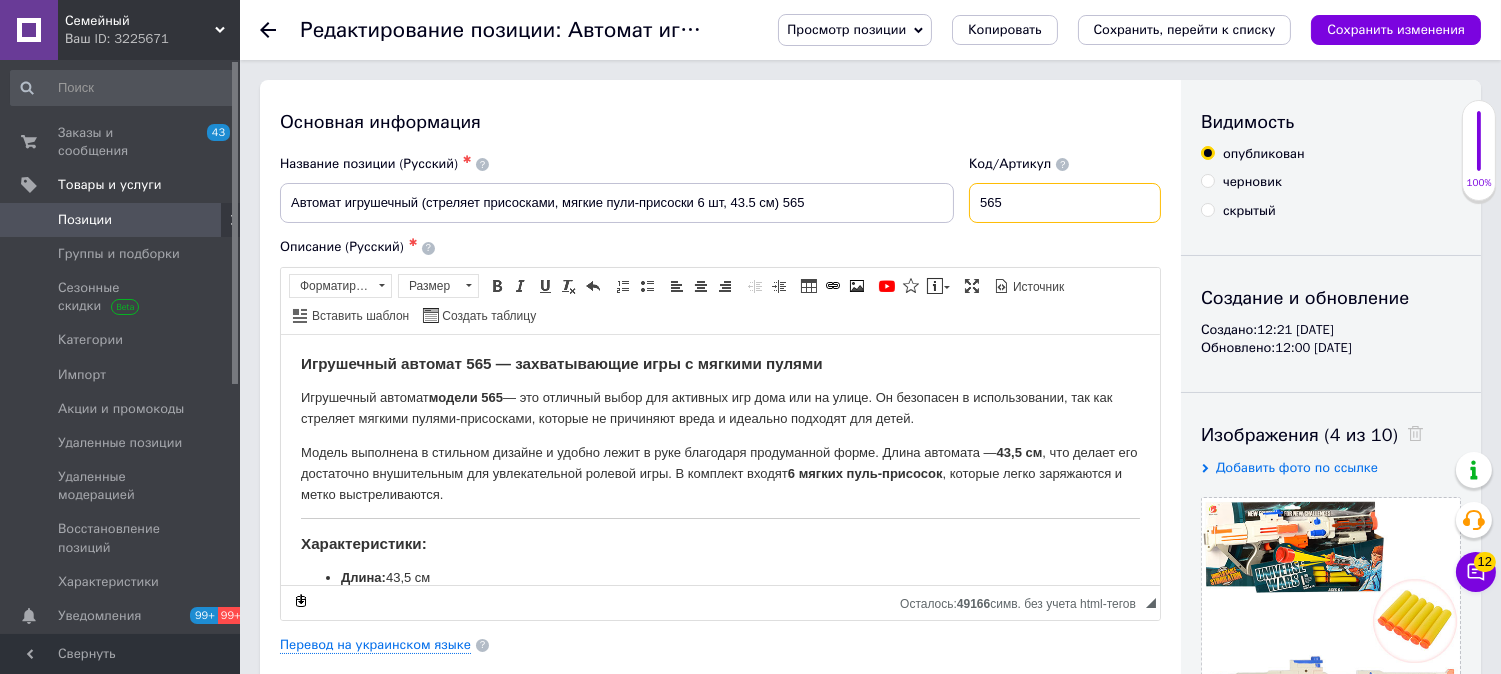 drag, startPoint x: 1003, startPoint y: 195, endPoint x: 961, endPoint y: 186, distance: 42.953465 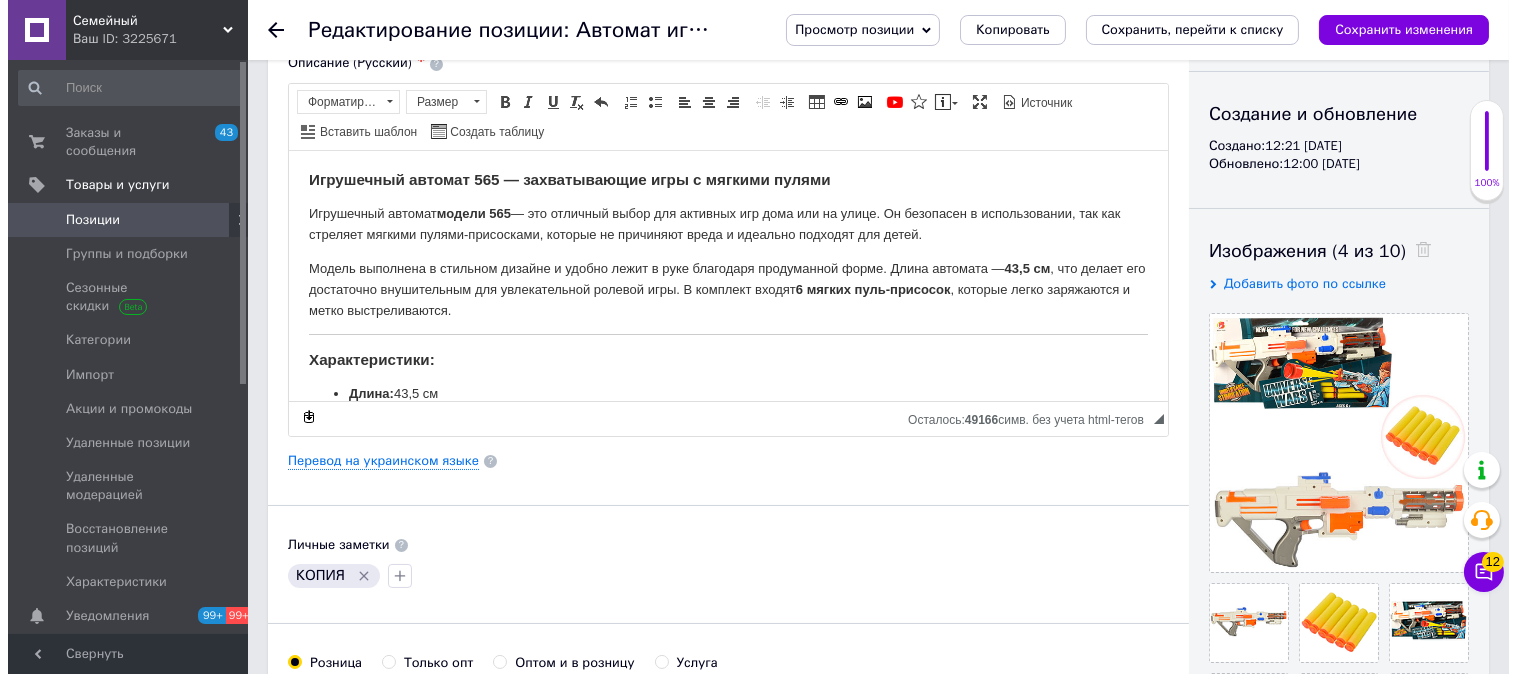 scroll, scrollTop: 222, scrollLeft: 0, axis: vertical 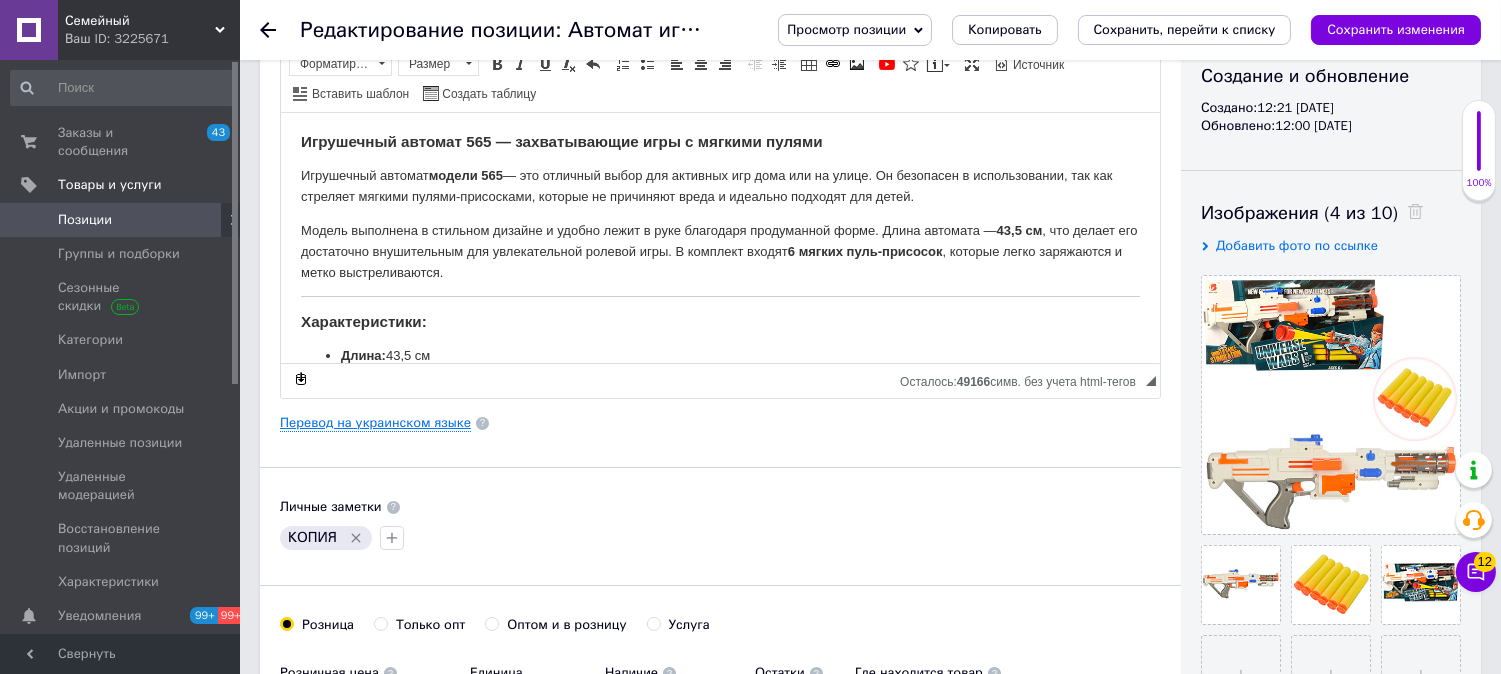 type on "BIG503" 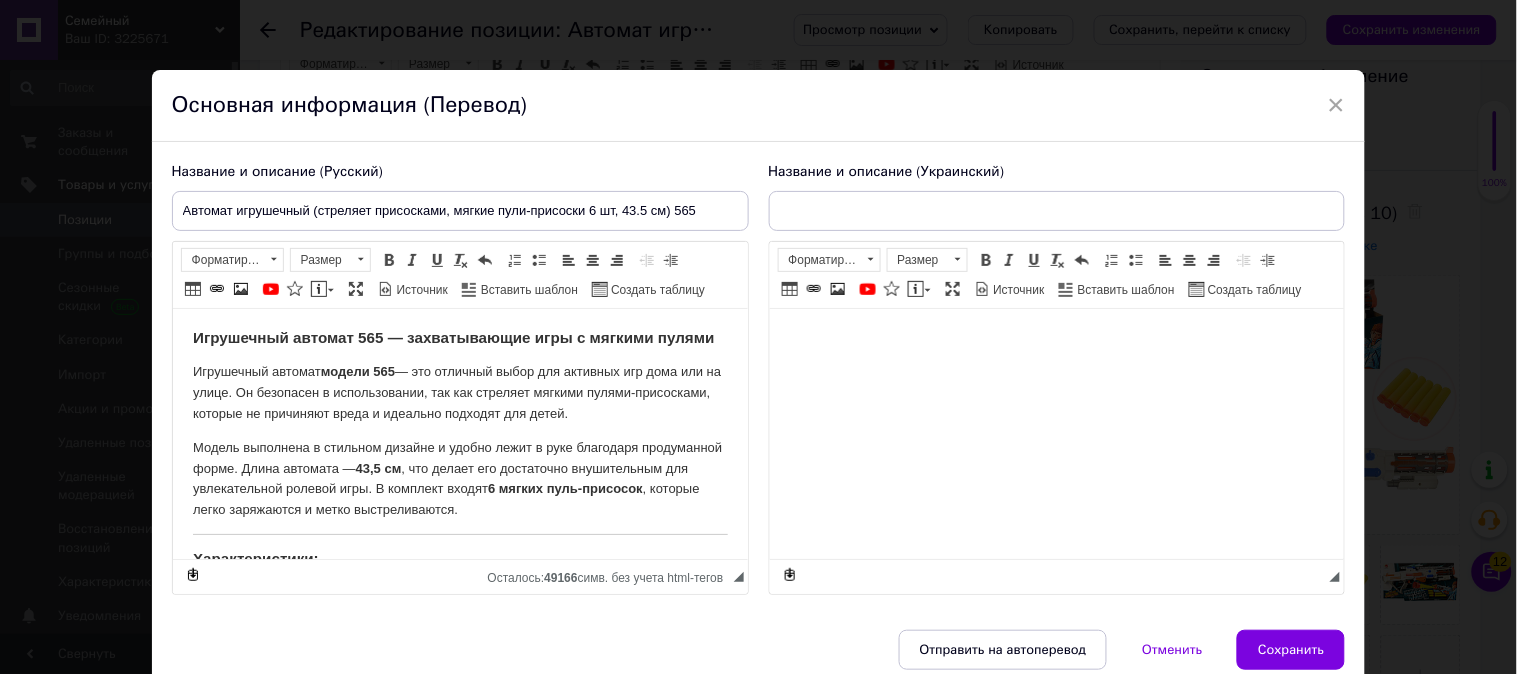 scroll, scrollTop: 0, scrollLeft: 0, axis: both 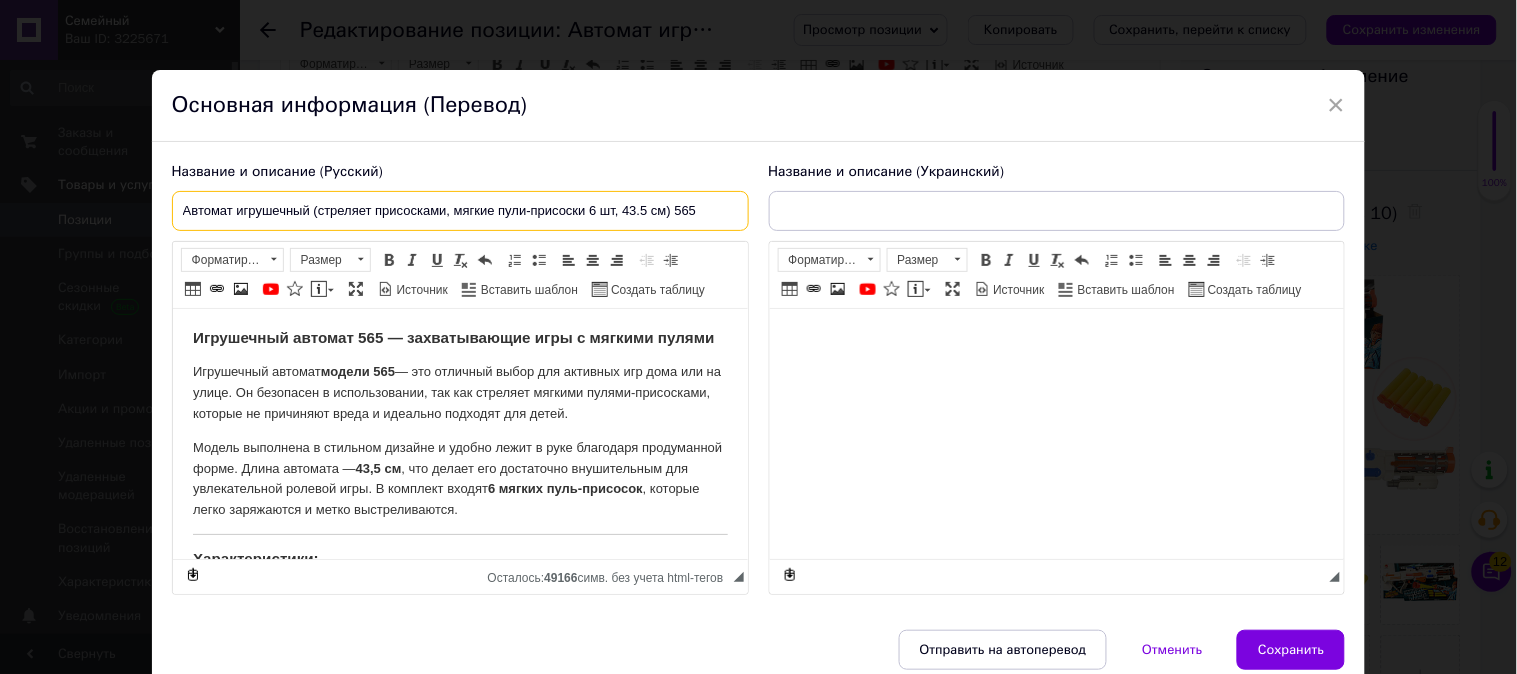 drag, startPoint x: 713, startPoint y: 214, endPoint x: 156, endPoint y: 231, distance: 557.25934 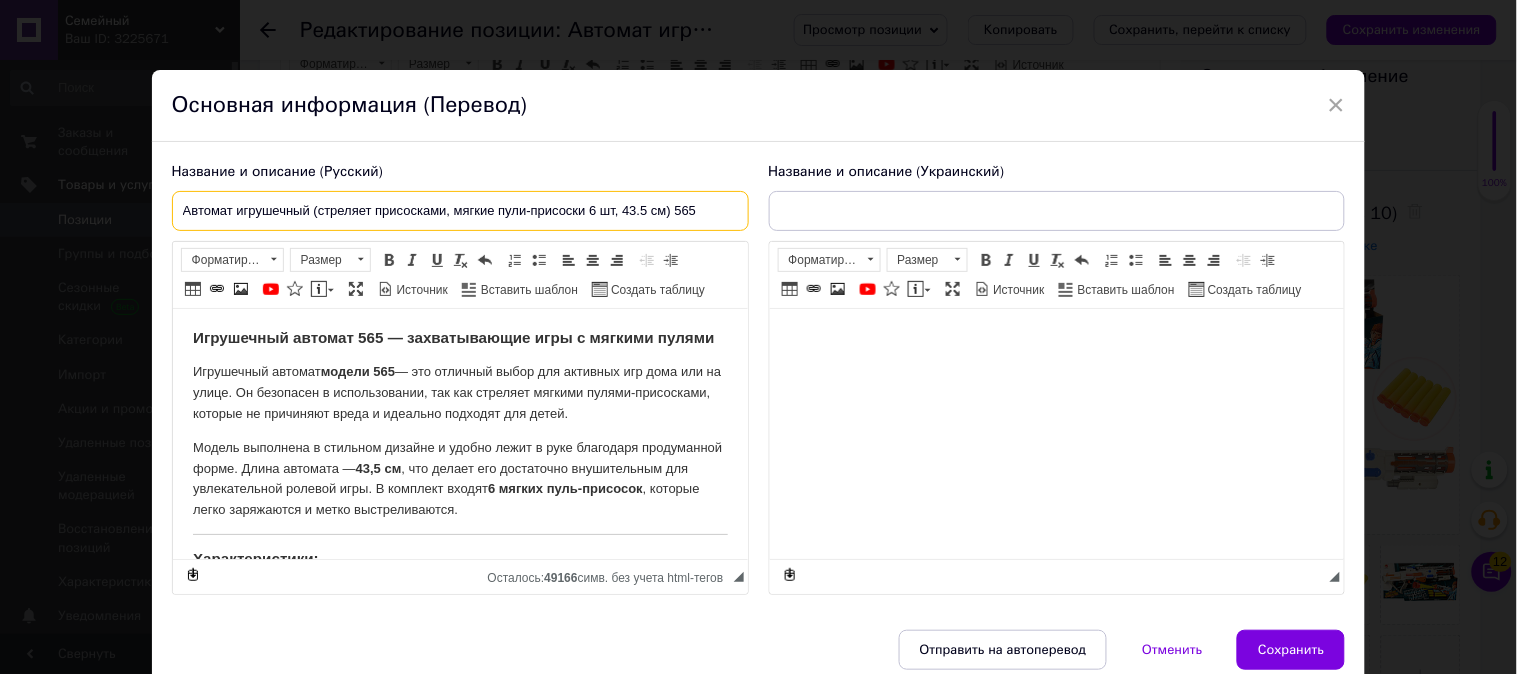 paste on "ластер игрушечный (мягкие пули 36 шт, 52 см, на бат-ке) BIG503" 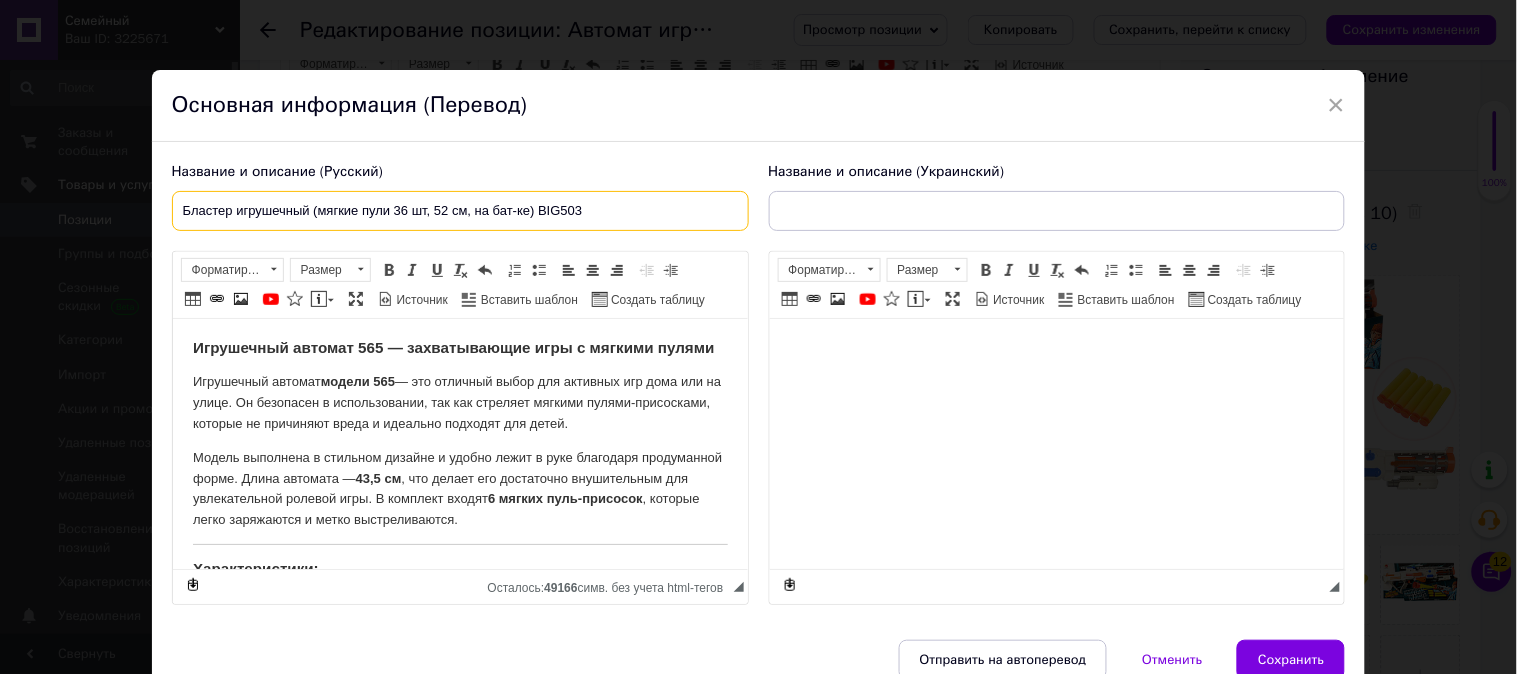 type on "Бластер игрушечный (мягкие пули 36 шт, 52 см, на бат-ке) BIG503" 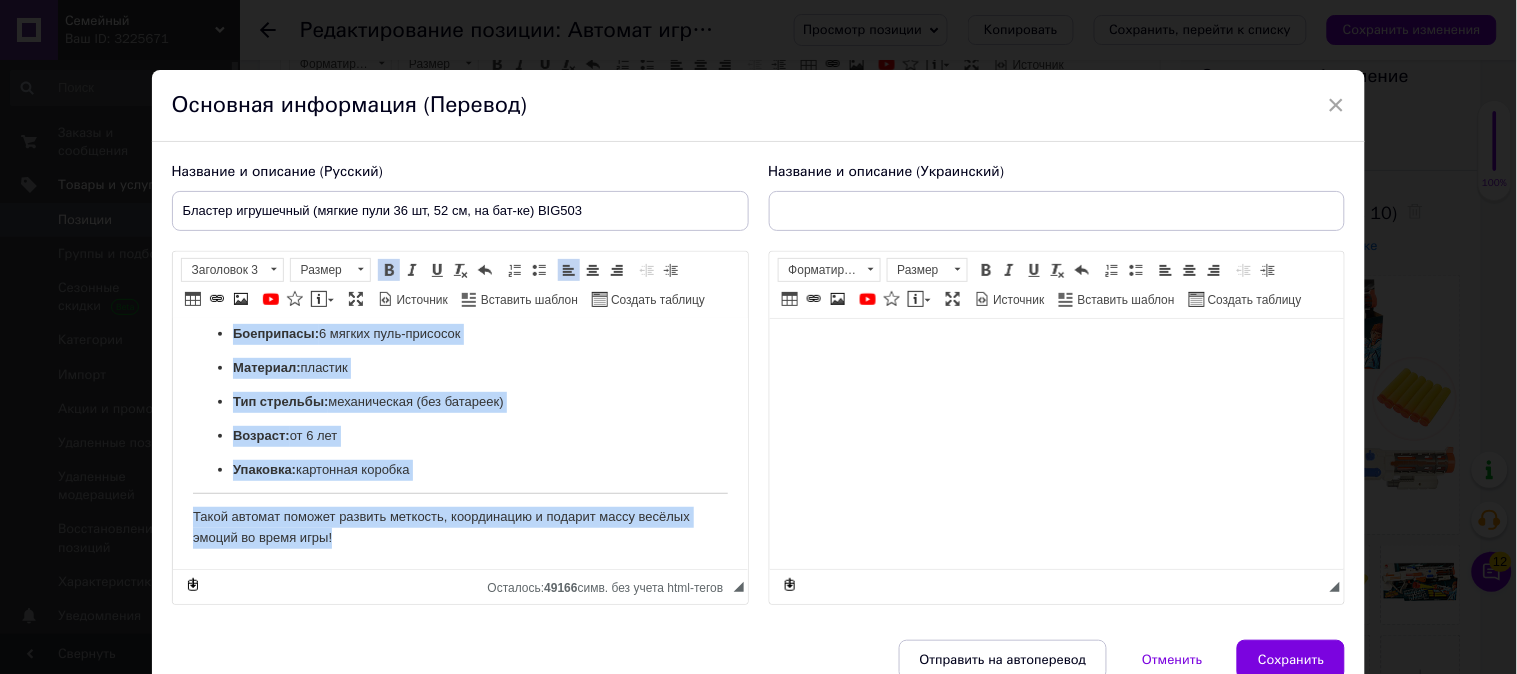 drag, startPoint x: 187, startPoint y: 346, endPoint x: 734, endPoint y: 596, distance: 601.4225 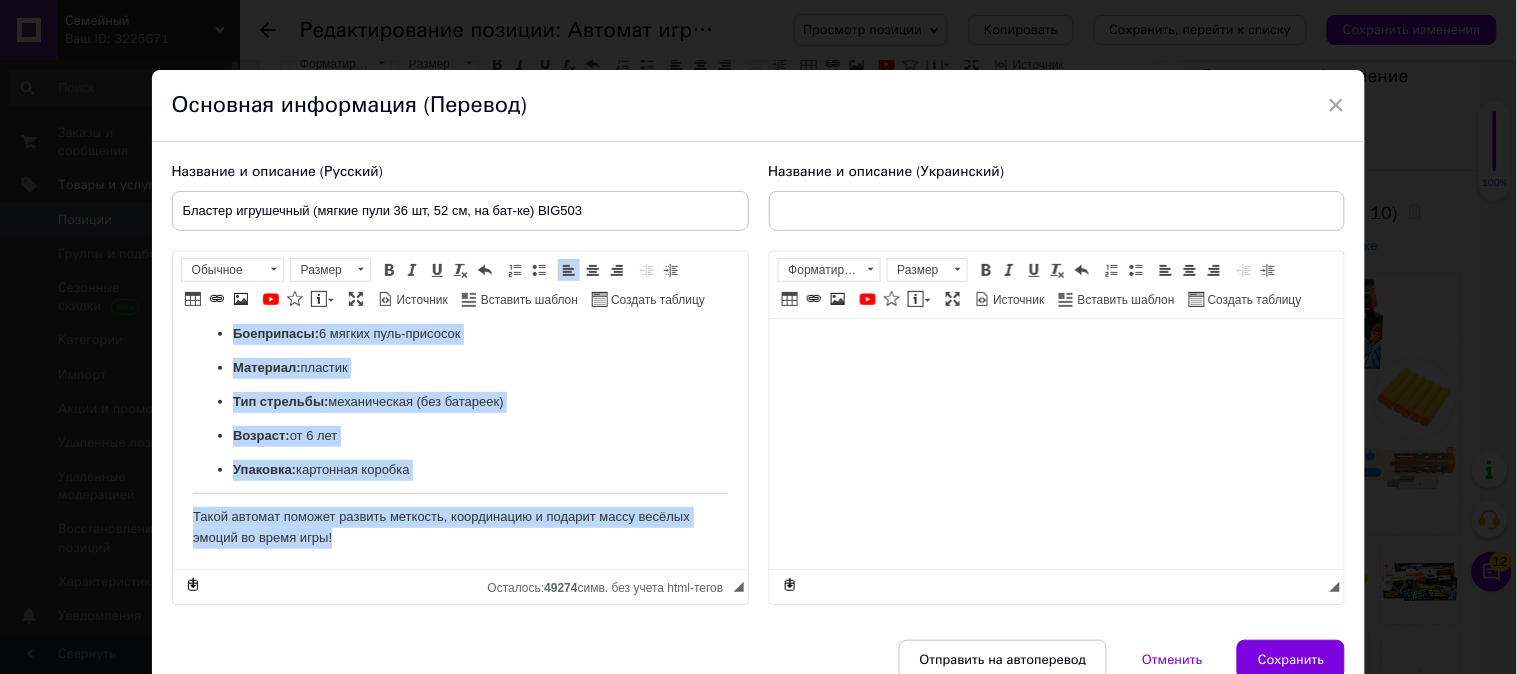 scroll, scrollTop: 268, scrollLeft: 0, axis: vertical 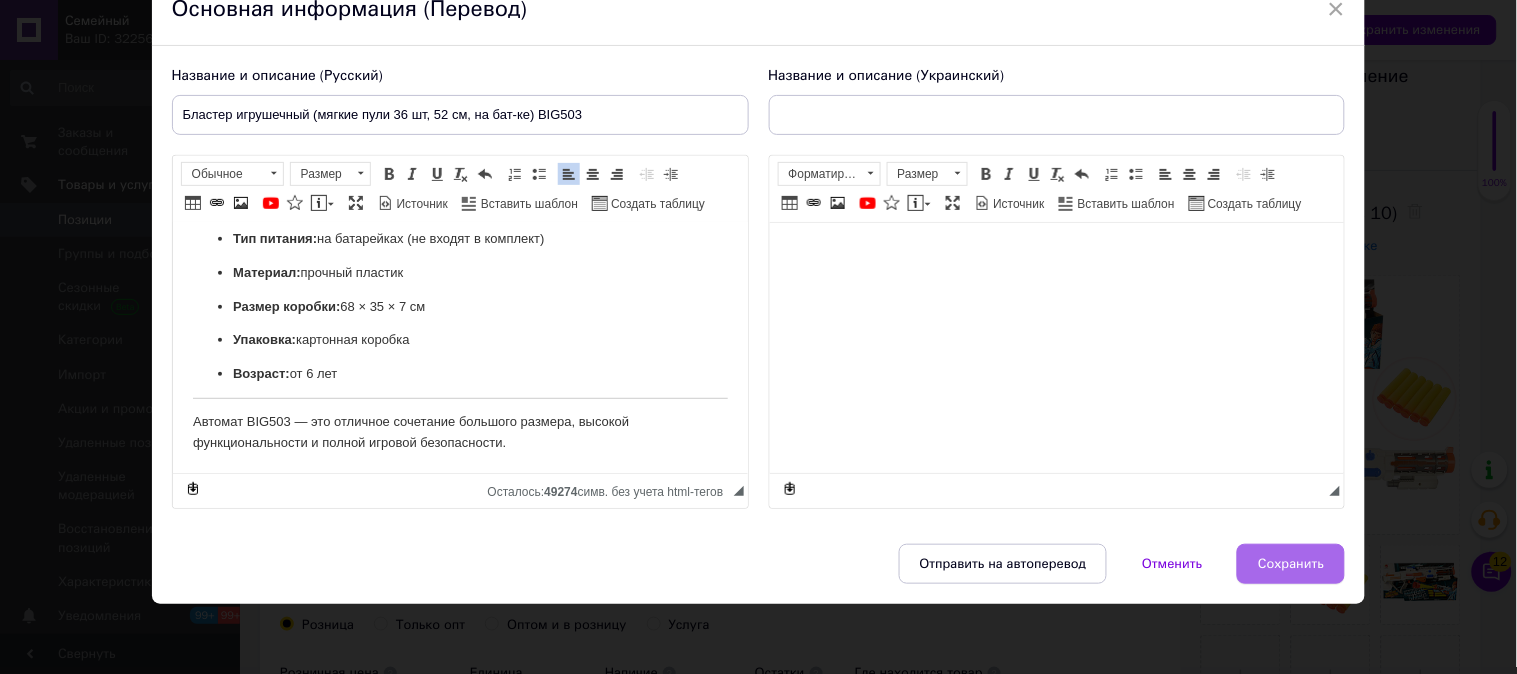 click on "Сохранить" at bounding box center (1291, 564) 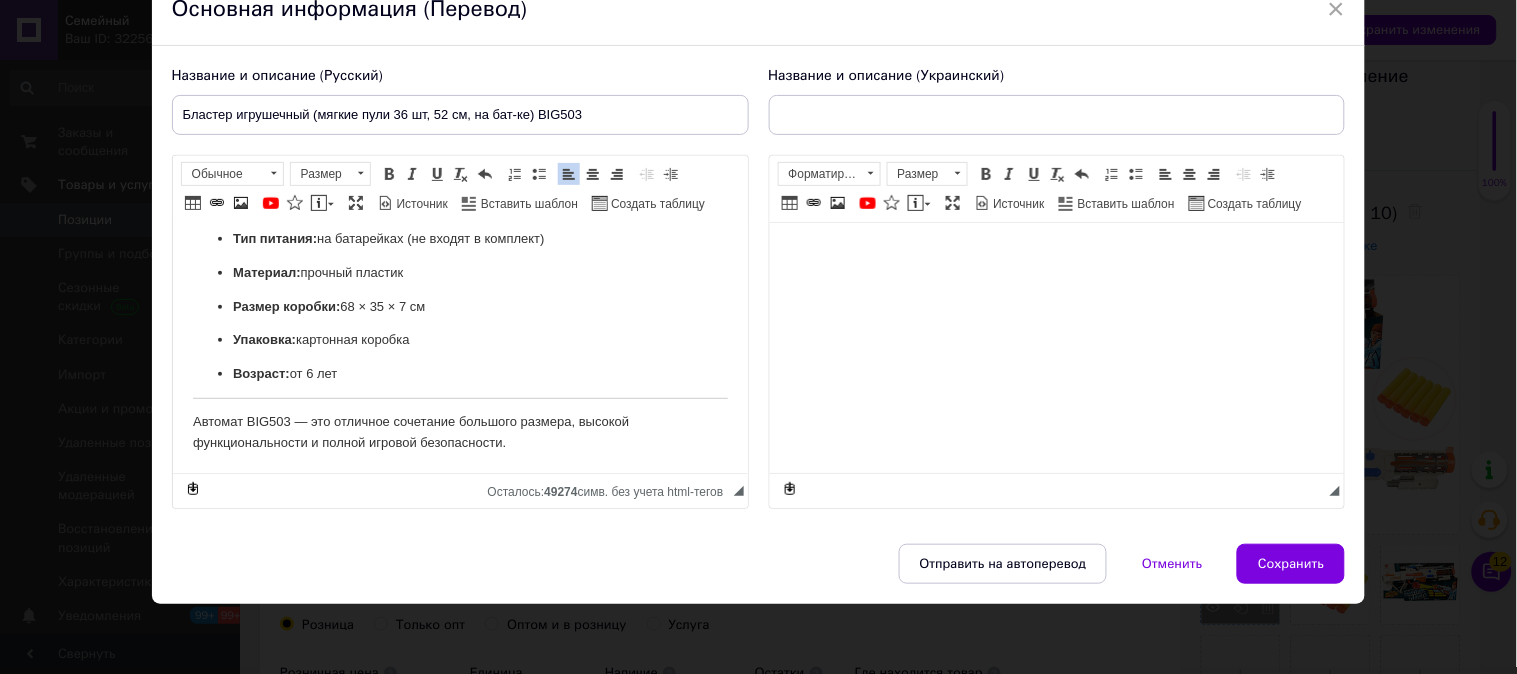 type on "Бластер игрушечный (мягкие пули 36 шт, 52 см, на бат-ке) BIG503" 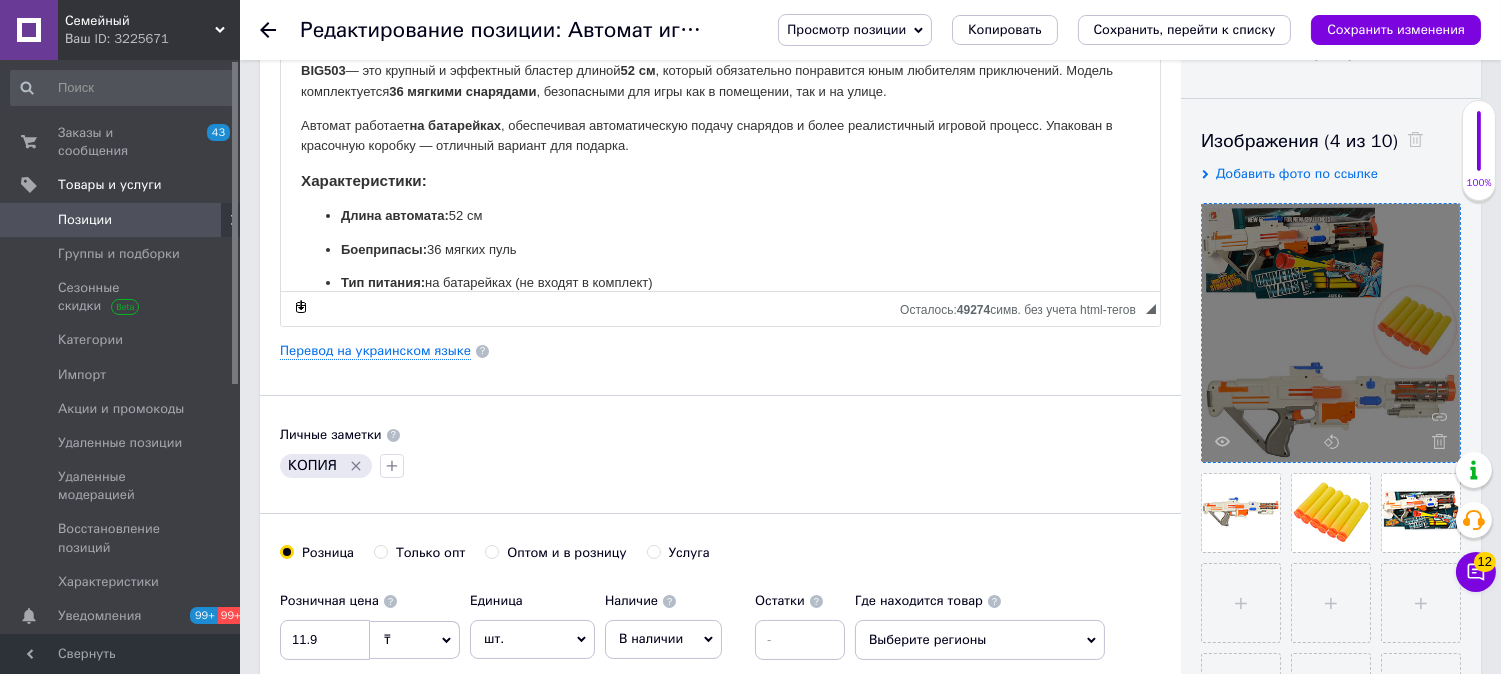 scroll, scrollTop: 333, scrollLeft: 0, axis: vertical 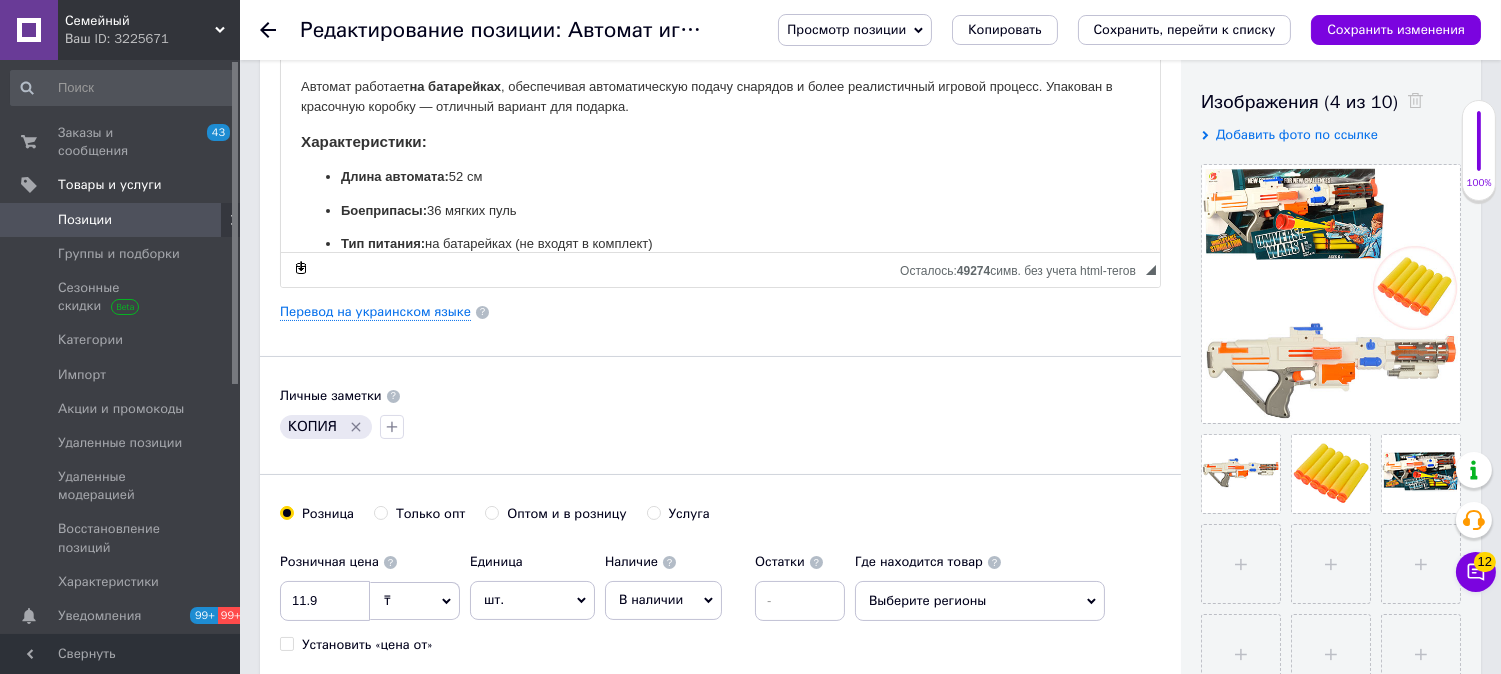 click at bounding box center (1410, 102) 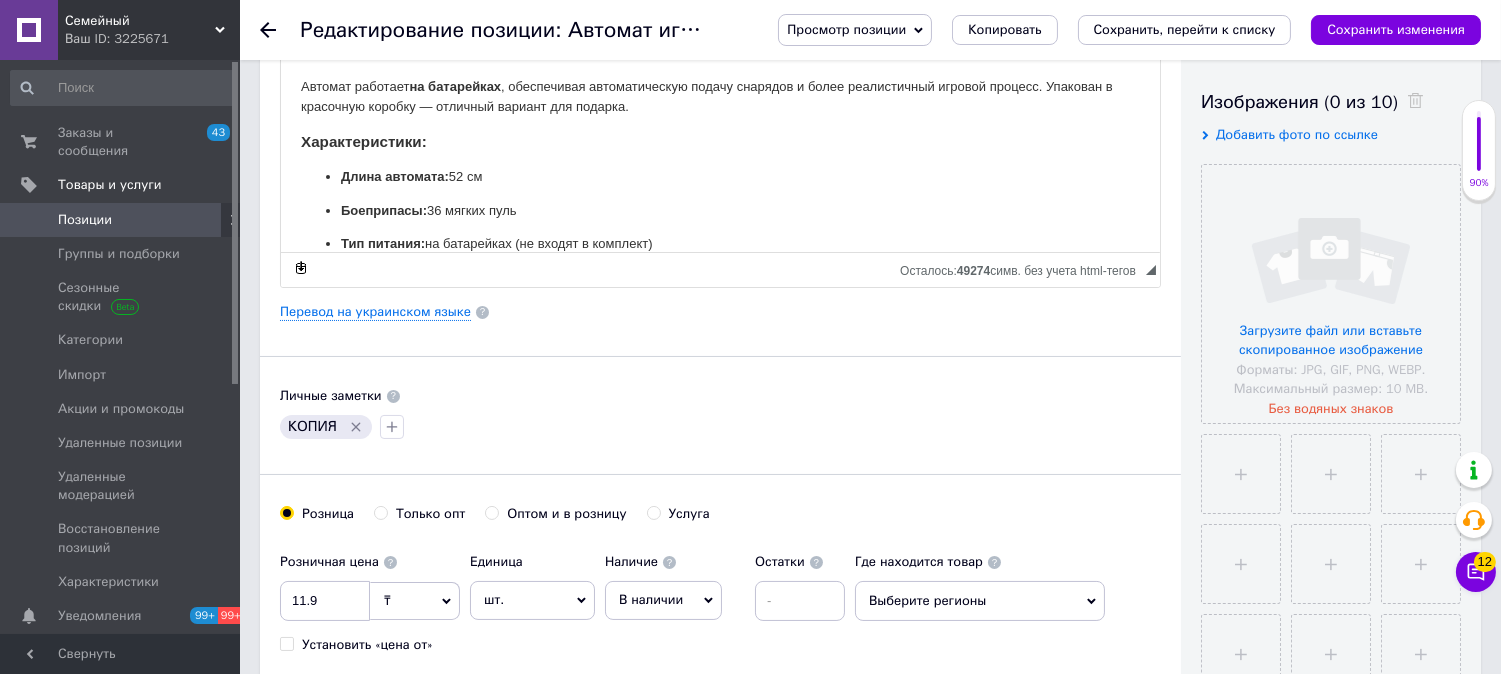 click on "КОПИЯ" at bounding box center (326, 427) 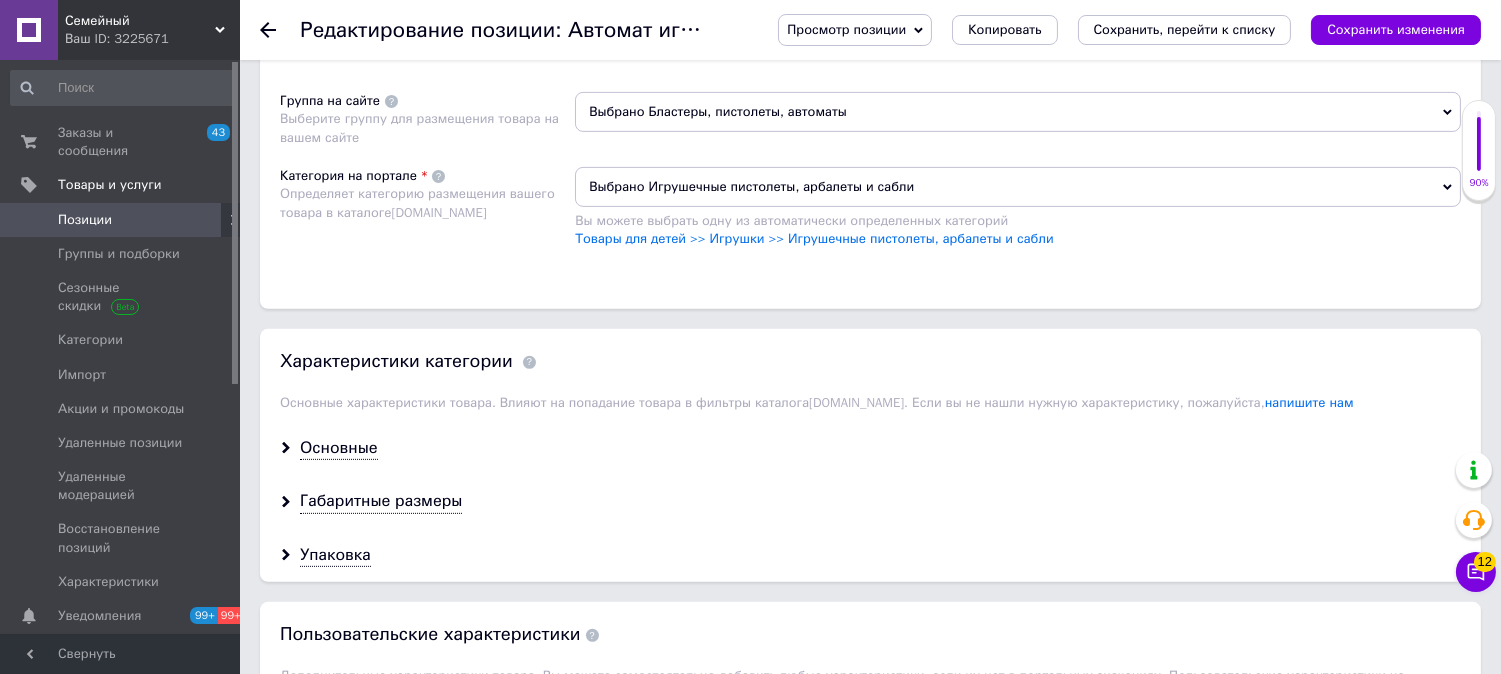 click on "×" at bounding box center (1099, -32) 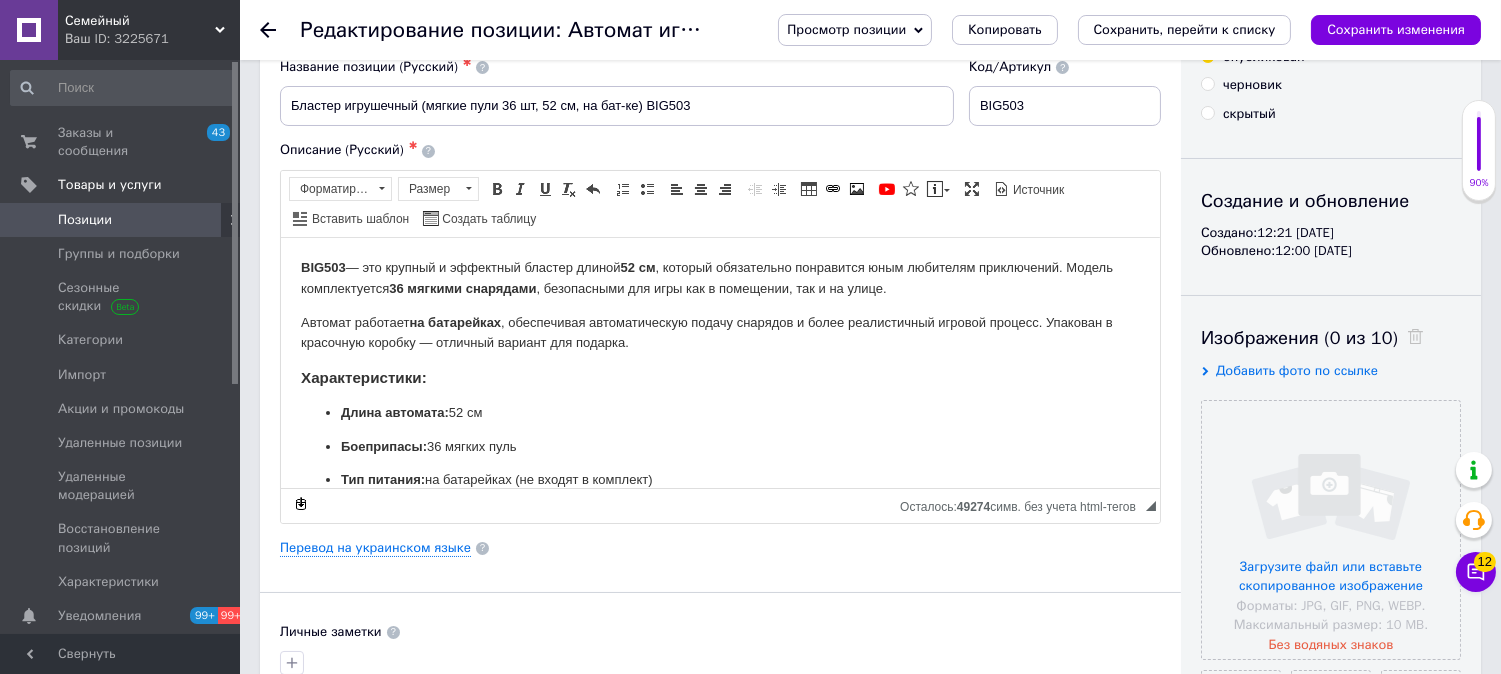scroll, scrollTop: 0, scrollLeft: 0, axis: both 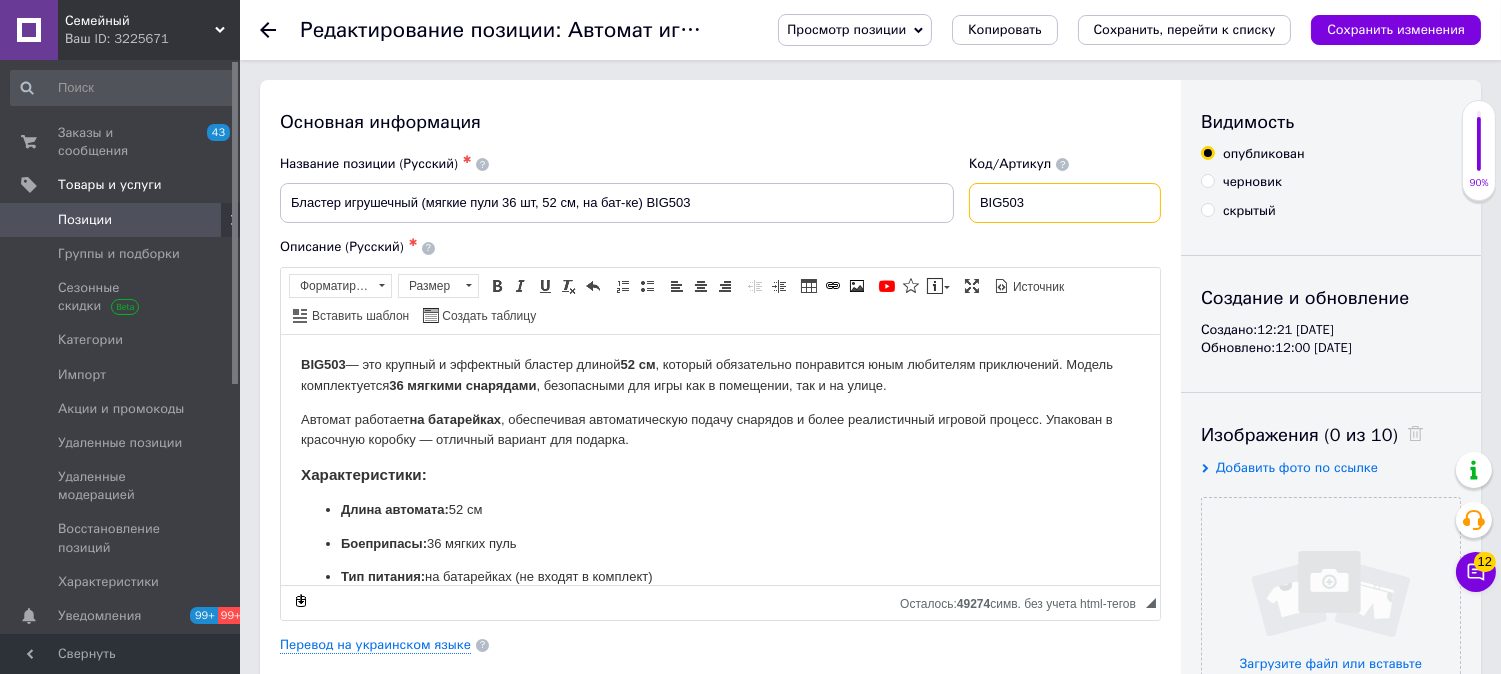 click on "BIG503" at bounding box center [1065, 203] 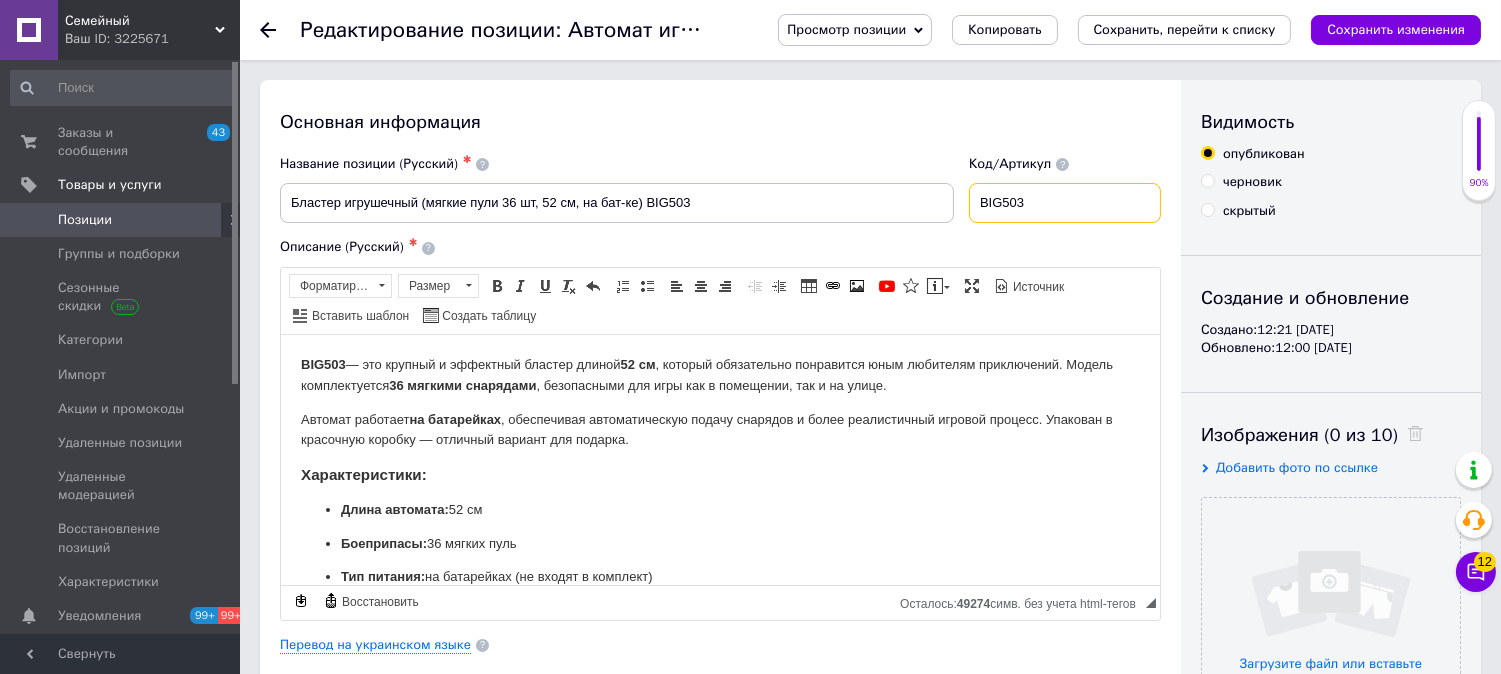click on "BIG503" at bounding box center (1065, 203) 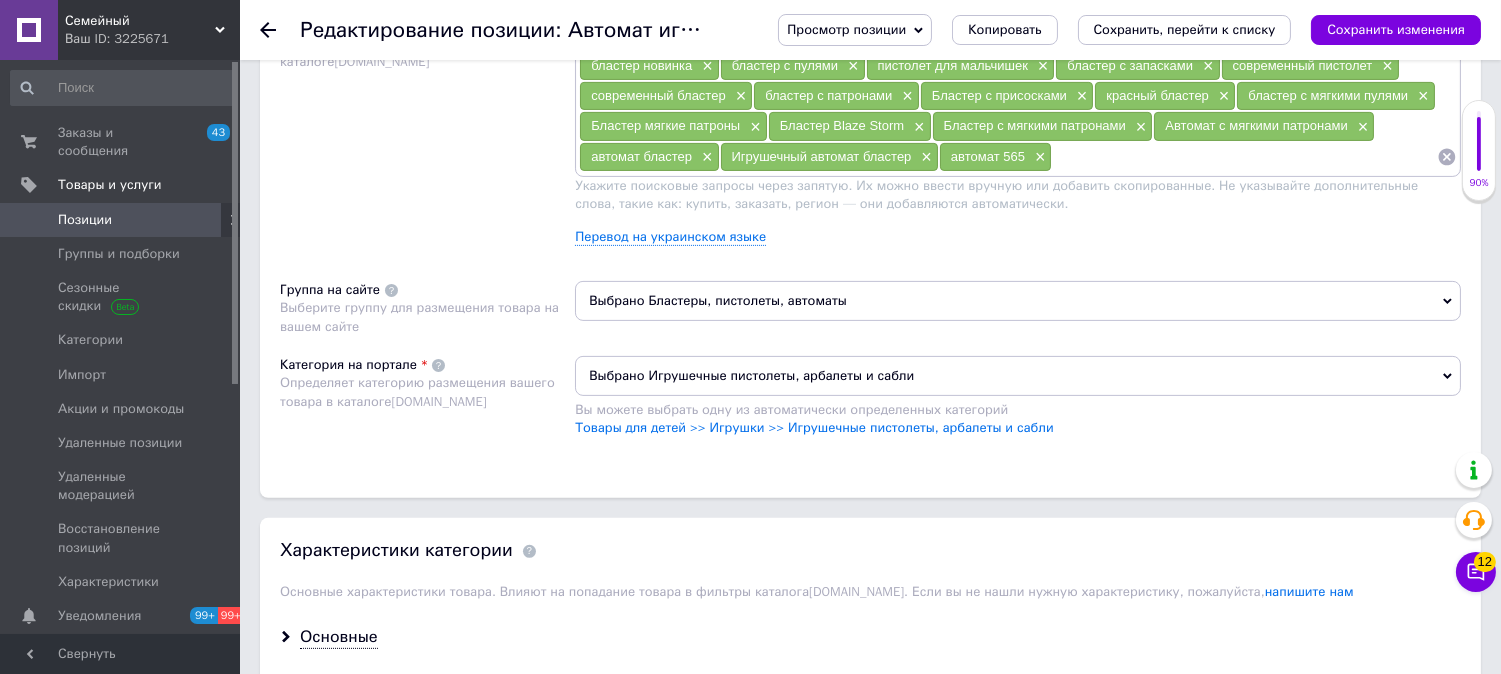 scroll, scrollTop: 1444, scrollLeft: 0, axis: vertical 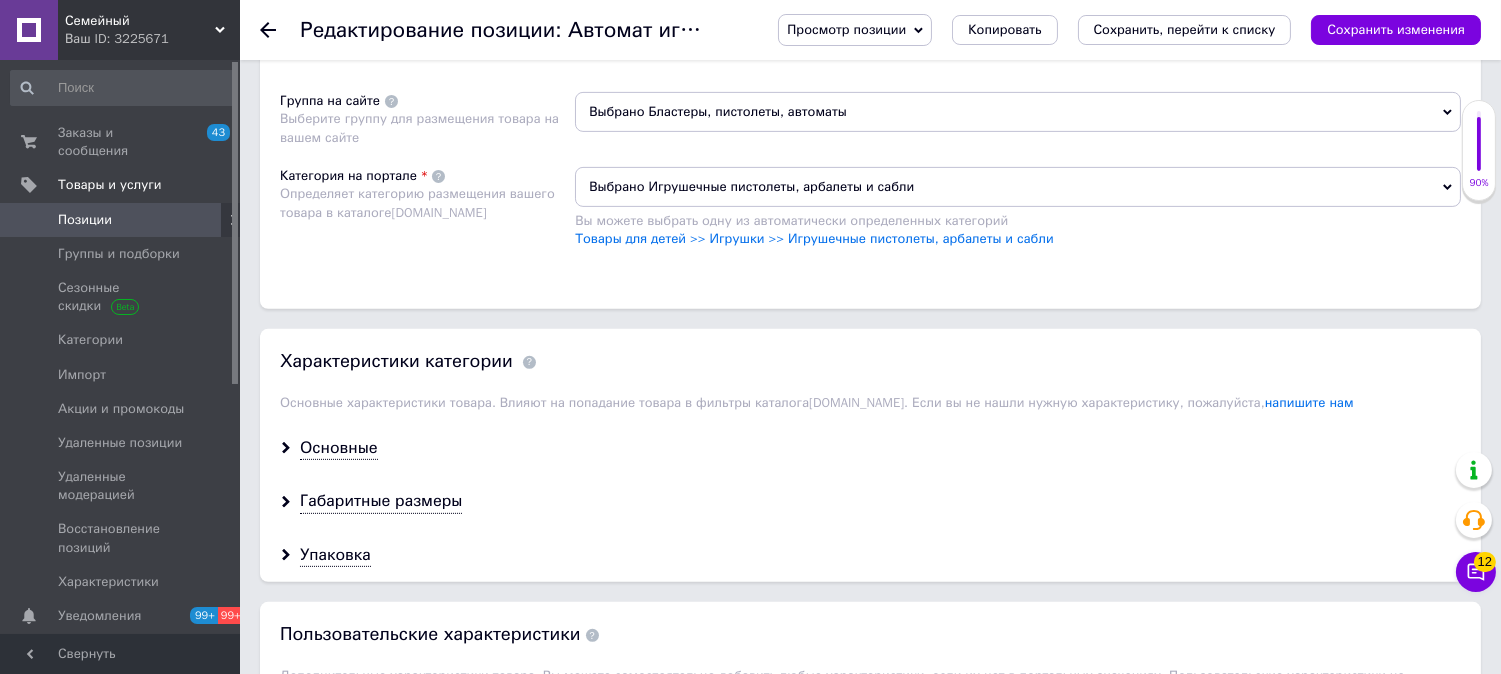 click at bounding box center (1244, -32) 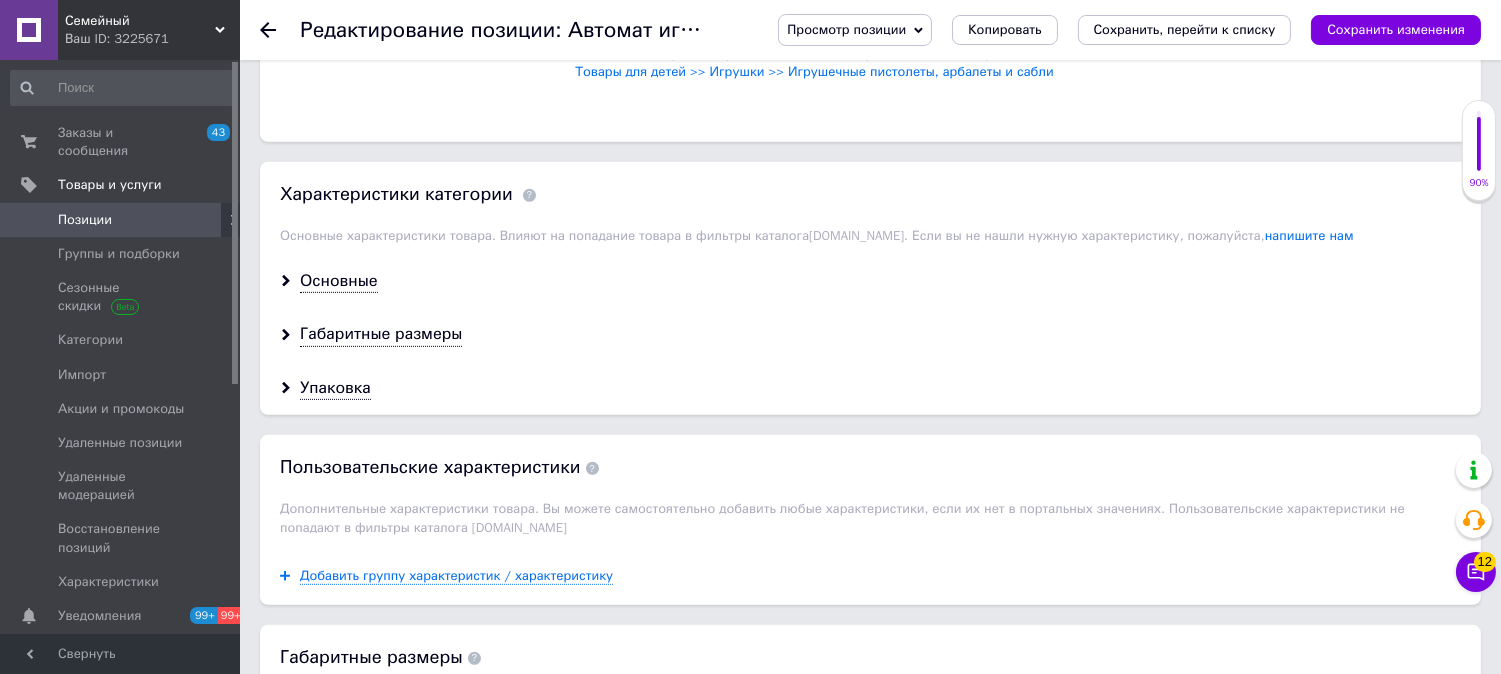 scroll, scrollTop: 1777, scrollLeft: 0, axis: vertical 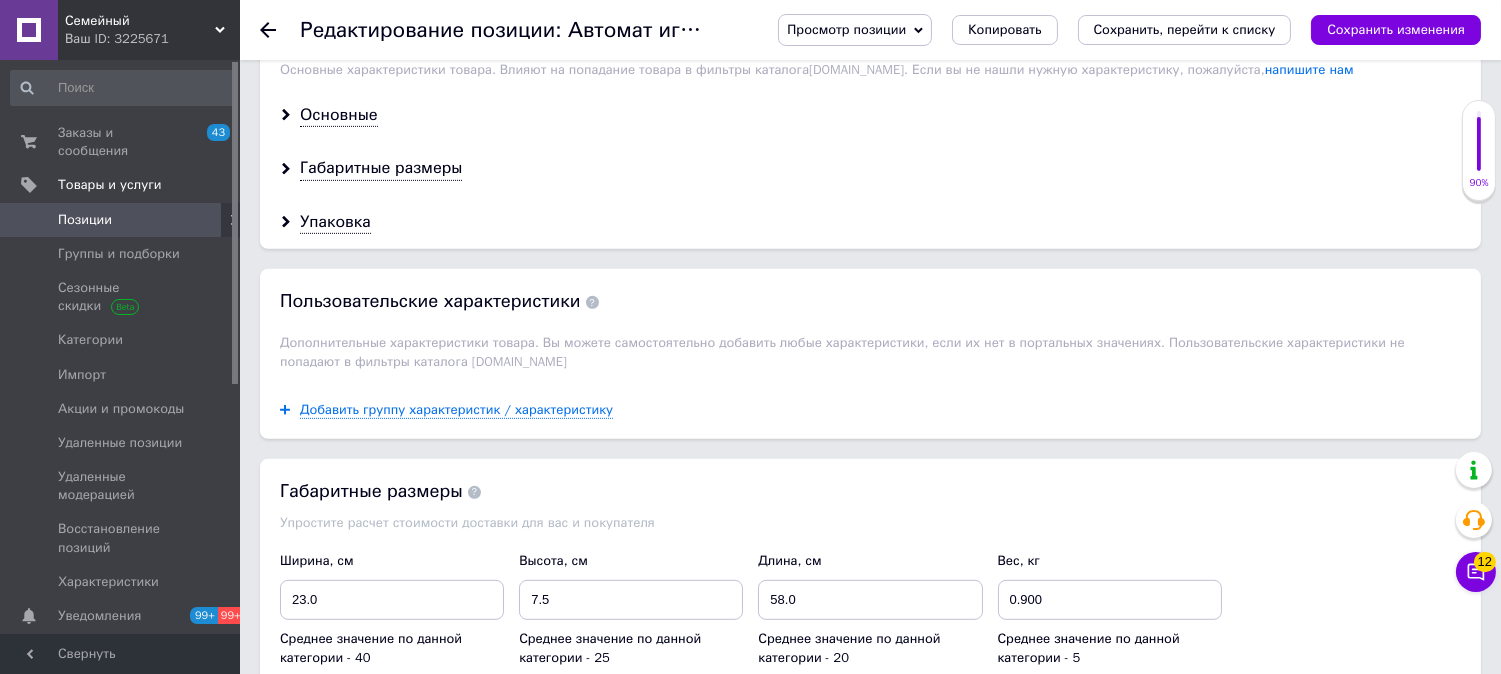 click on "Основные" at bounding box center [339, 115] 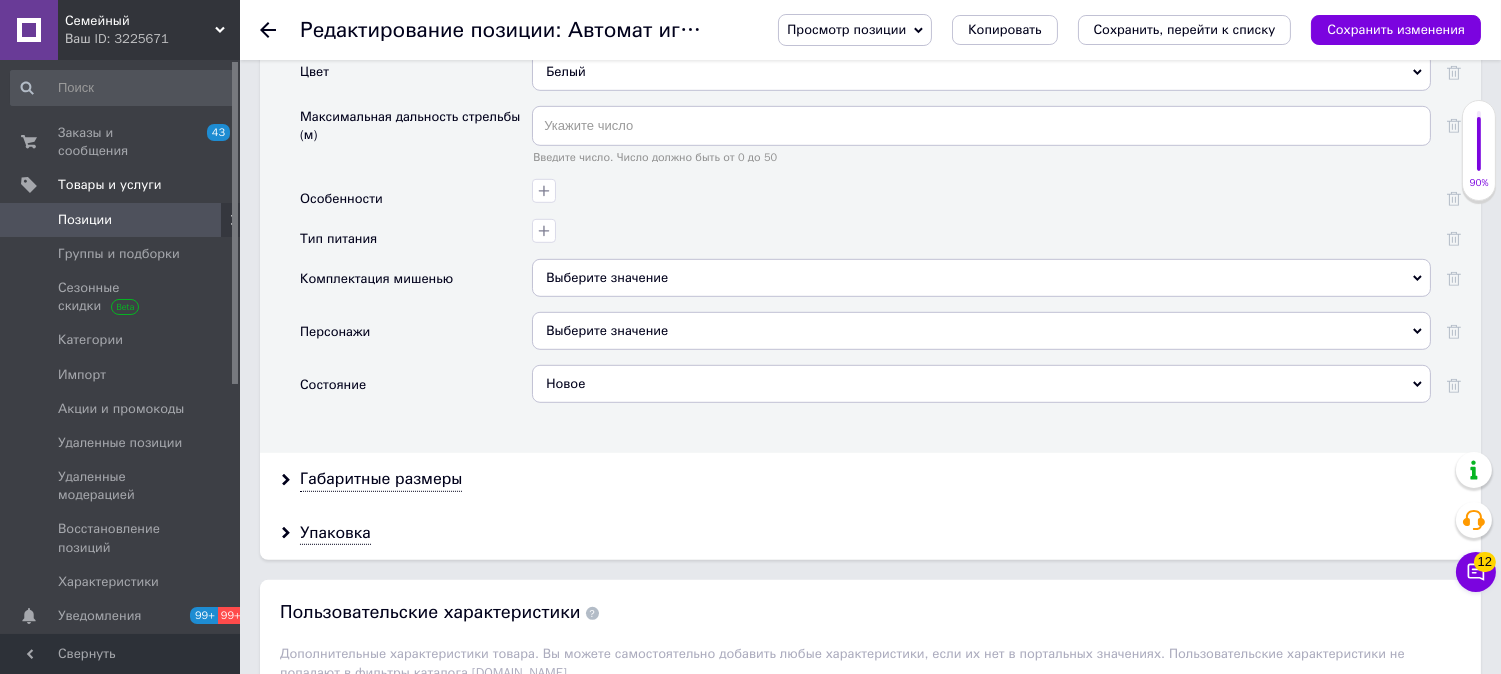 scroll, scrollTop: 2222, scrollLeft: 0, axis: vertical 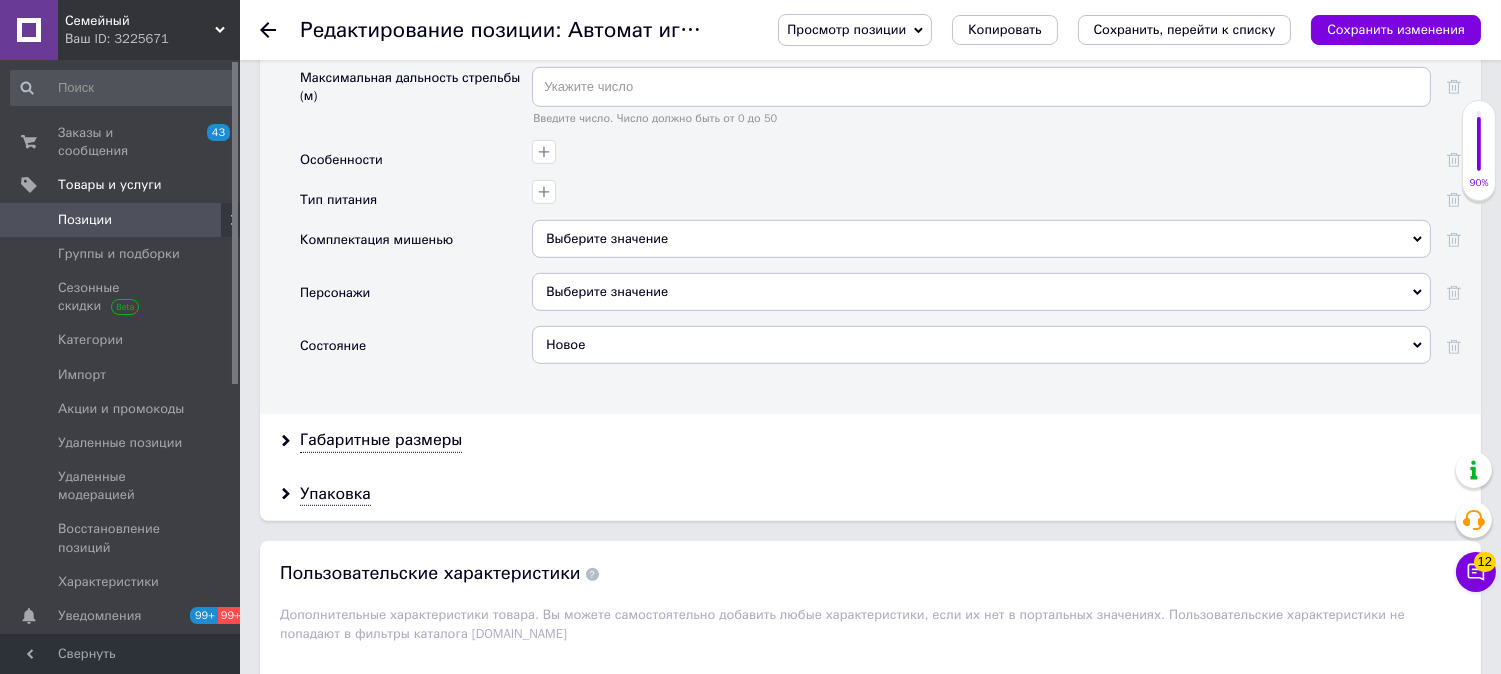 click on "Белый" at bounding box center [981, 33] 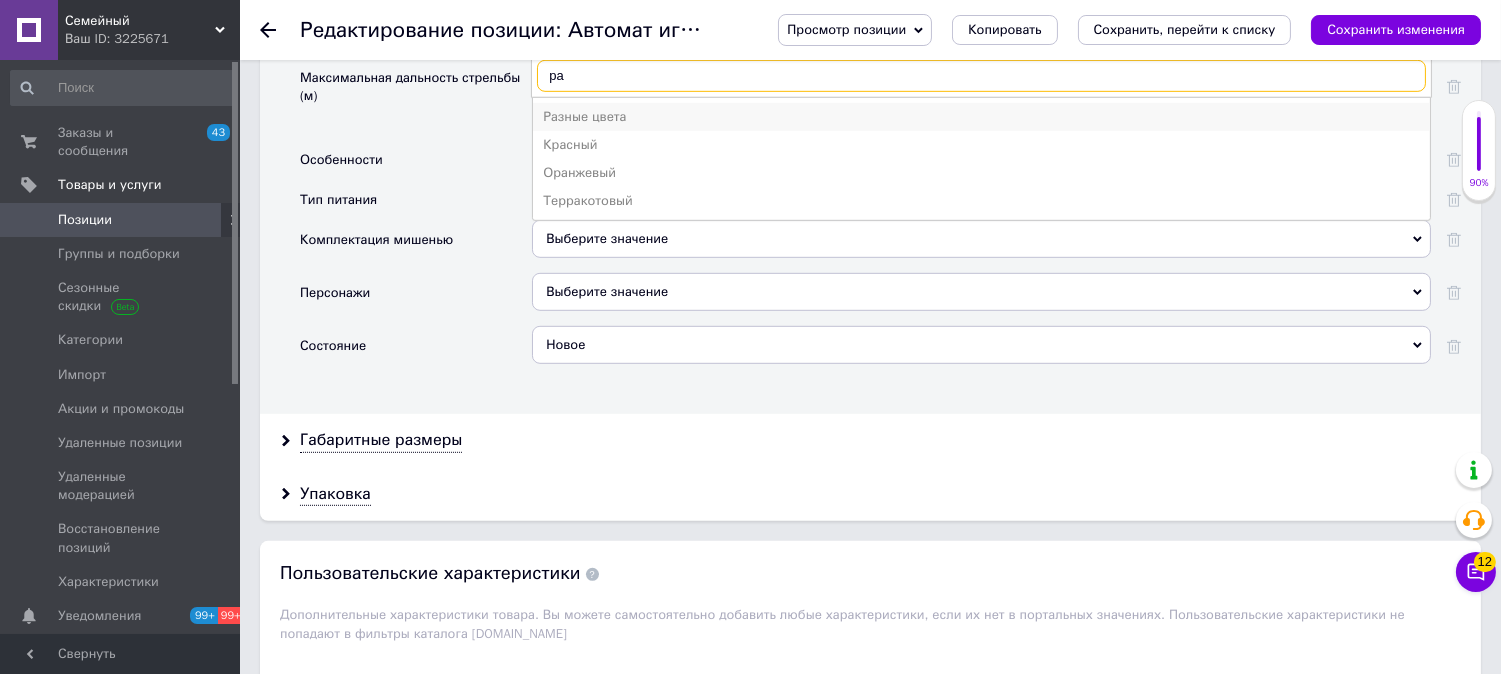 type on "ра" 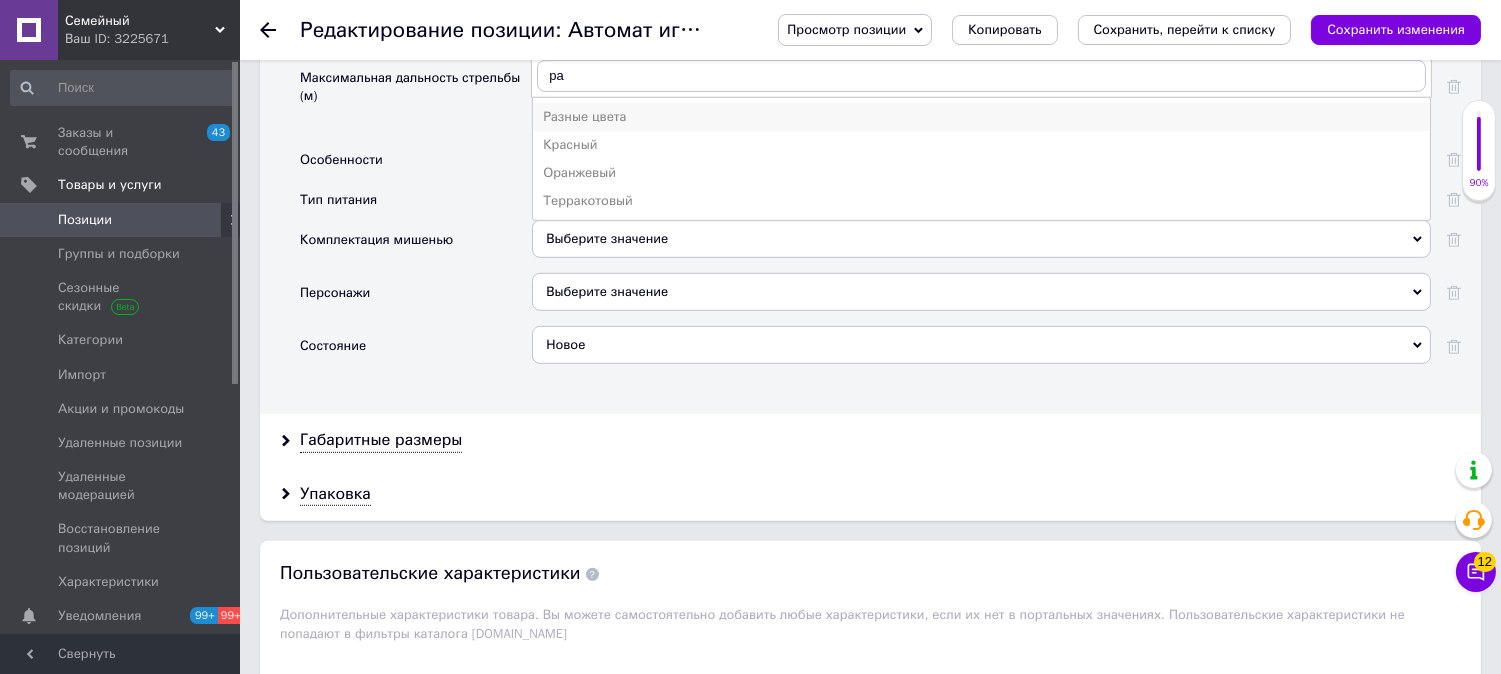 click on "Разные цвета" at bounding box center [981, 117] 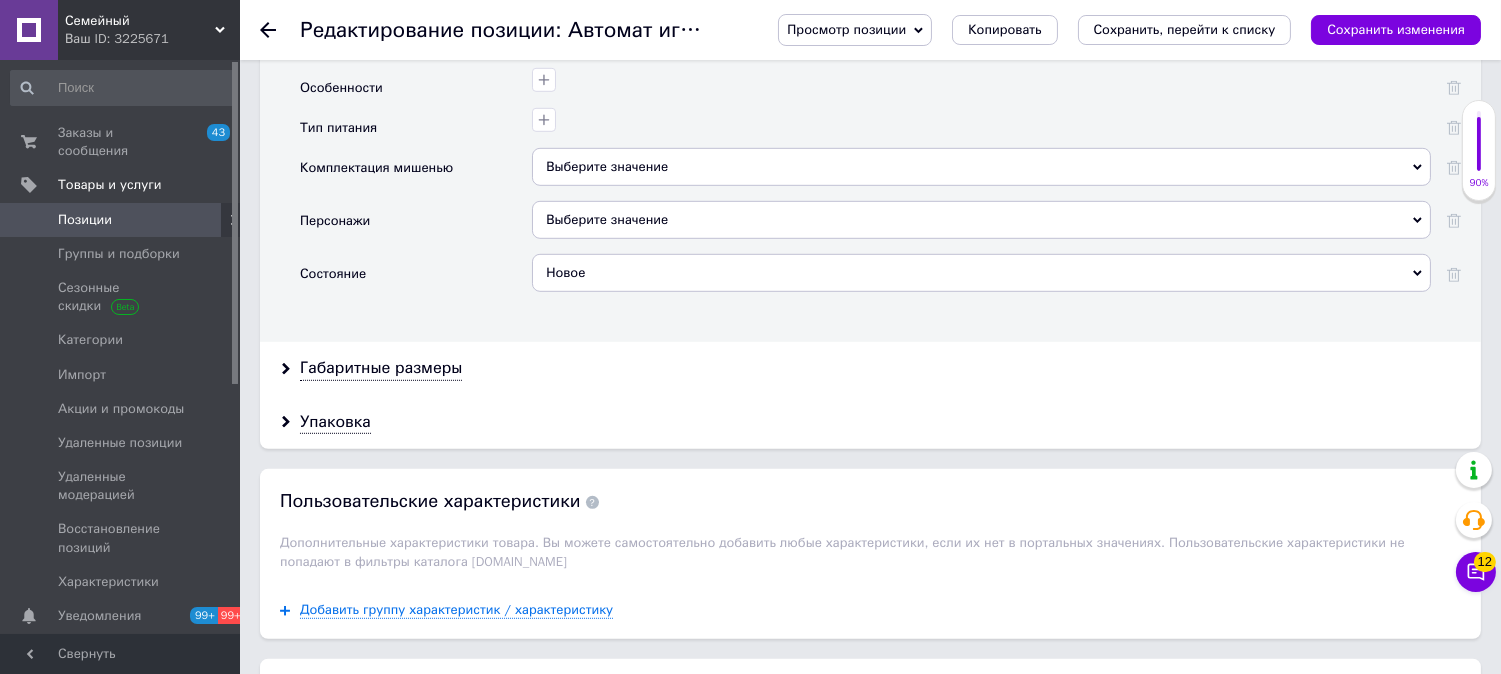 scroll, scrollTop: 2333, scrollLeft: 0, axis: vertical 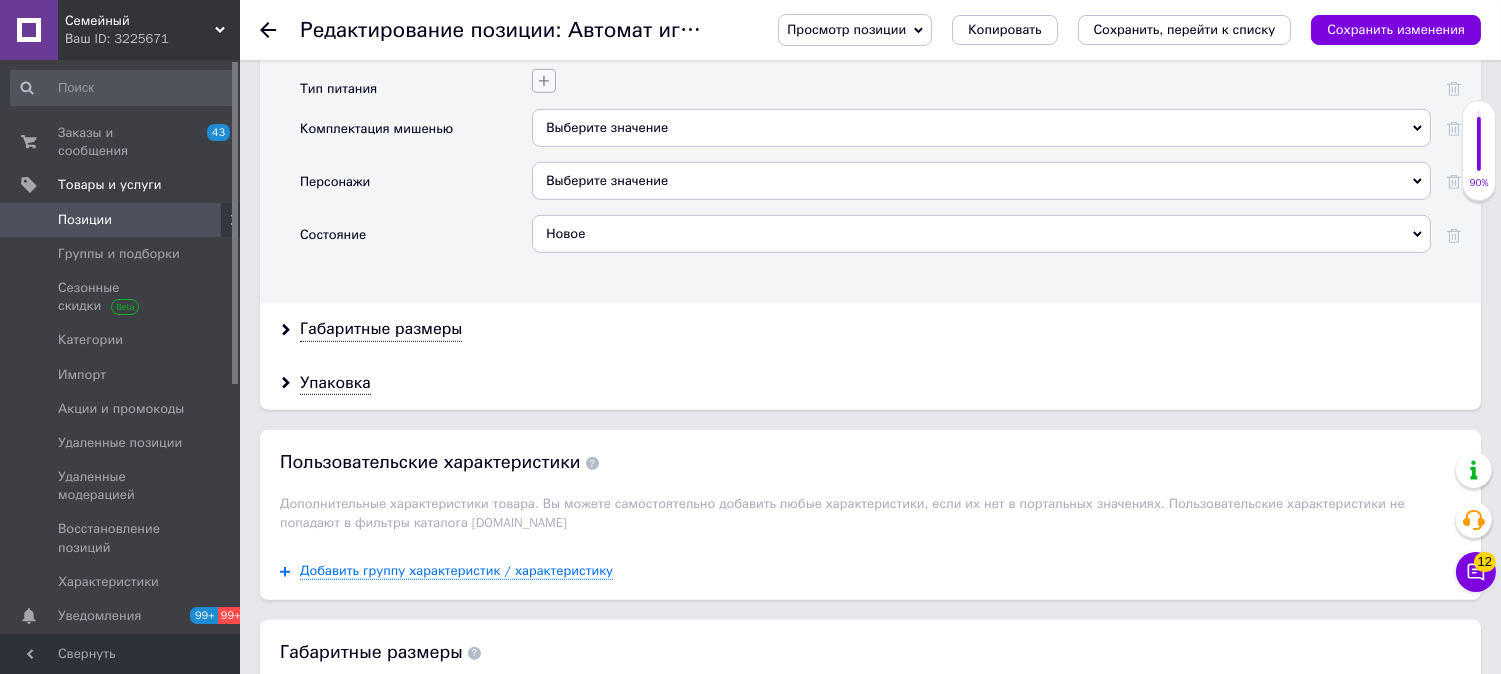 click 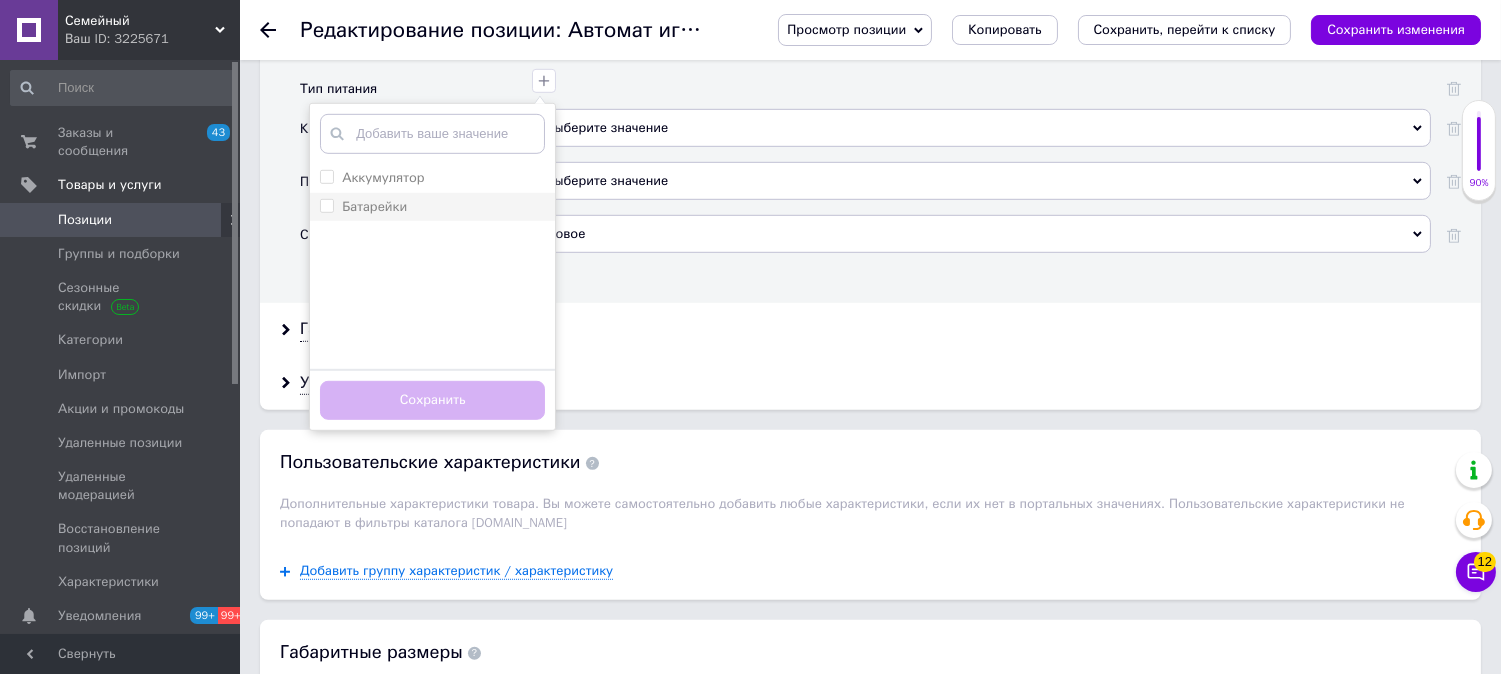 click on "Батарейки" at bounding box center (374, 206) 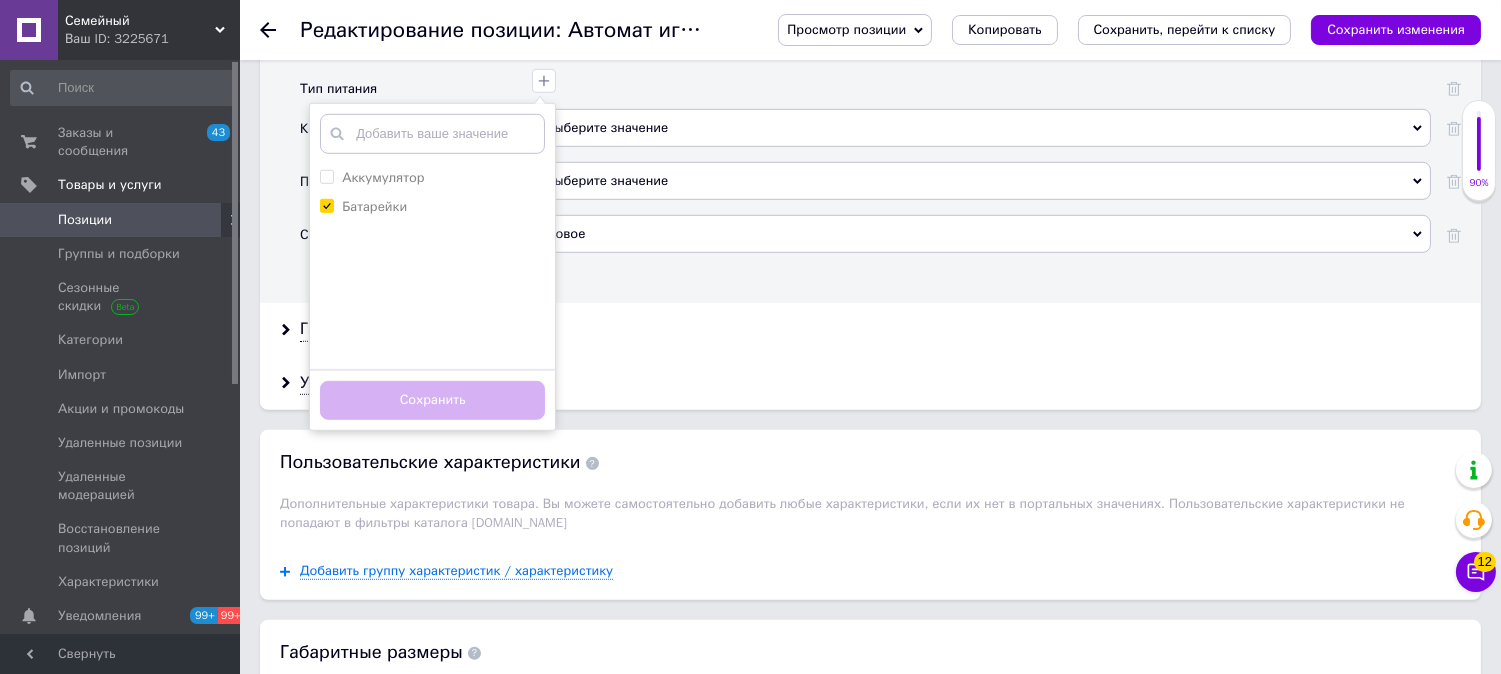 checkbox on "true" 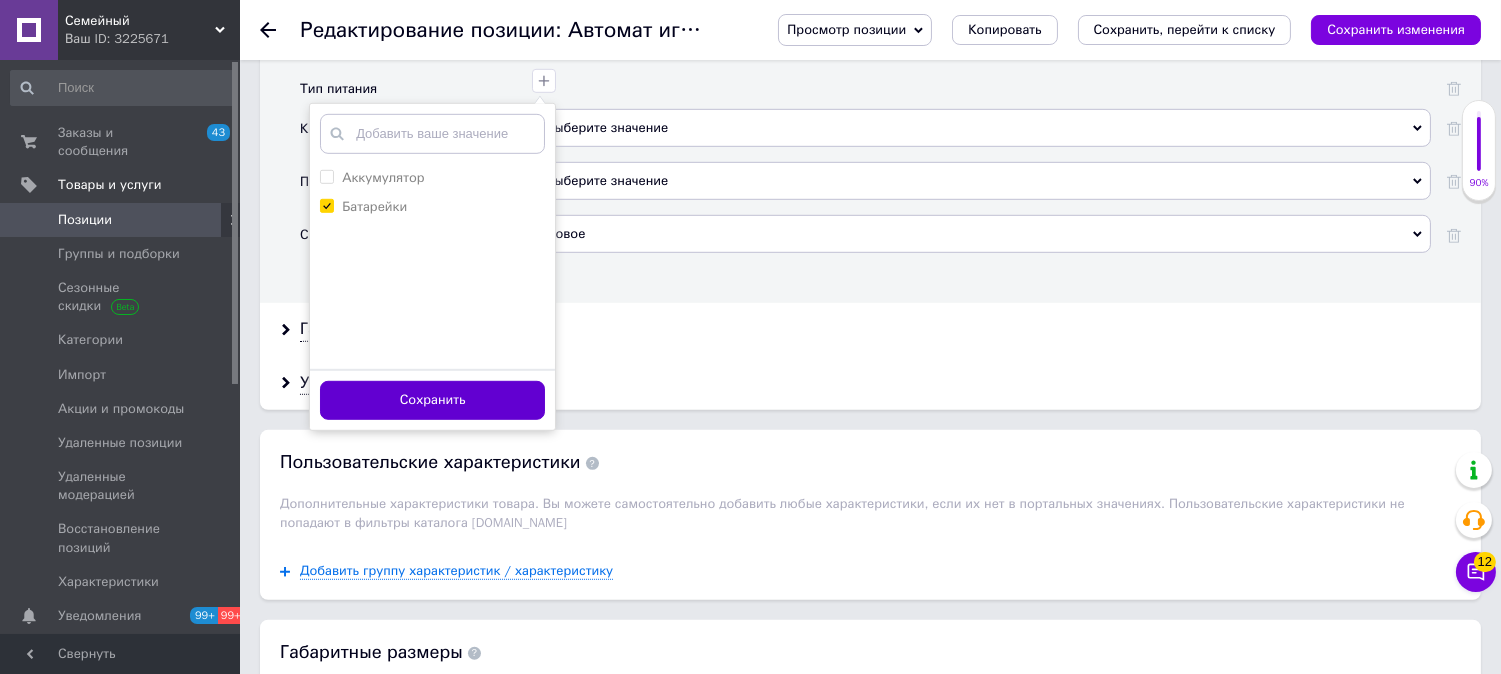 click on "Сохранить" at bounding box center (432, 400) 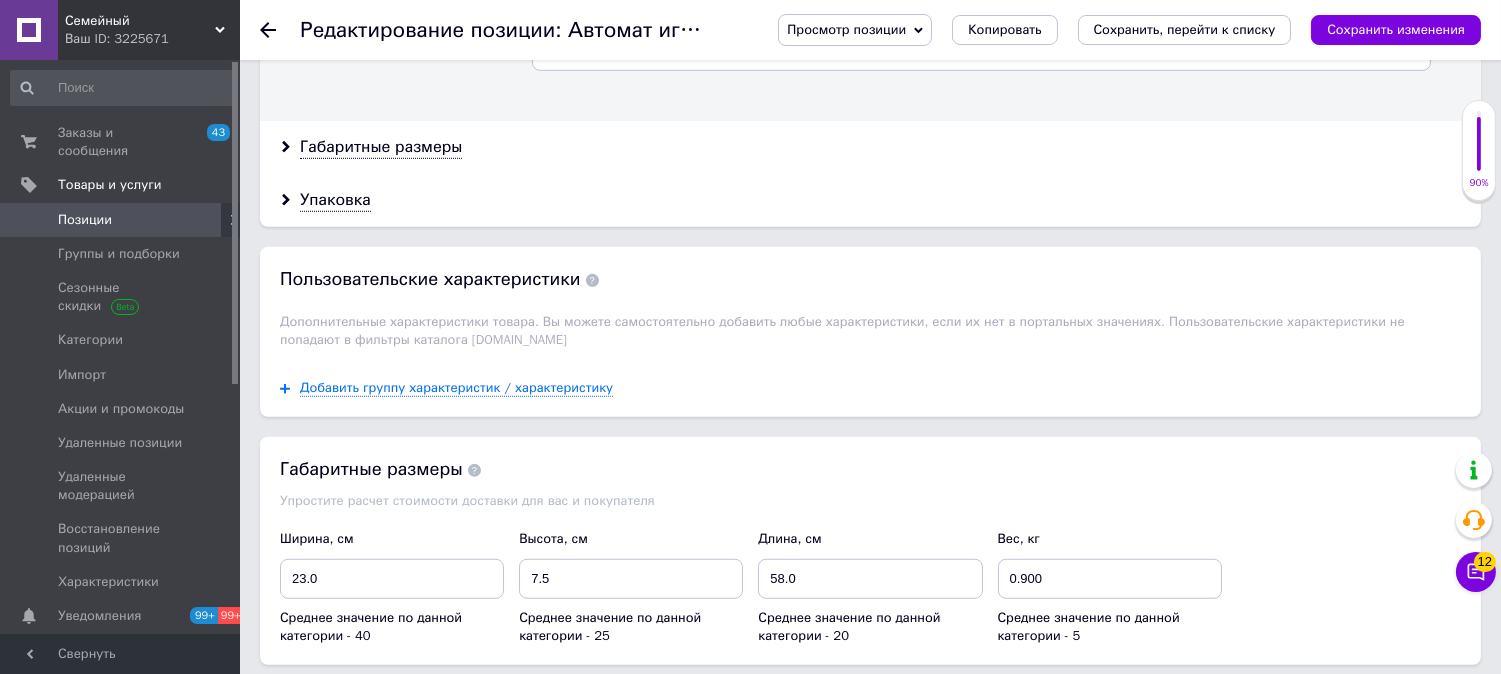 scroll, scrollTop: 2555, scrollLeft: 0, axis: vertical 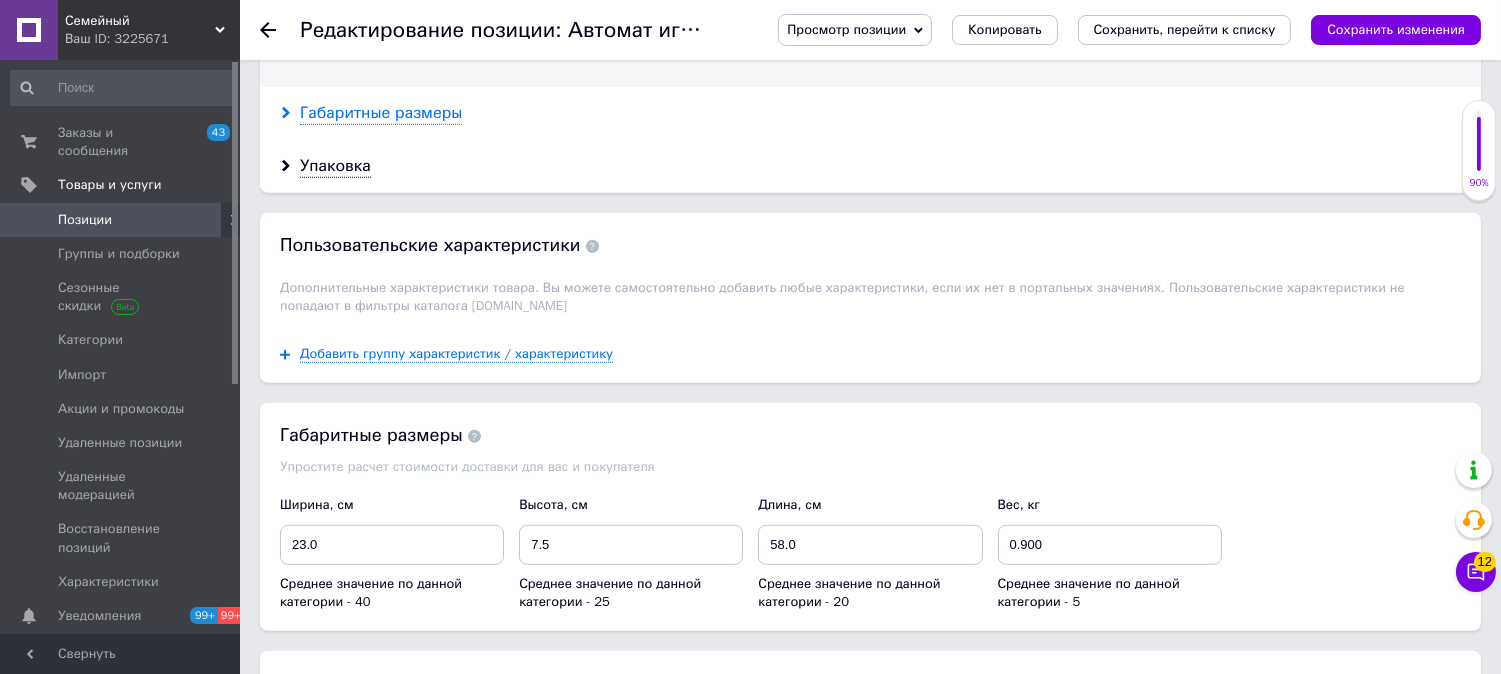 click on "Габаритные размеры" at bounding box center (381, 113) 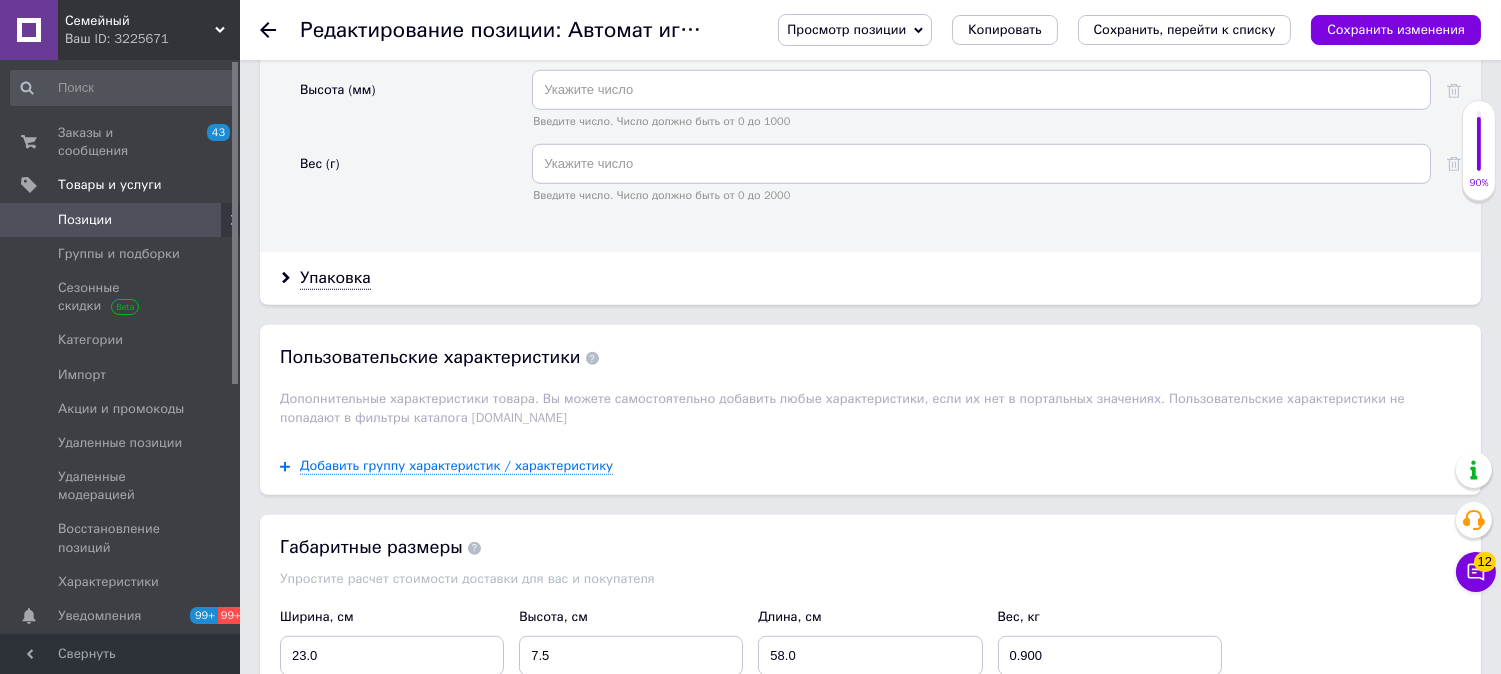 scroll, scrollTop: 2777, scrollLeft: 0, axis: vertical 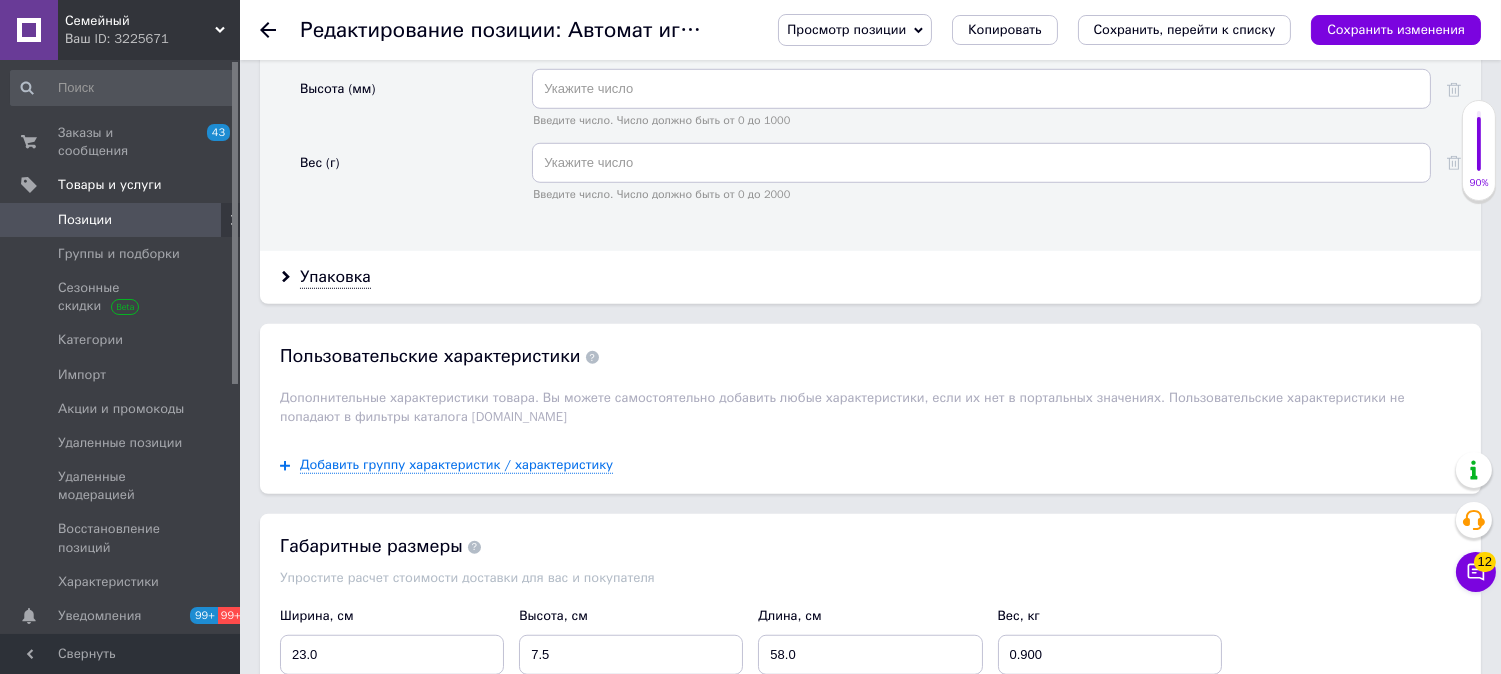 drag, startPoint x: 525, startPoint y: 133, endPoint x: 512, endPoint y: 133, distance: 13 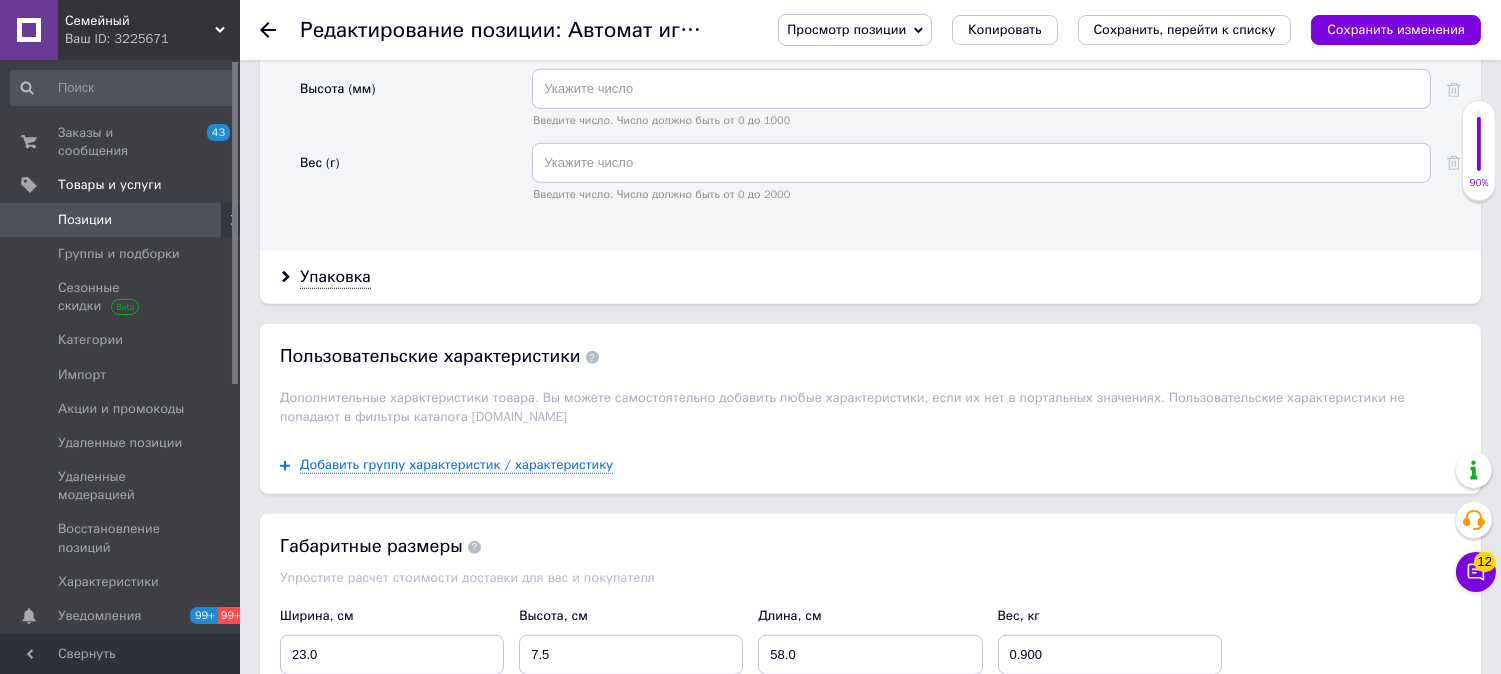 type on "520" 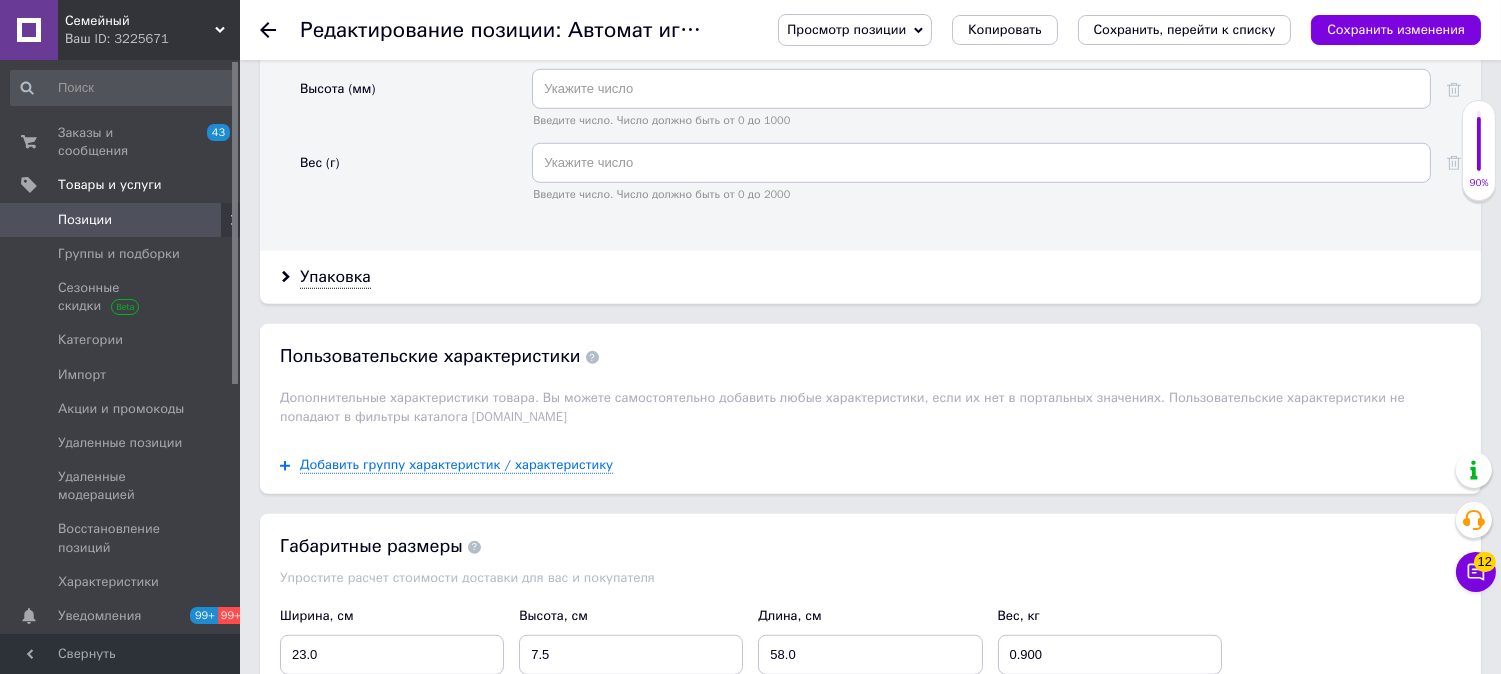 click on "Длина (мм)" at bounding box center (416, -41) 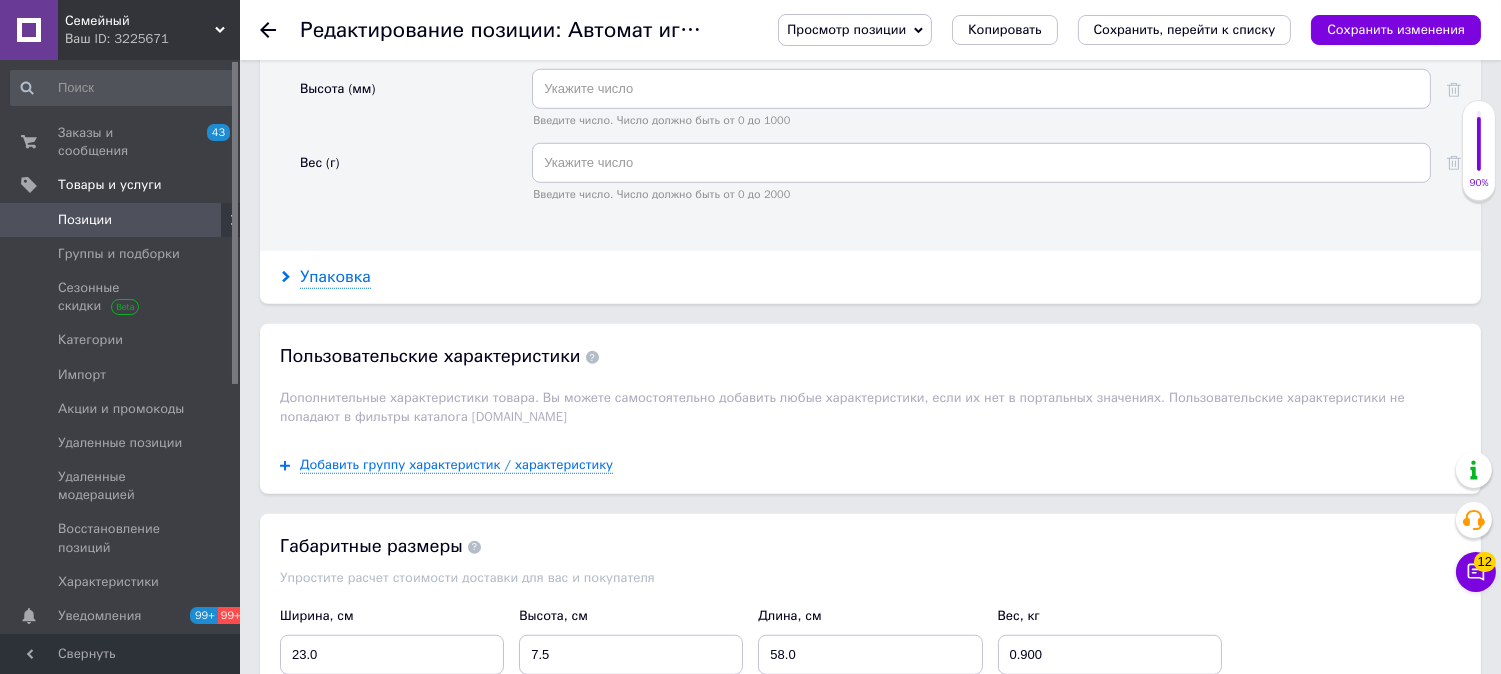 click on "Упаковка" at bounding box center (335, 277) 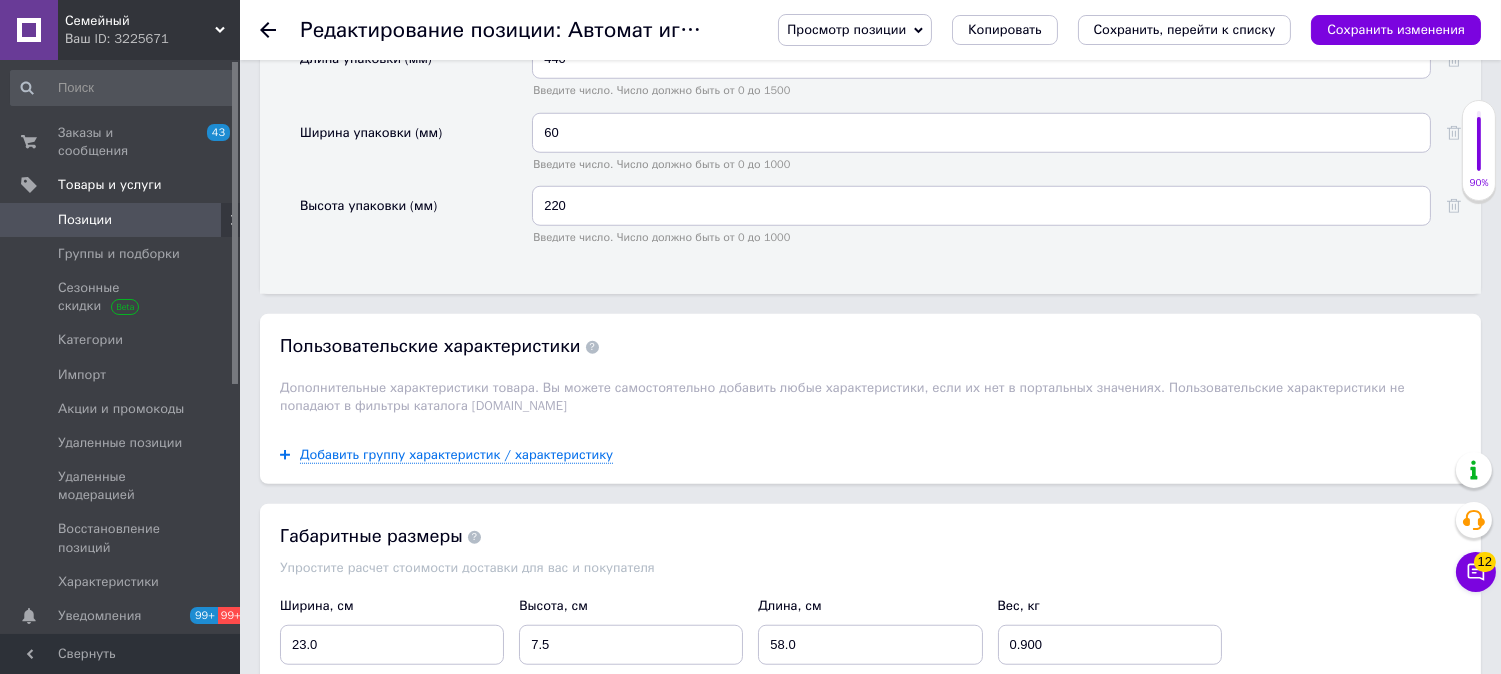 scroll, scrollTop: 3111, scrollLeft: 0, axis: vertical 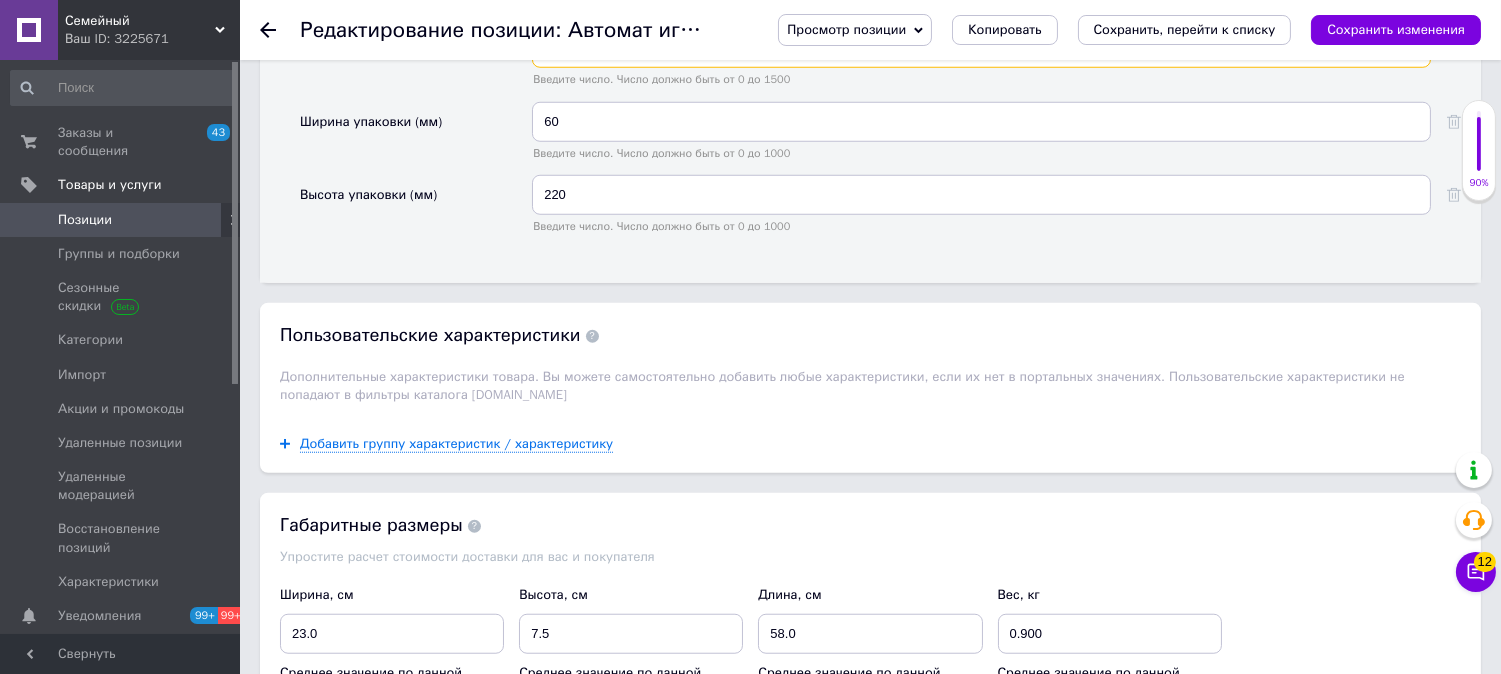 drag, startPoint x: 520, startPoint y: 250, endPoint x: 461, endPoint y: 233, distance: 61.400326 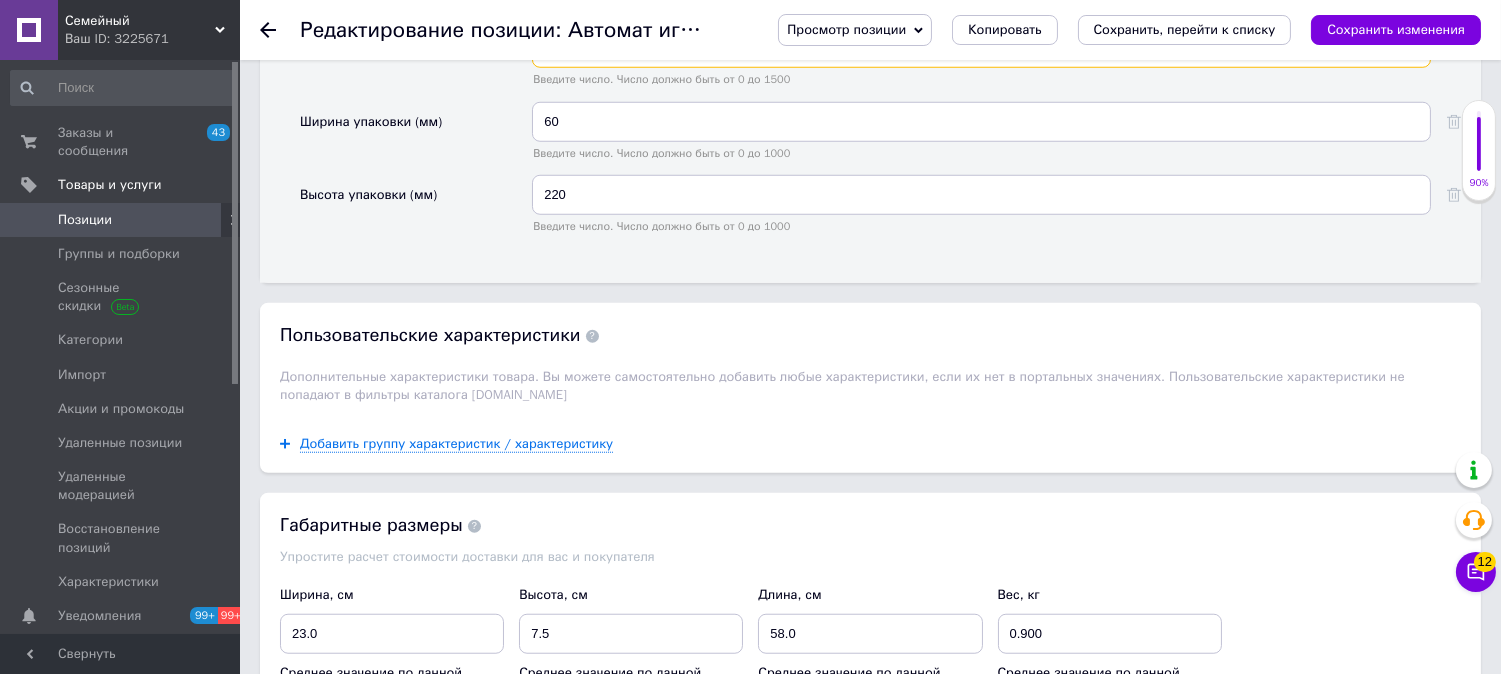 type on "680" 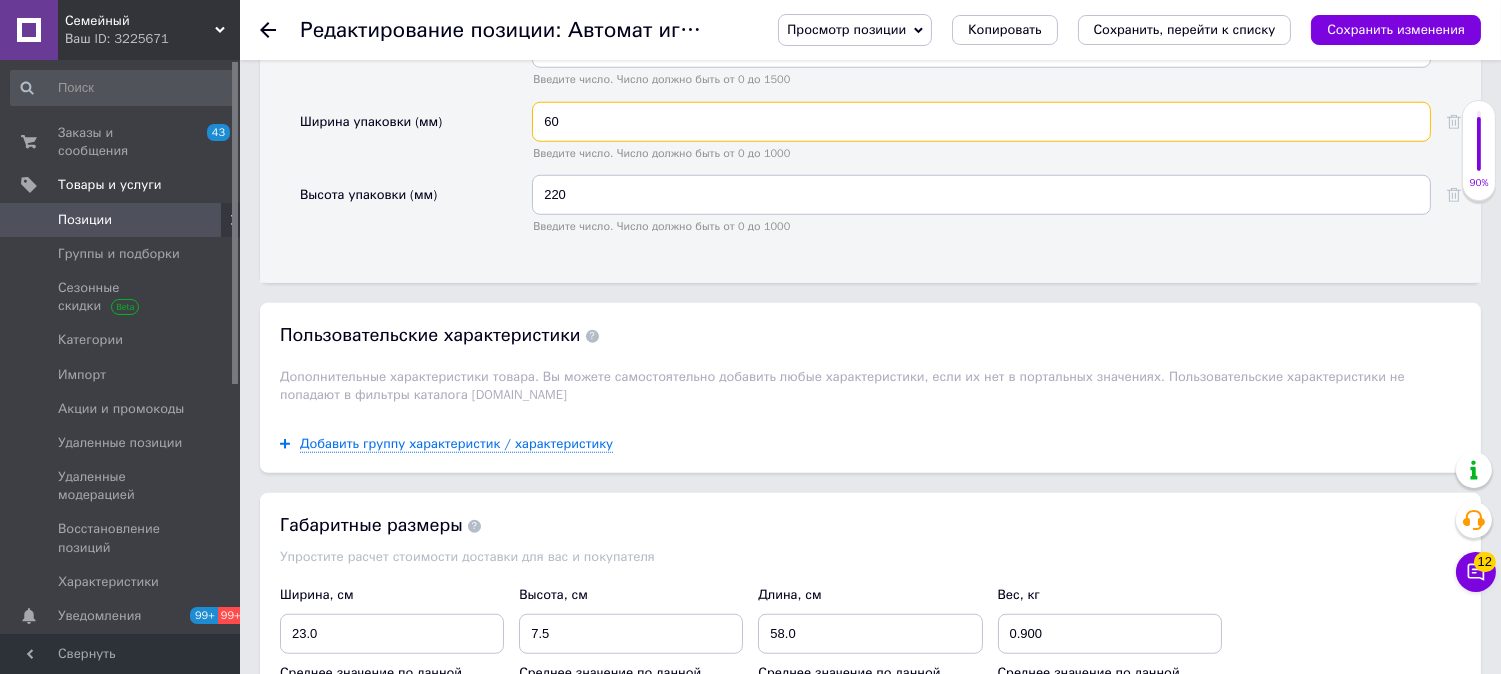 click on "60" at bounding box center [981, 122] 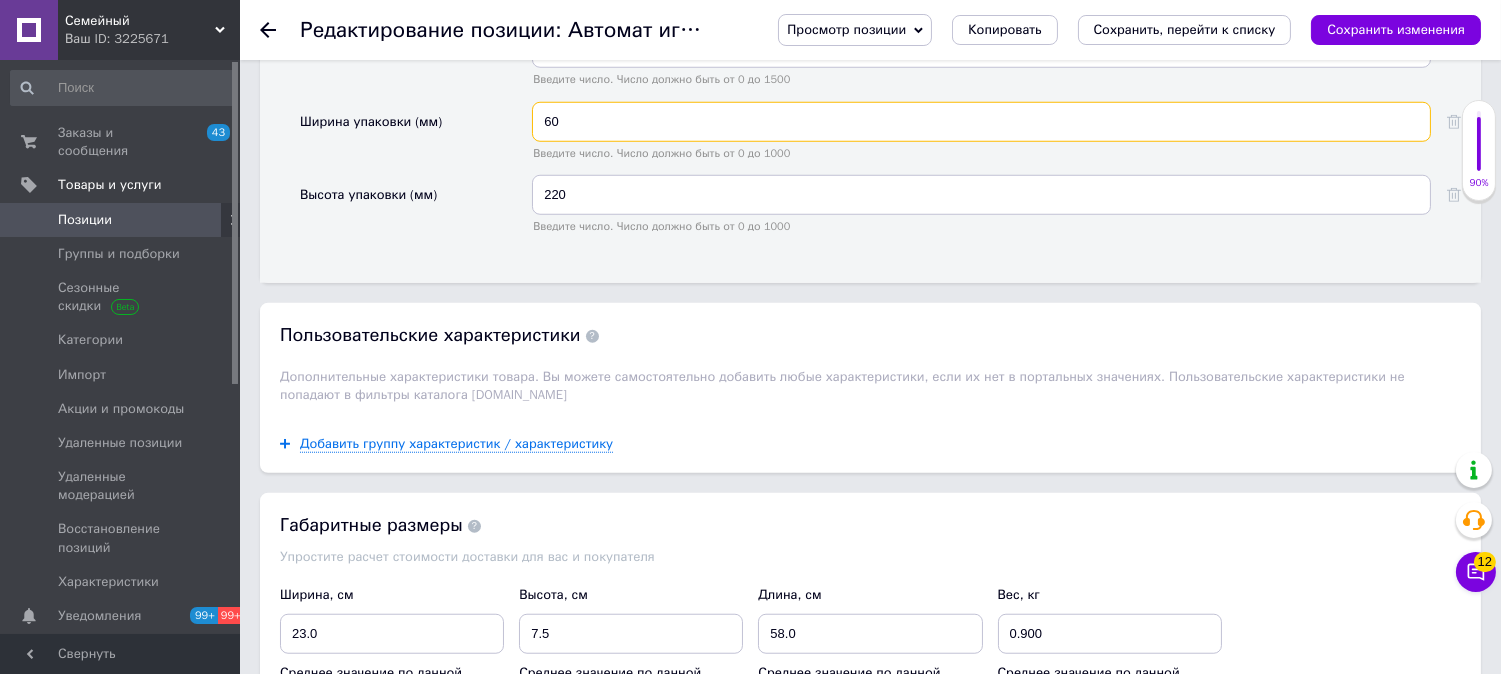 click on "Ширина упаковки (мм) 60 Введите число. Число должно быть от 0 до [DATE]" at bounding box center [880, 138] 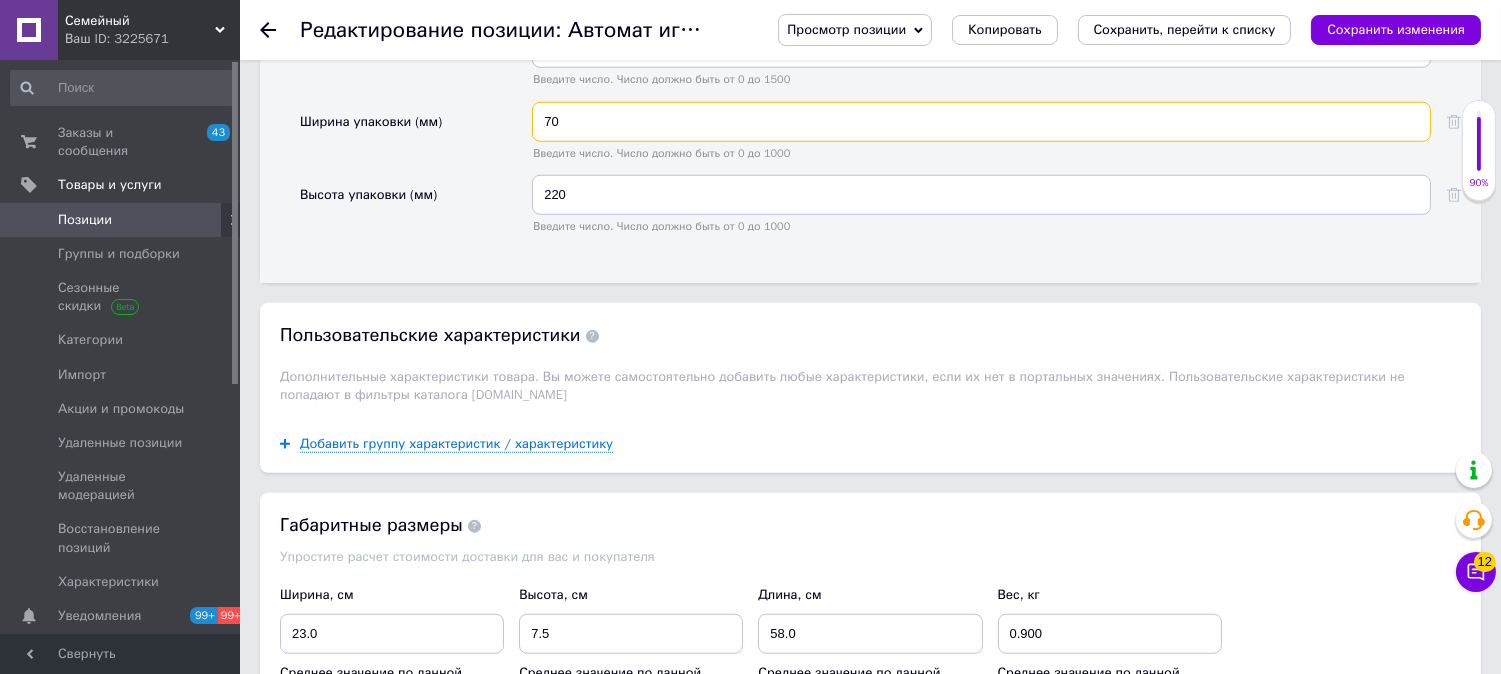 type on "70" 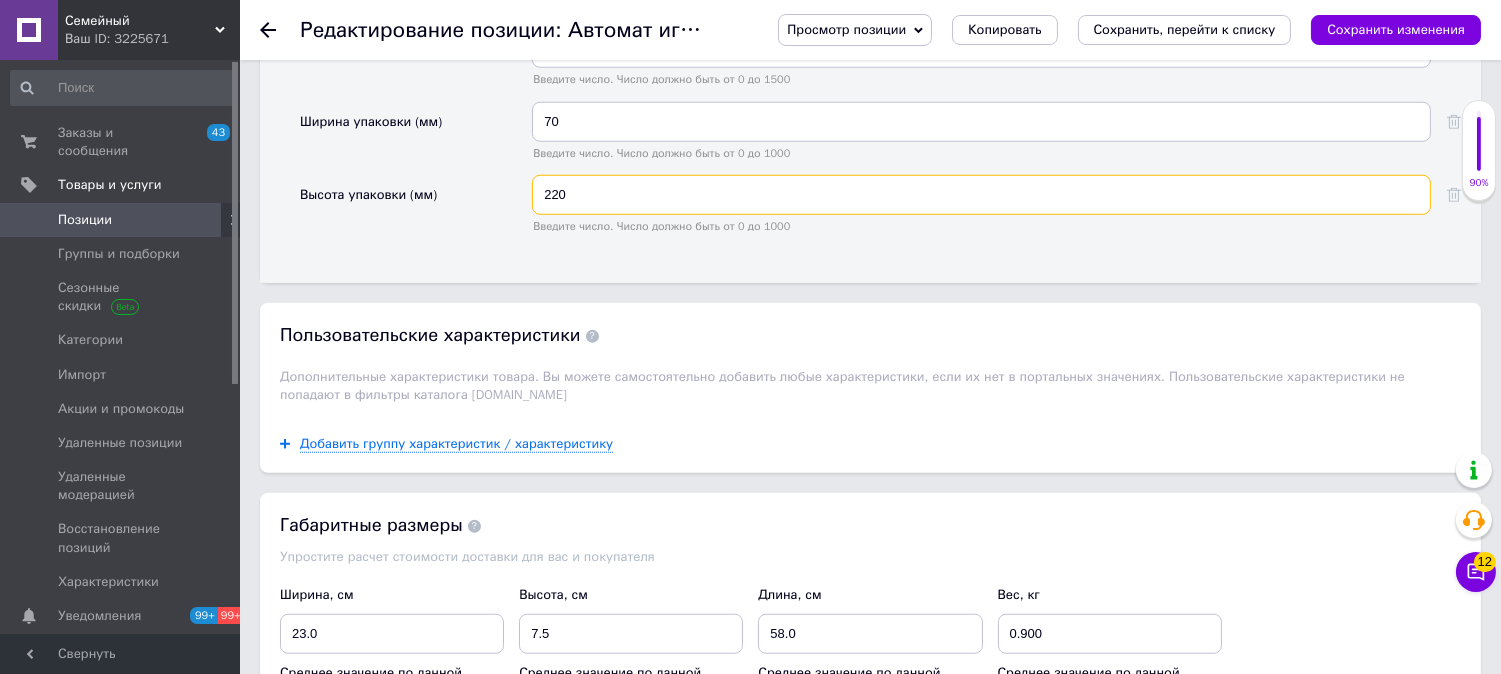 click on "220" at bounding box center (981, 195) 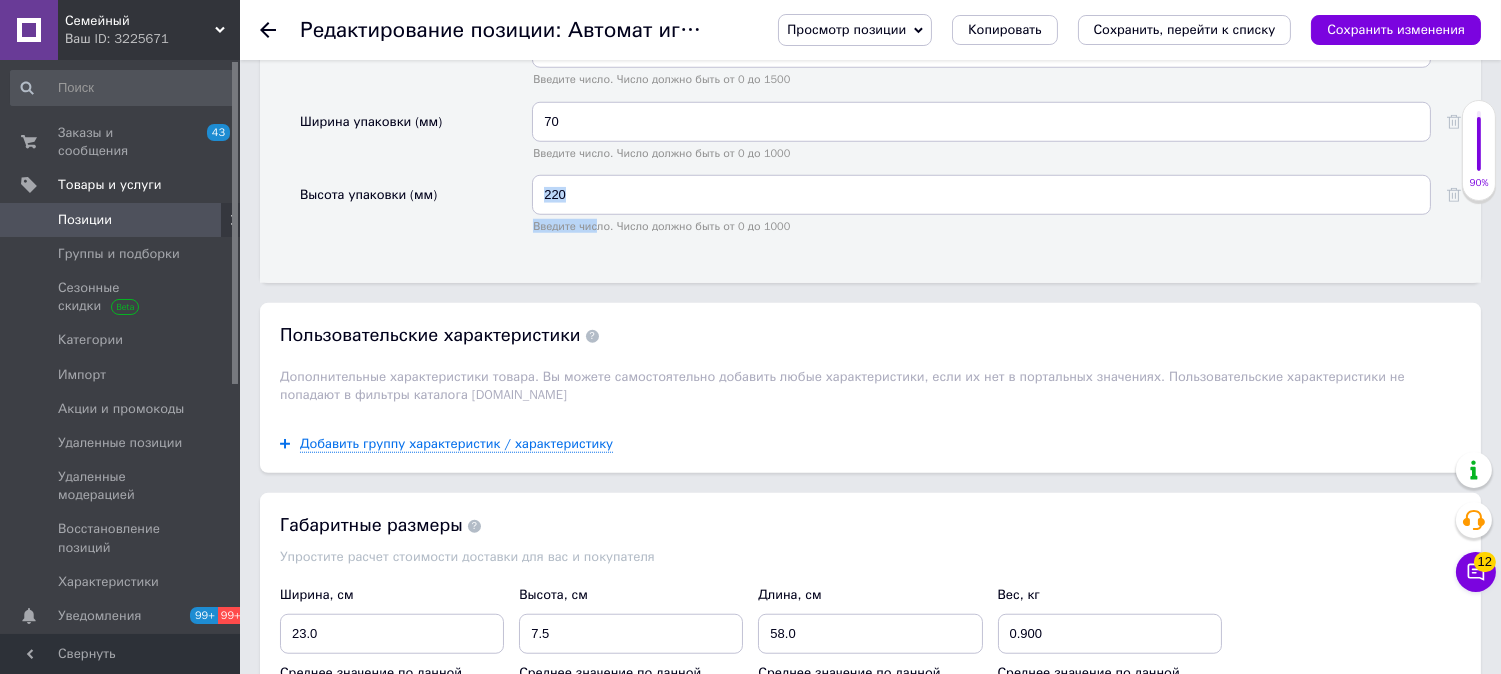 drag, startPoint x: 521, startPoint y: 401, endPoint x: 487, endPoint y: 393, distance: 34.928497 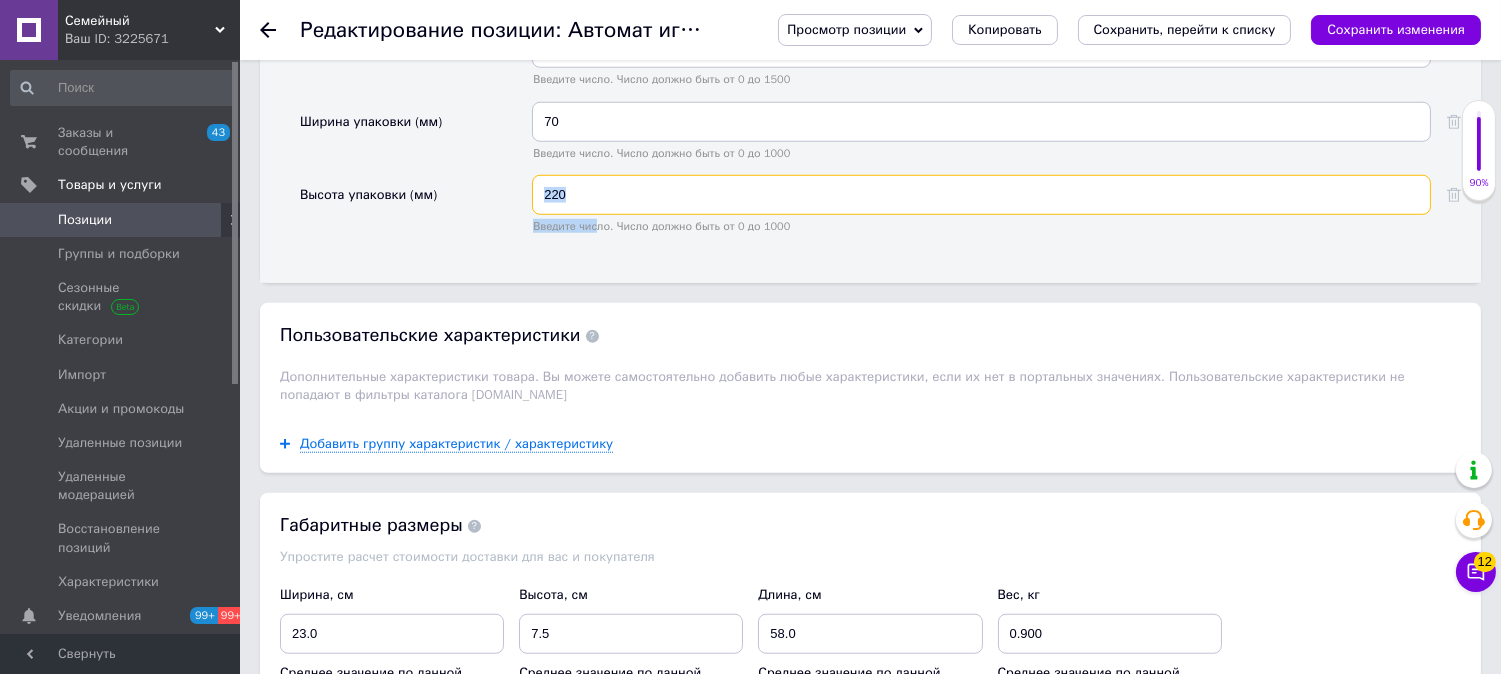 click on "220" at bounding box center [981, 195] 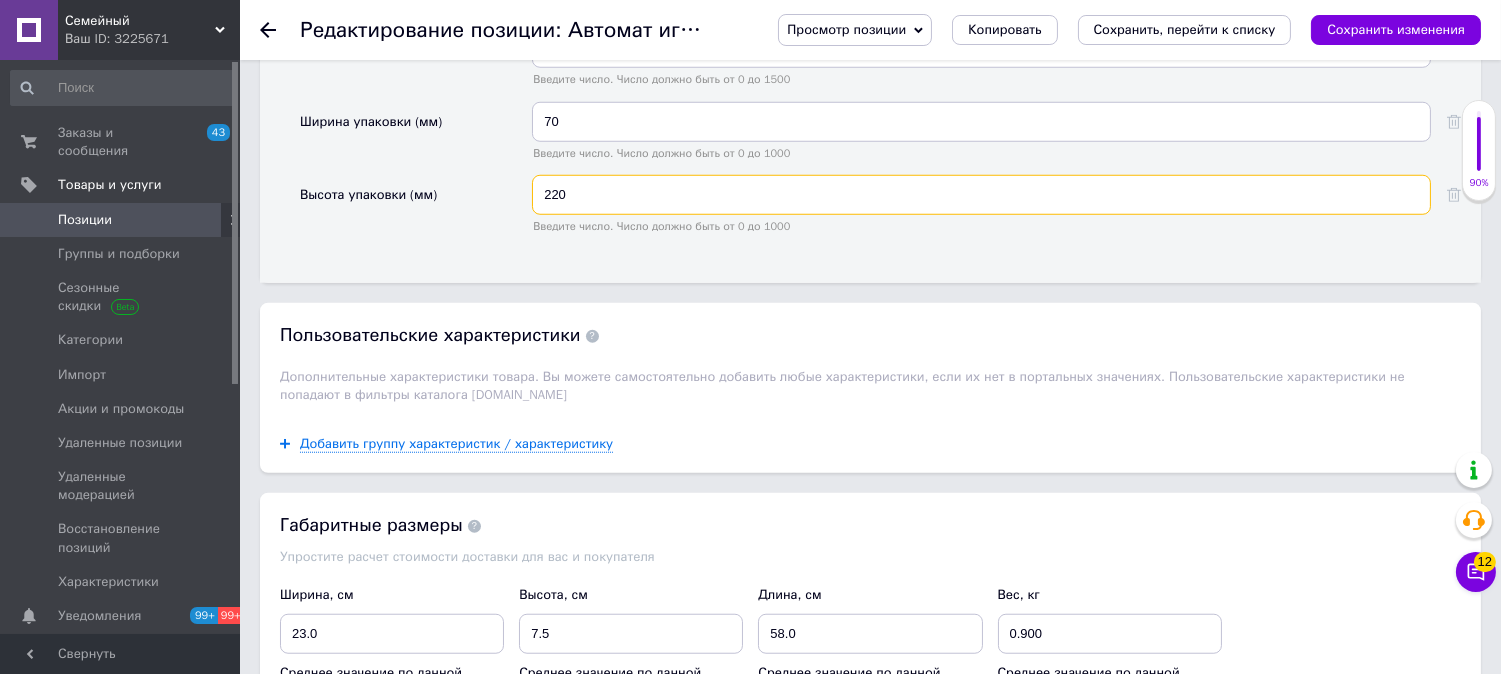 click on "Высота упаковки (мм) 220 Введите число. Число должно быть от 0 до [DATE]" at bounding box center [880, 211] 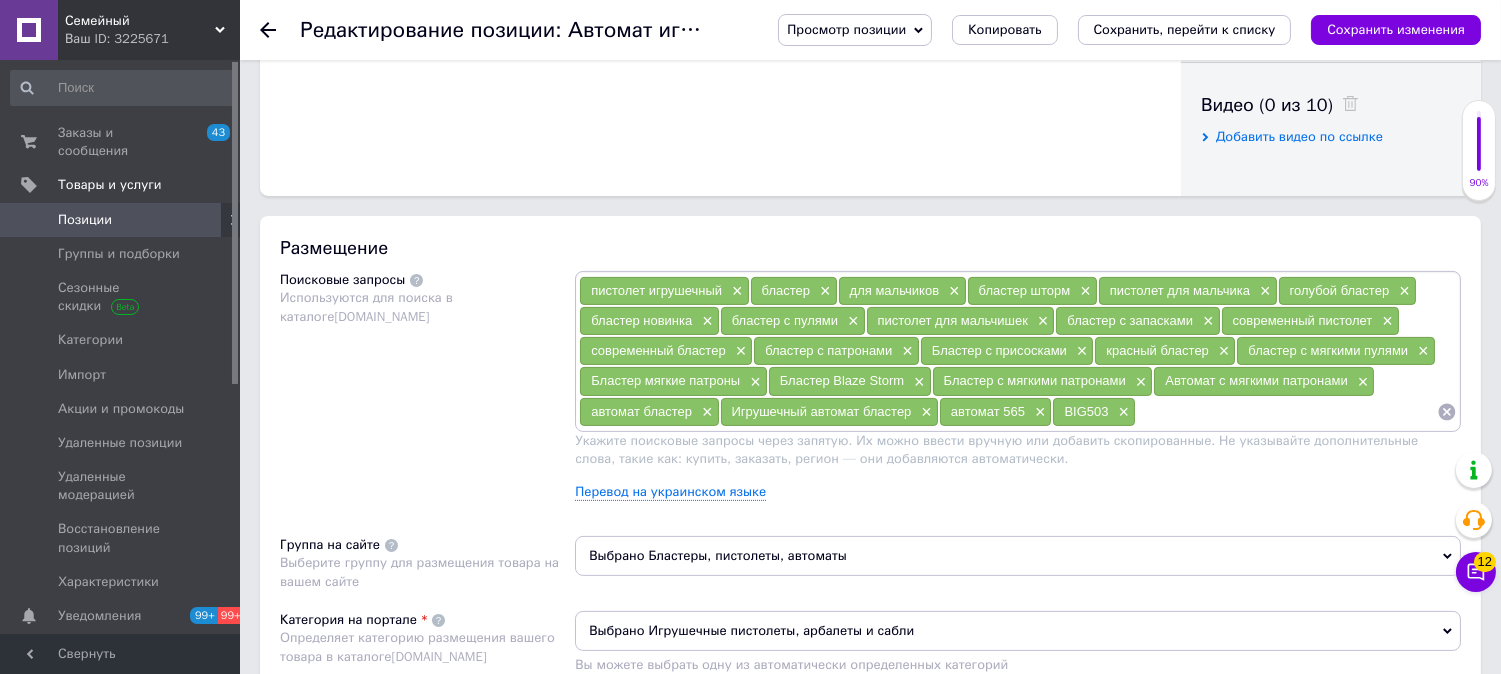 scroll, scrollTop: 444, scrollLeft: 0, axis: vertical 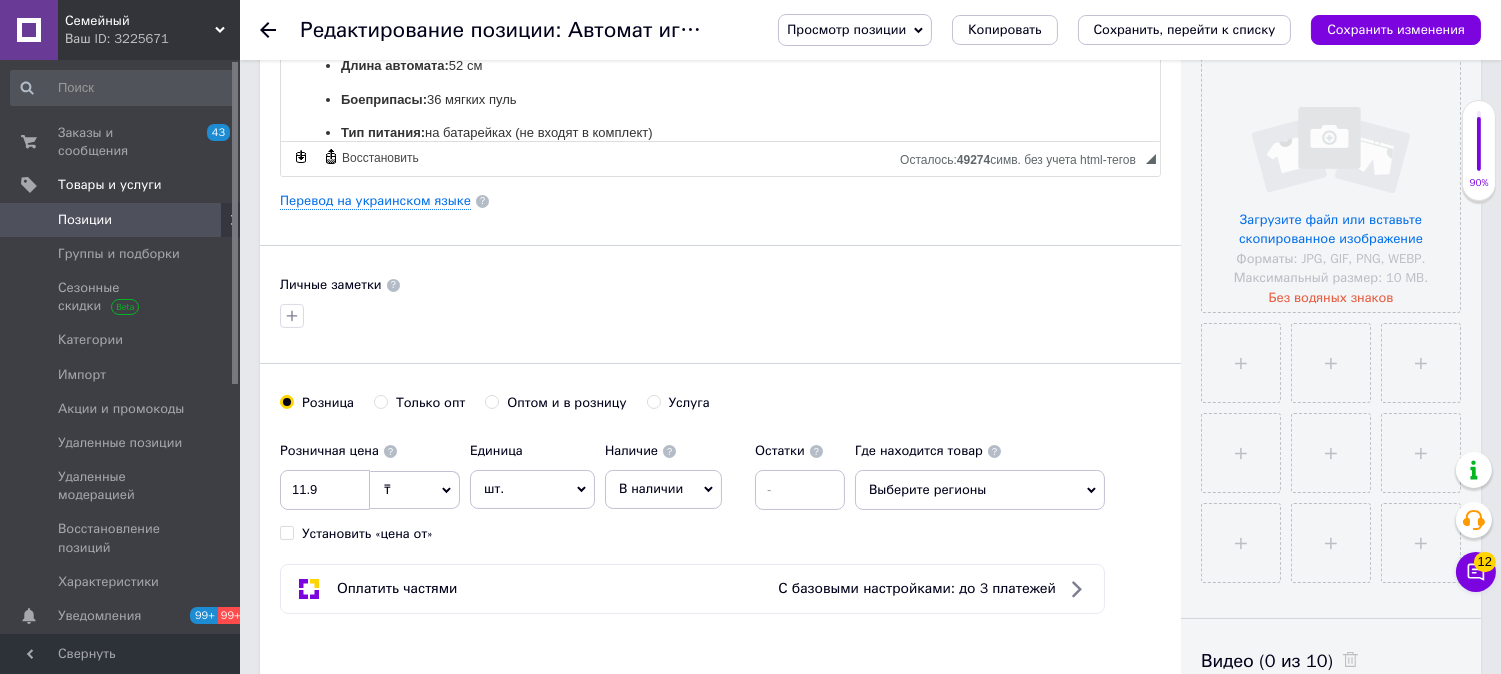 type on "350" 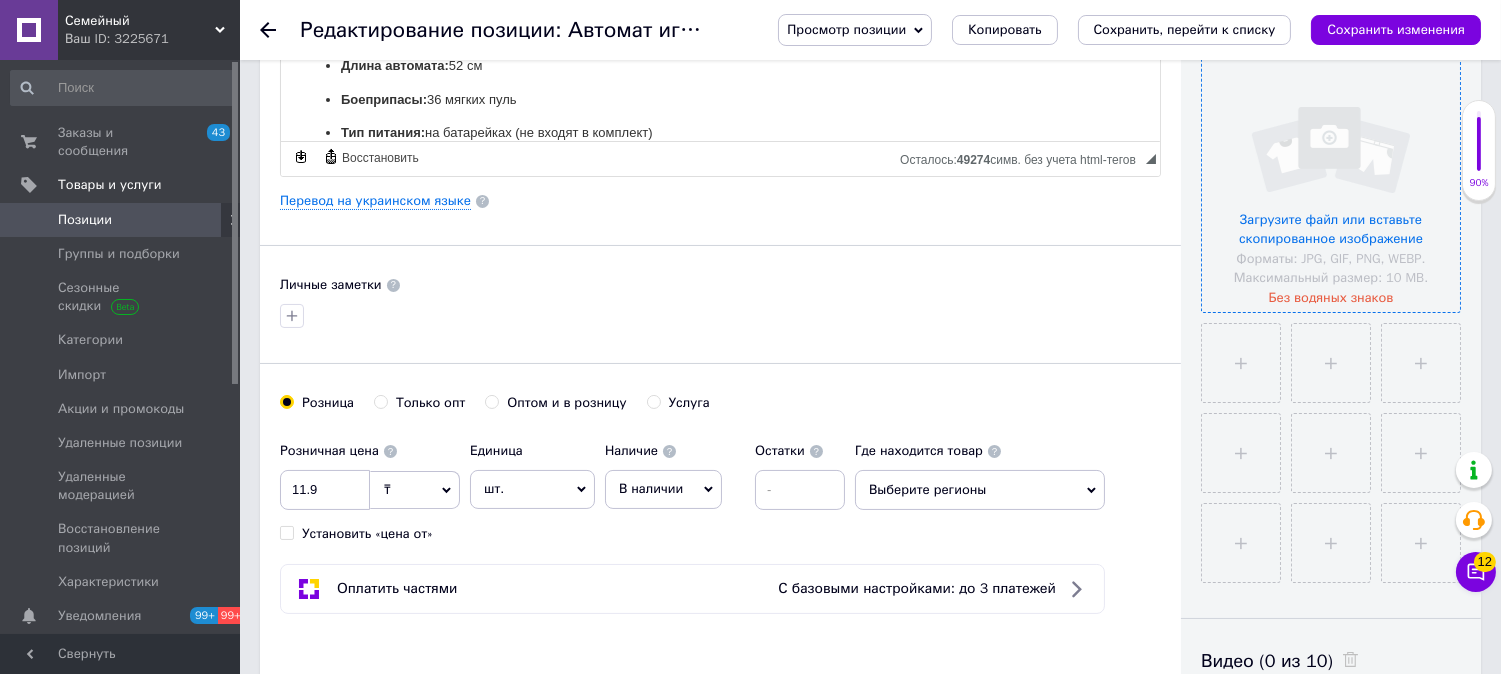 scroll, scrollTop: 222, scrollLeft: 0, axis: vertical 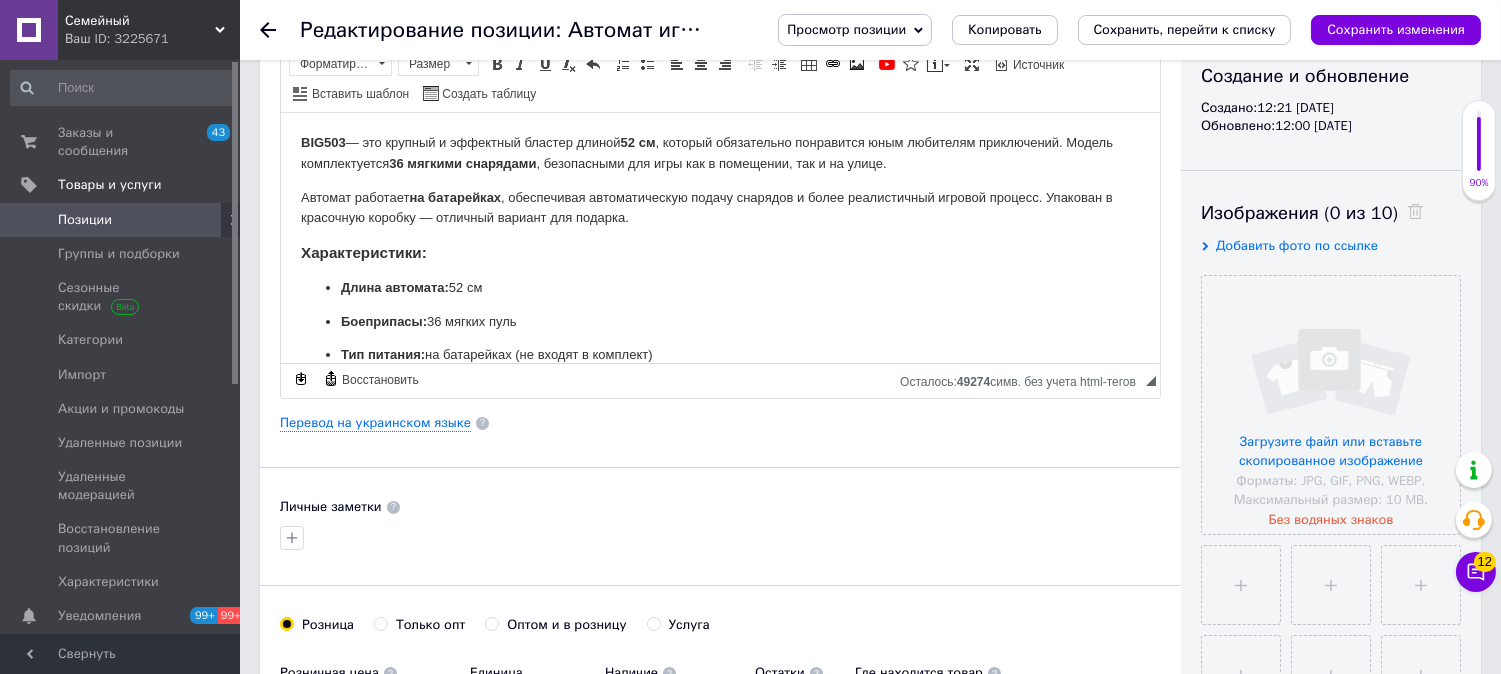 click on "Добавить фото по ссылке" at bounding box center [1297, 245] 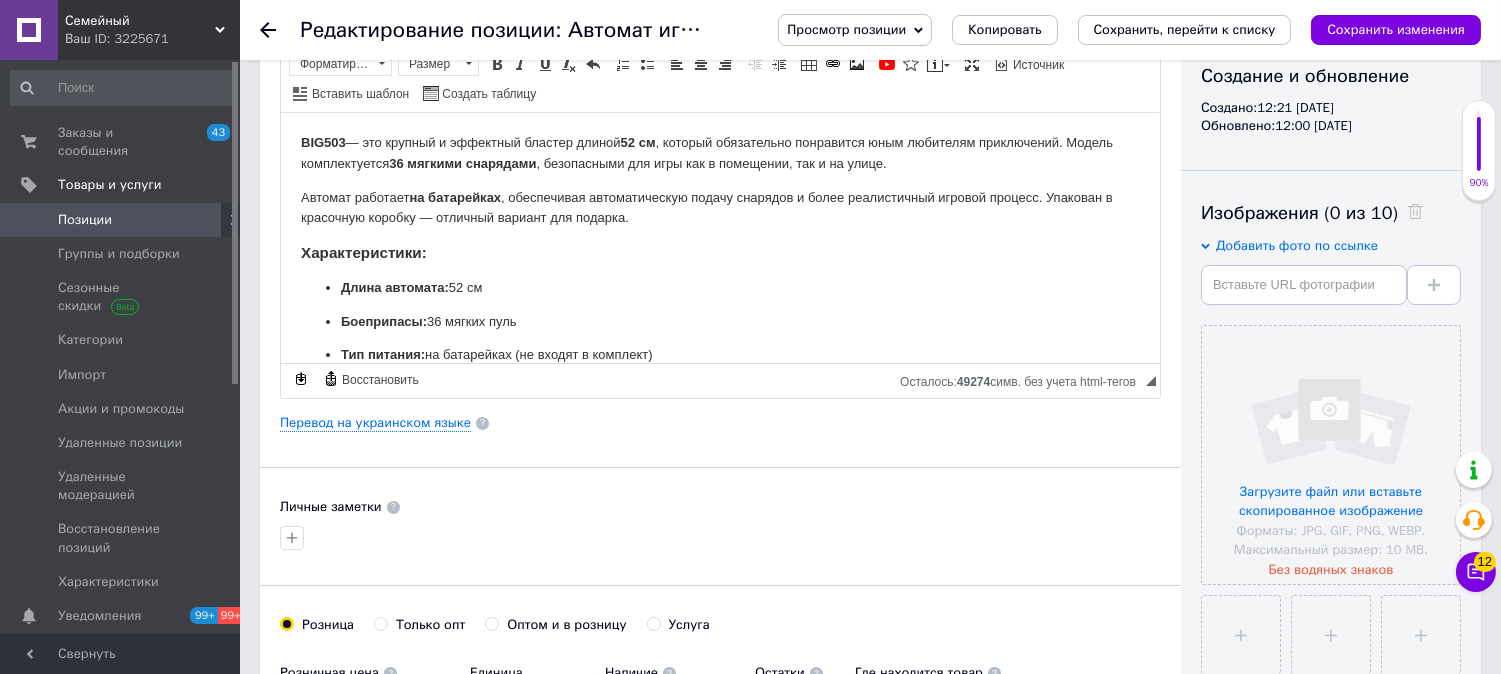 click at bounding box center [1304, 285] 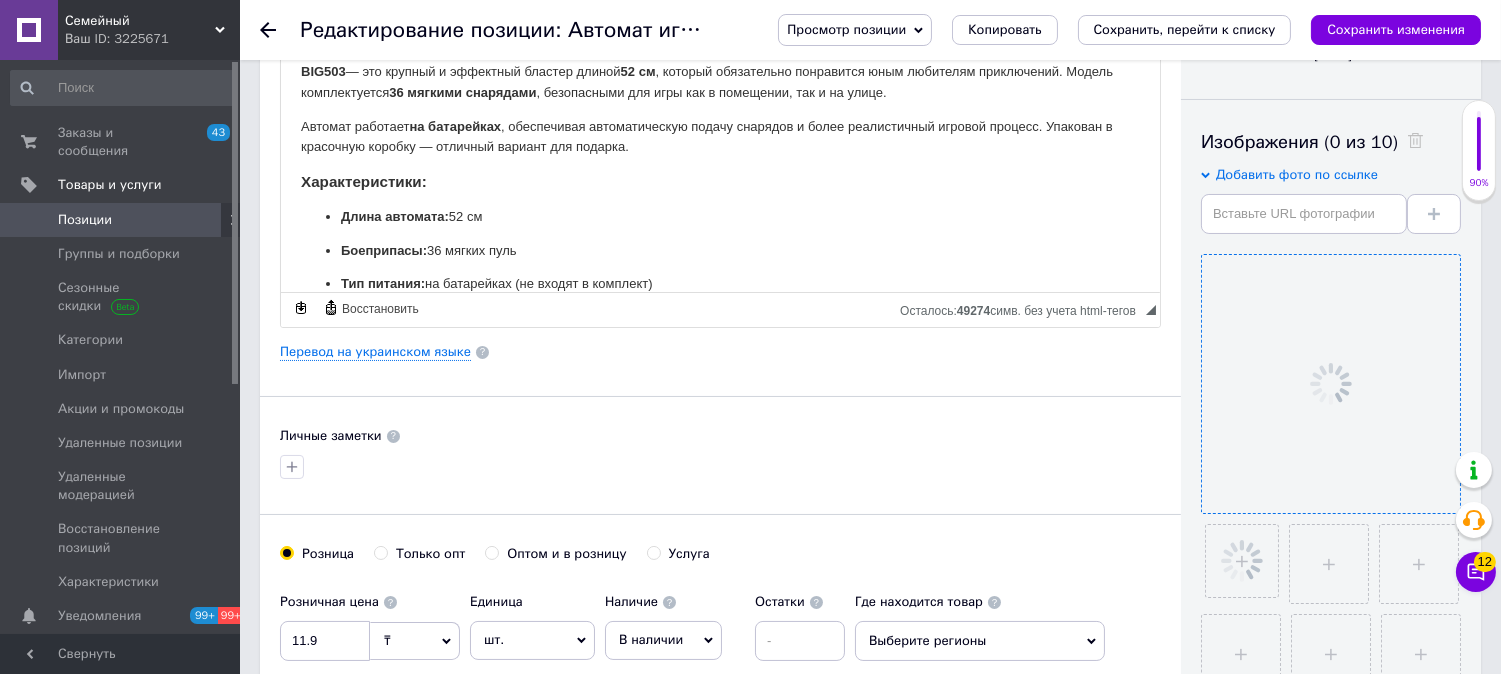 scroll, scrollTop: 333, scrollLeft: 0, axis: vertical 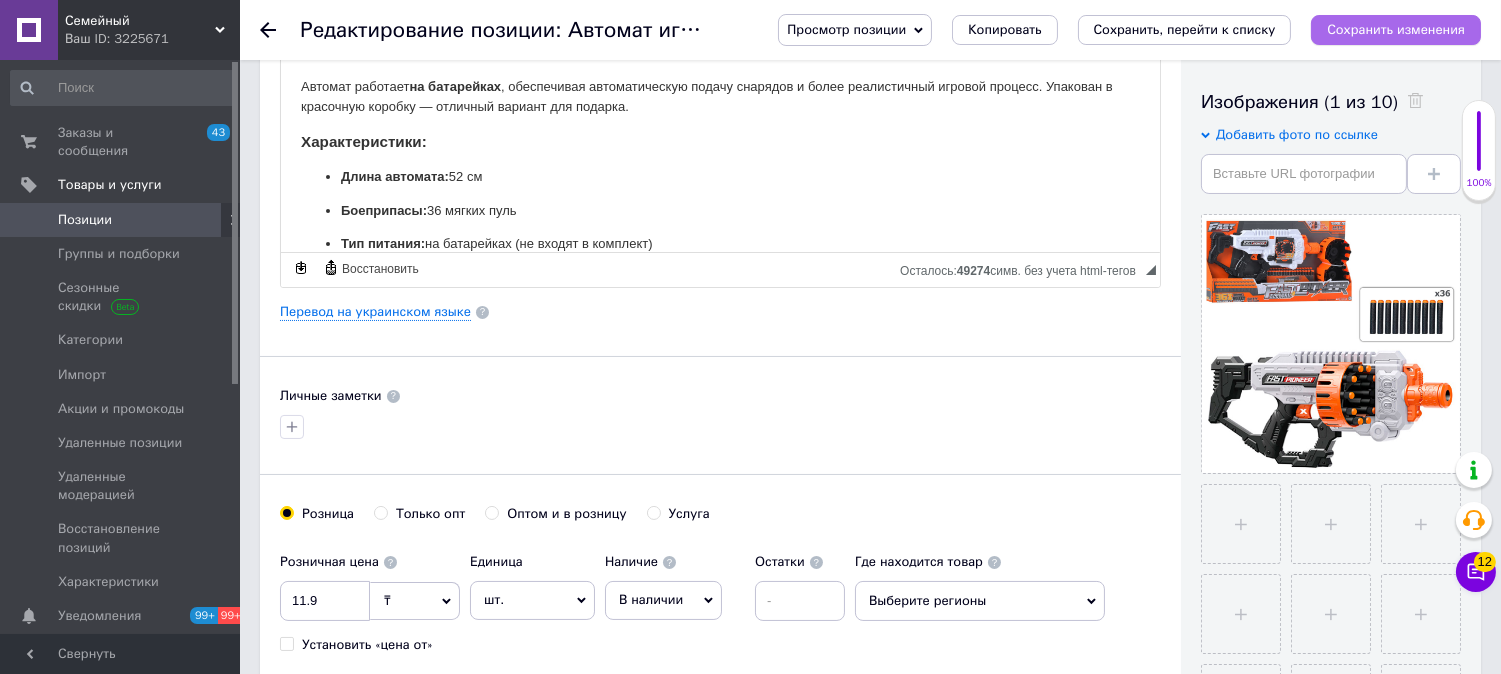 click on "Сохранить изменения" at bounding box center (1396, 29) 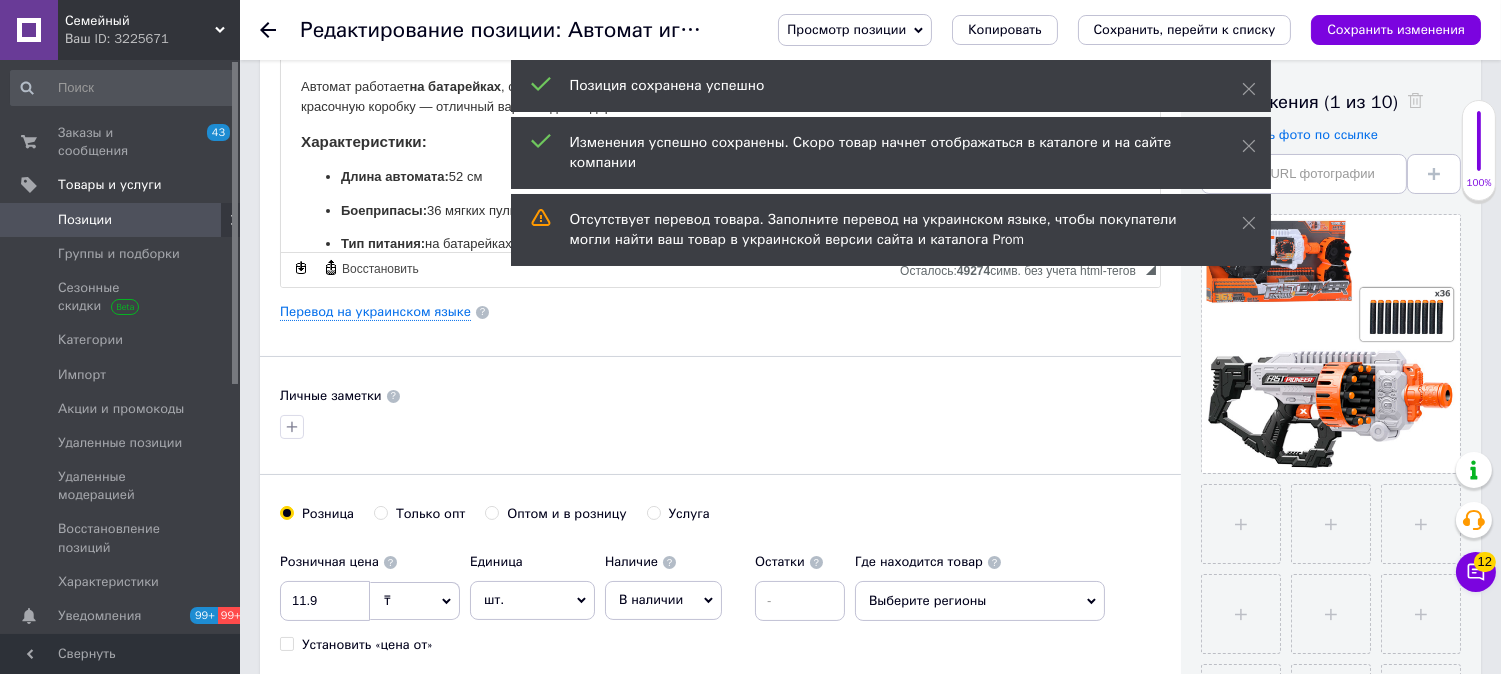 click on "Позиции" at bounding box center [85, 220] 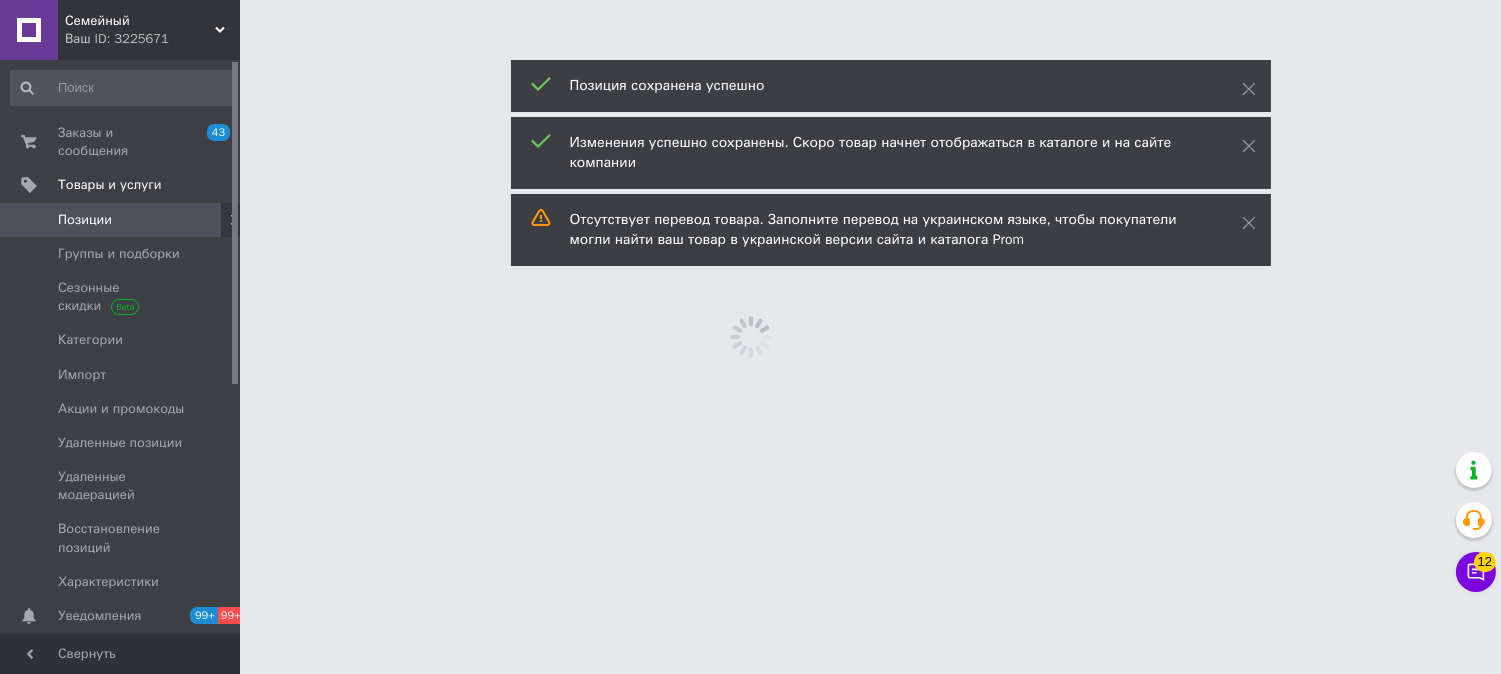 scroll, scrollTop: 0, scrollLeft: 0, axis: both 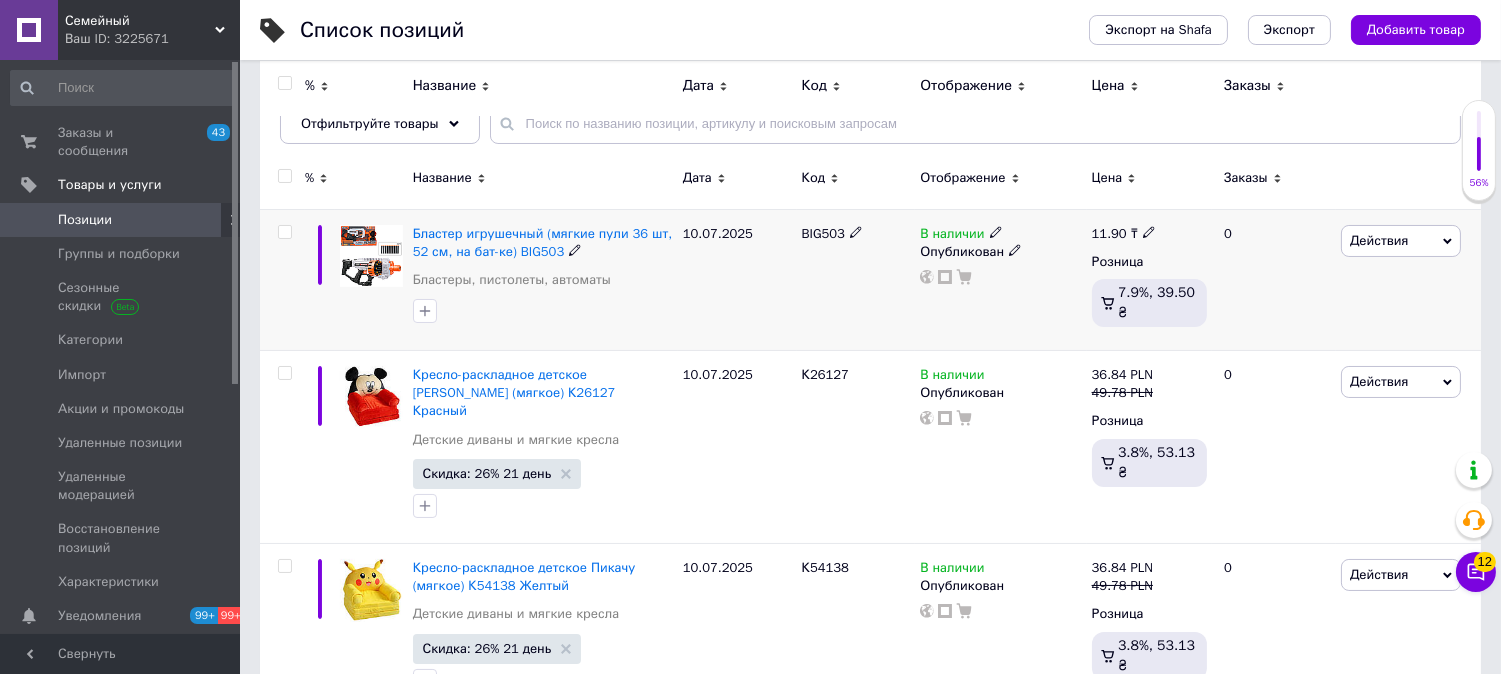 click on "11.90   ₸ Розница 7.9%, 39.50 ₴" at bounding box center [1149, 279] 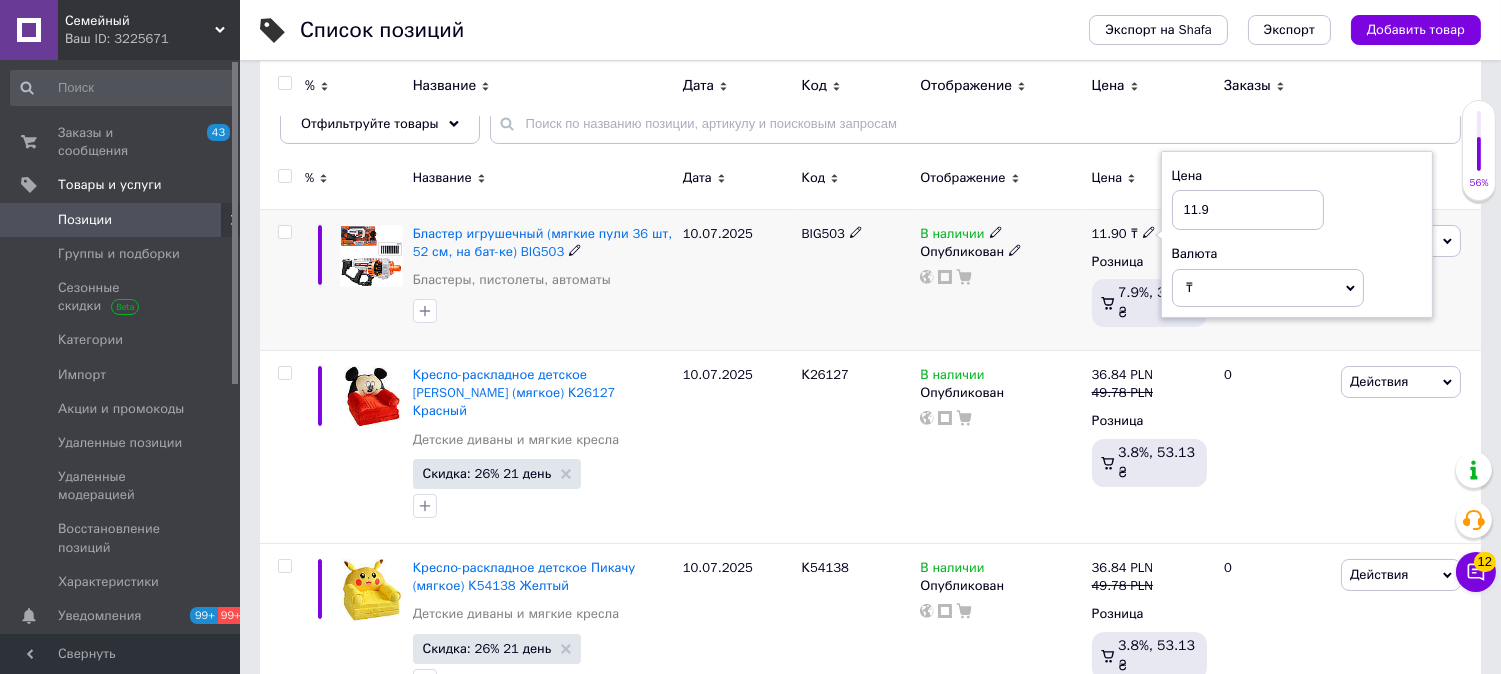 click on "11.9" at bounding box center [1248, 210] 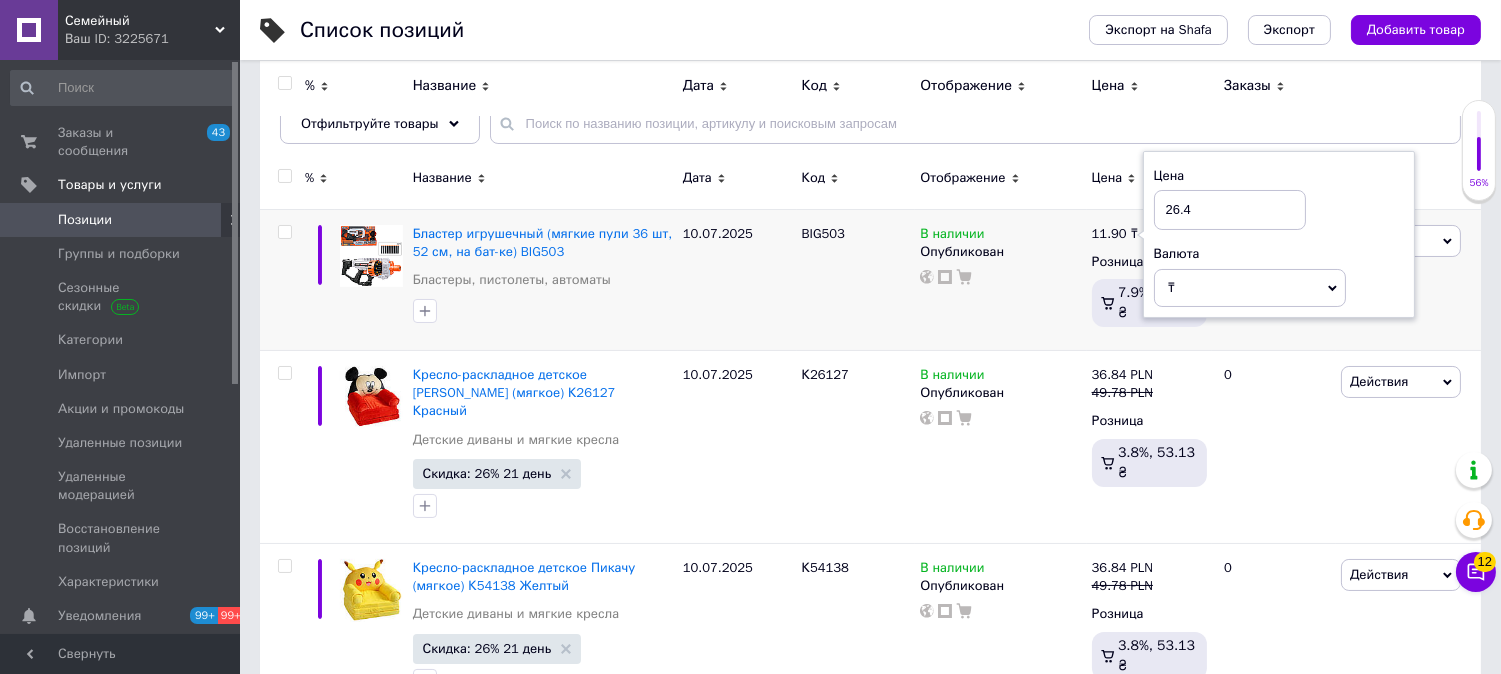 type on "26.4" 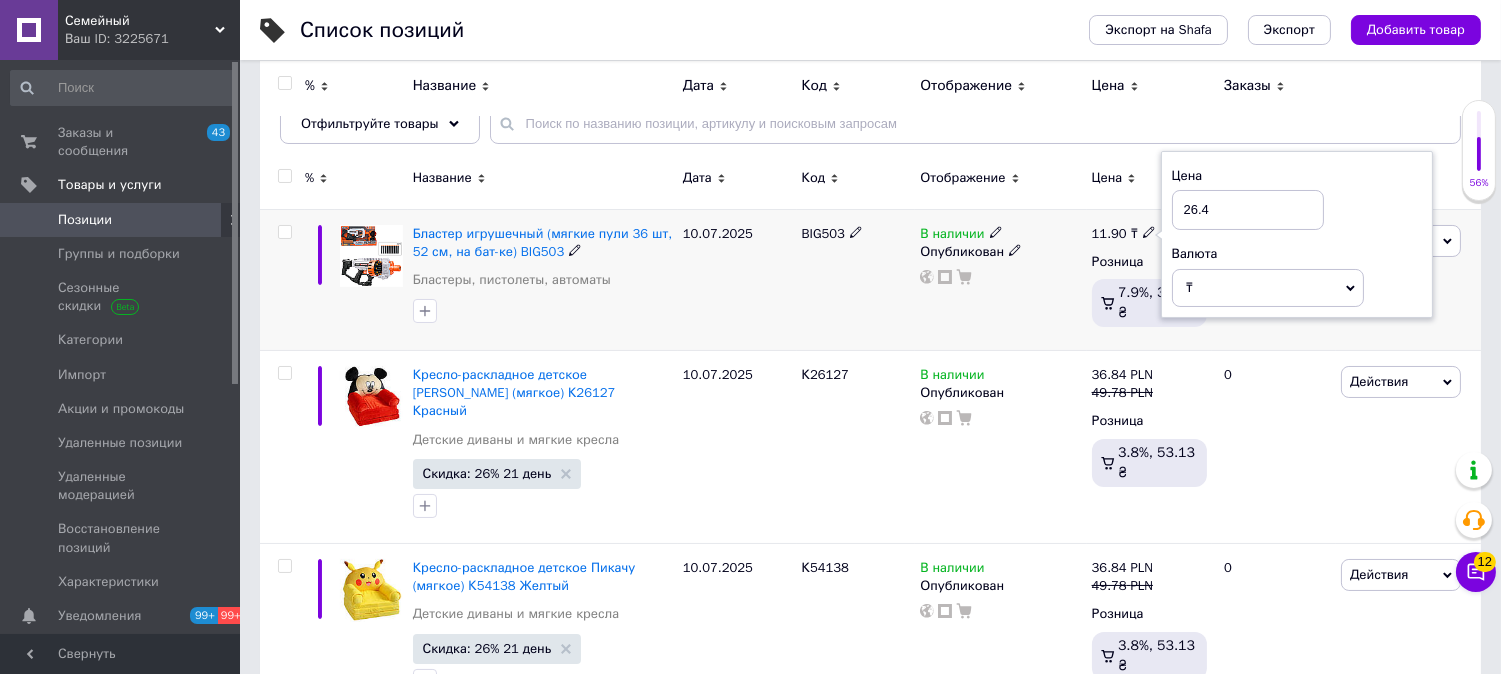 click on "Цена 26.4 Валюта ₸ $ € CHF ₴ £ ¥ PLN MDL HUF KGS CN¥ TRY ₩ lei" at bounding box center (1297, 234) 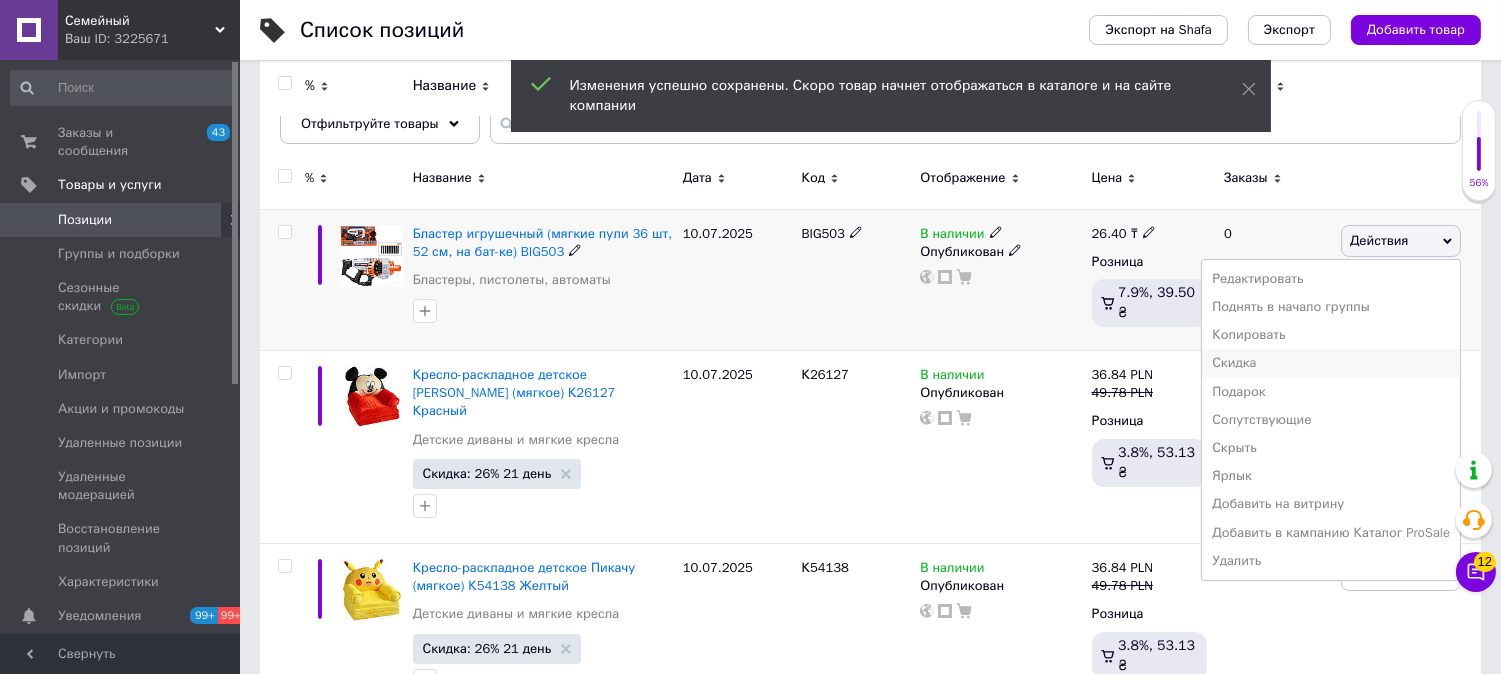 click on "Скидка" at bounding box center [1331, 363] 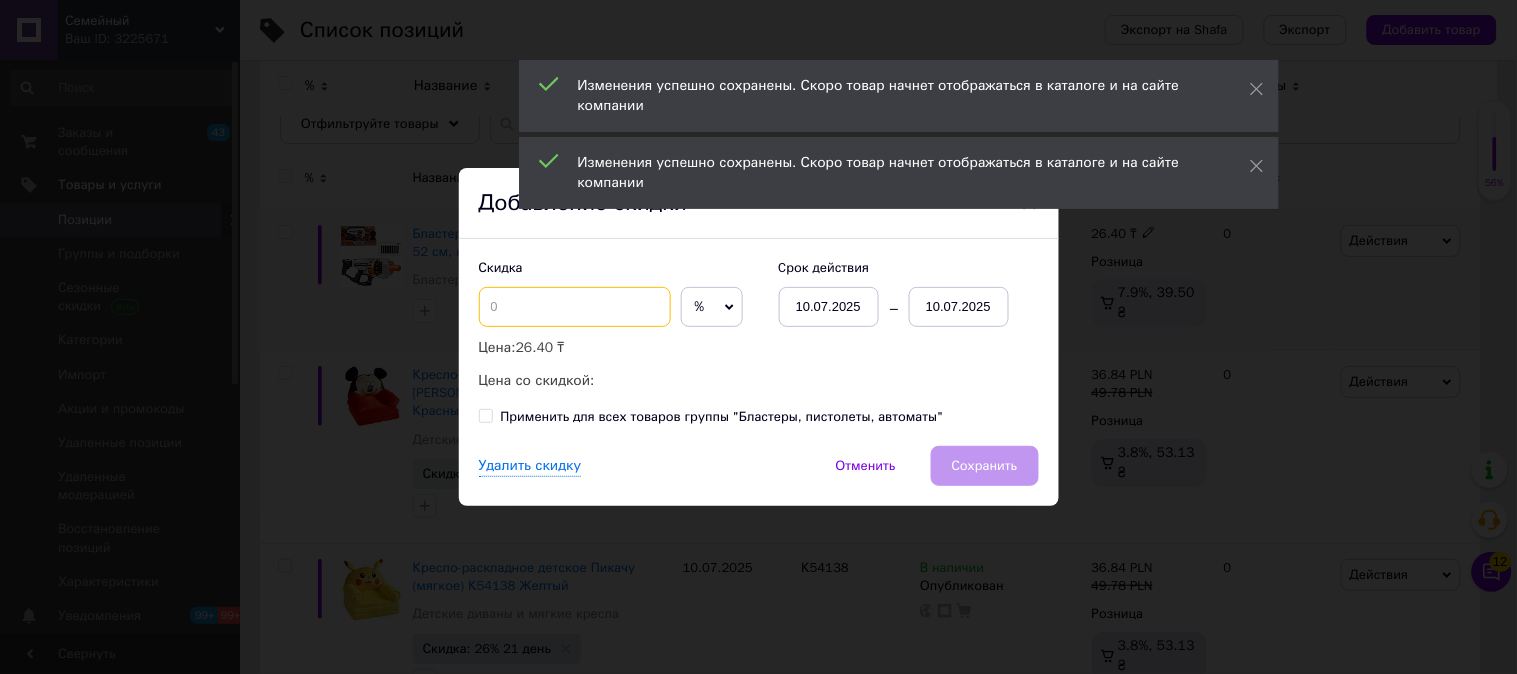 click at bounding box center (575, 307) 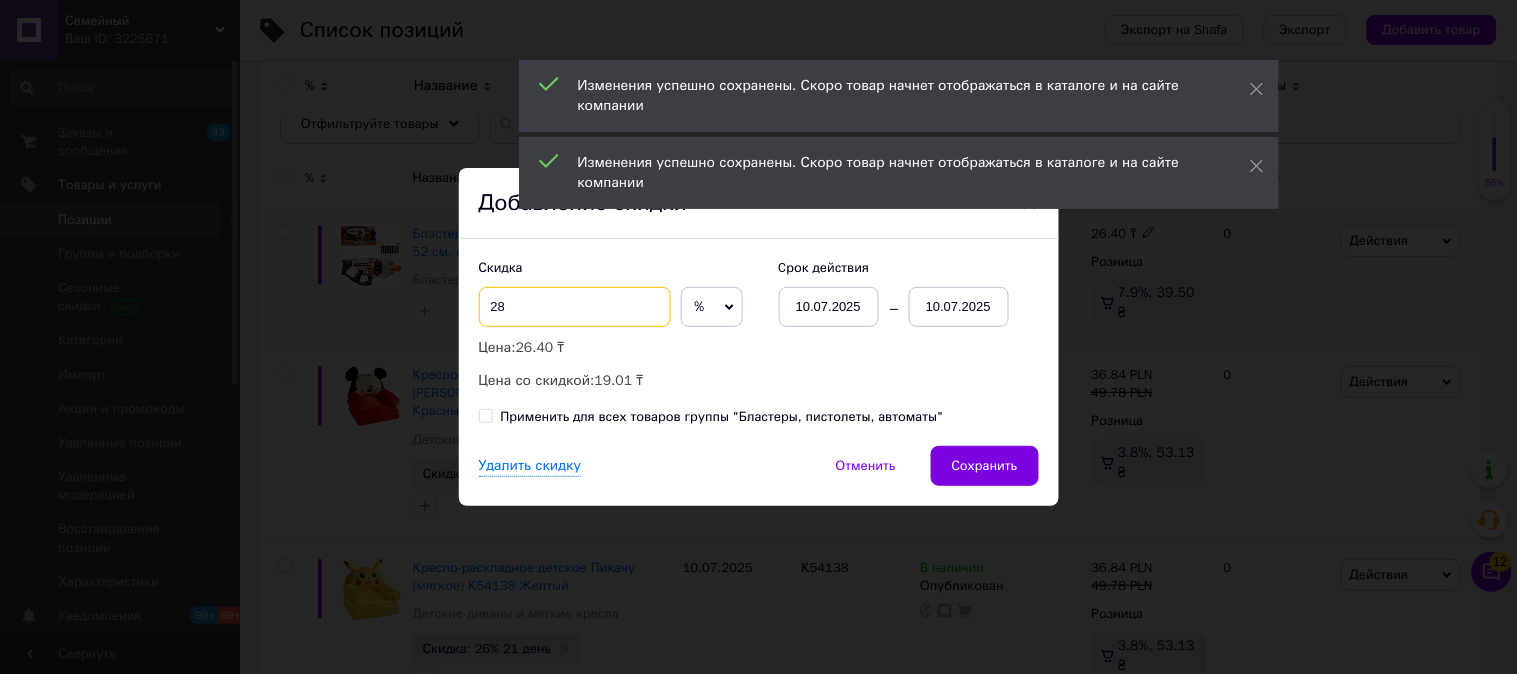 type on "28" 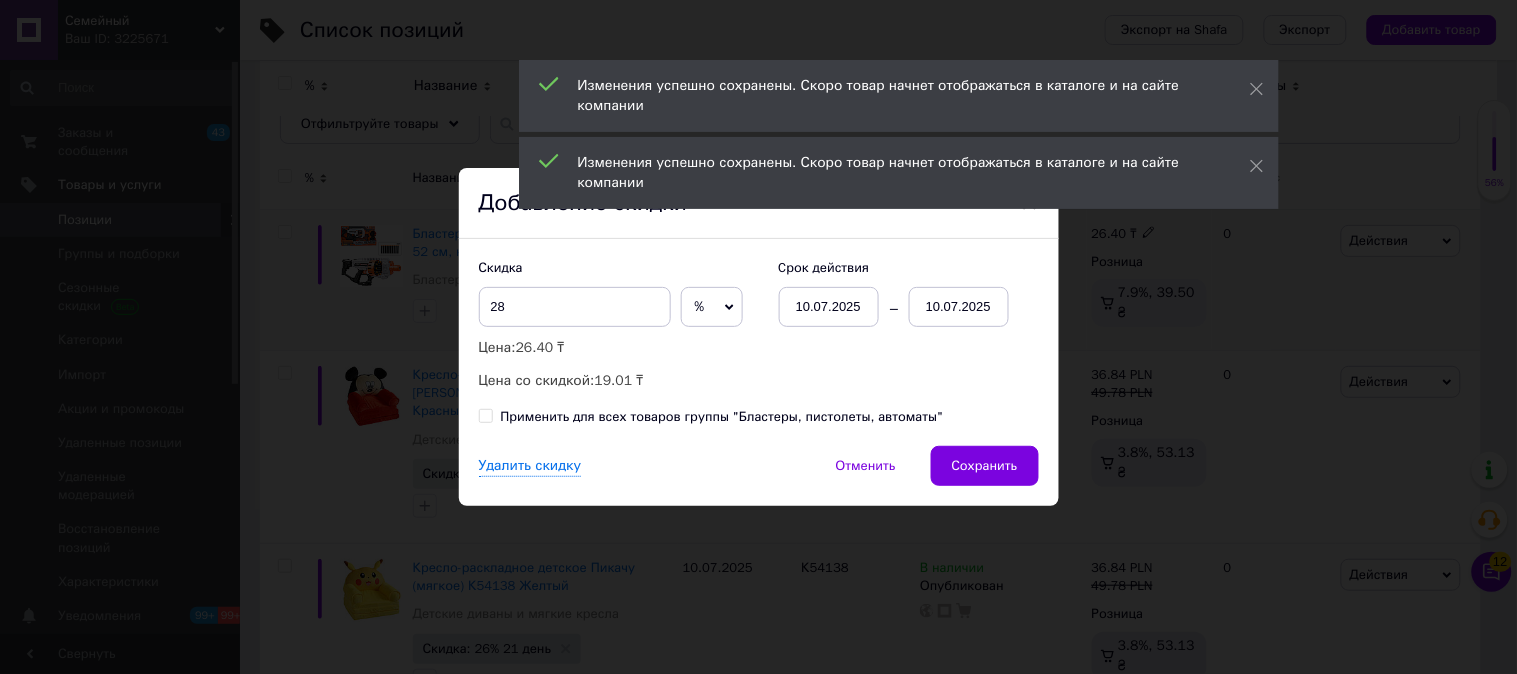 click on "10.07.2025" at bounding box center [959, 307] 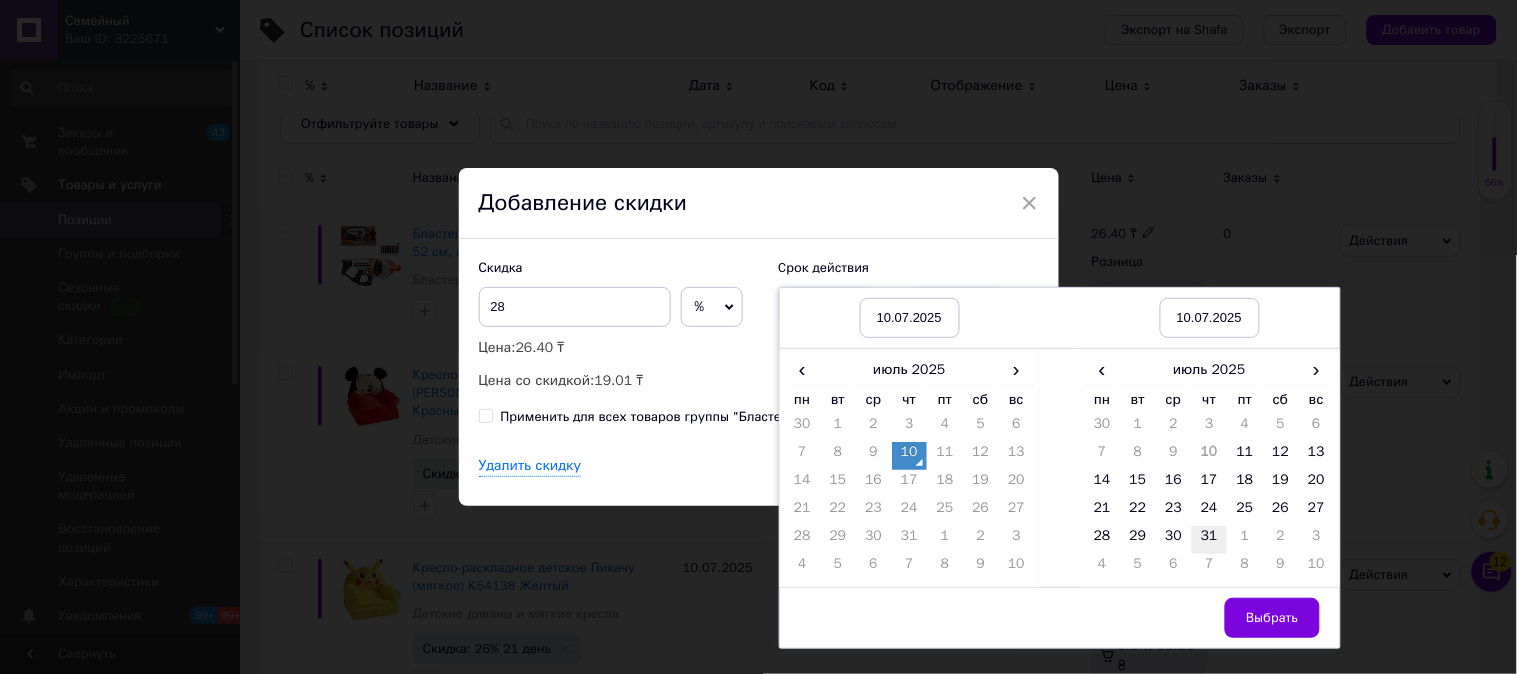 click on "31" at bounding box center (1210, 540) 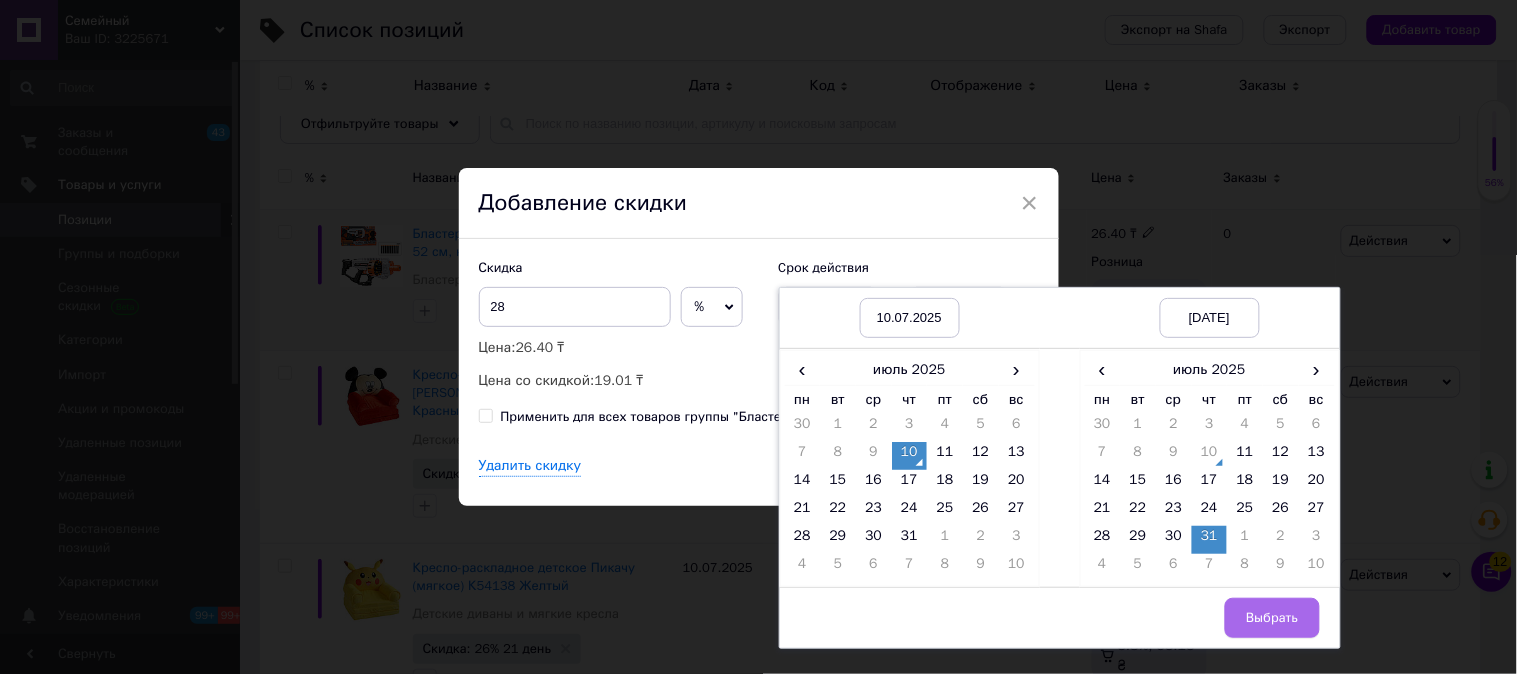 click on "Выбрать" at bounding box center [1272, 618] 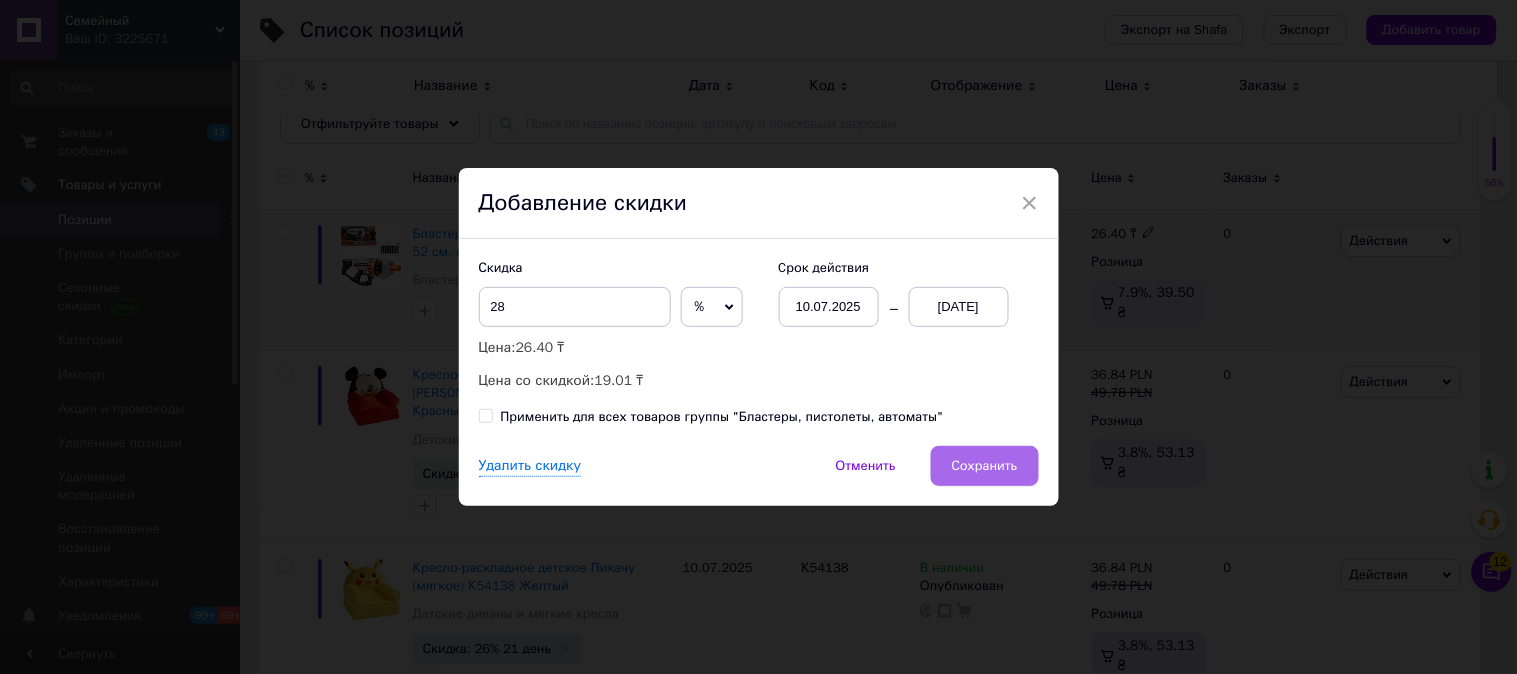click on "Сохранить" at bounding box center (985, 466) 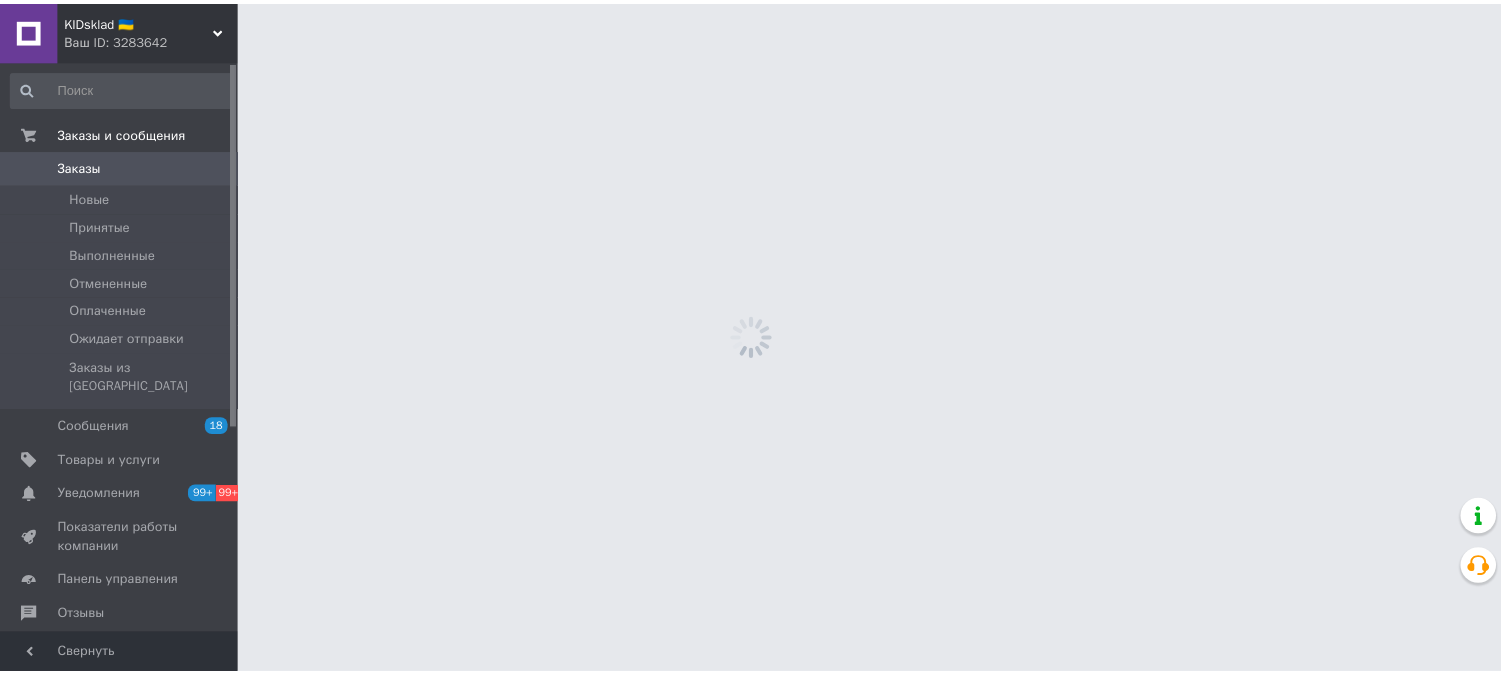 scroll, scrollTop: 0, scrollLeft: 0, axis: both 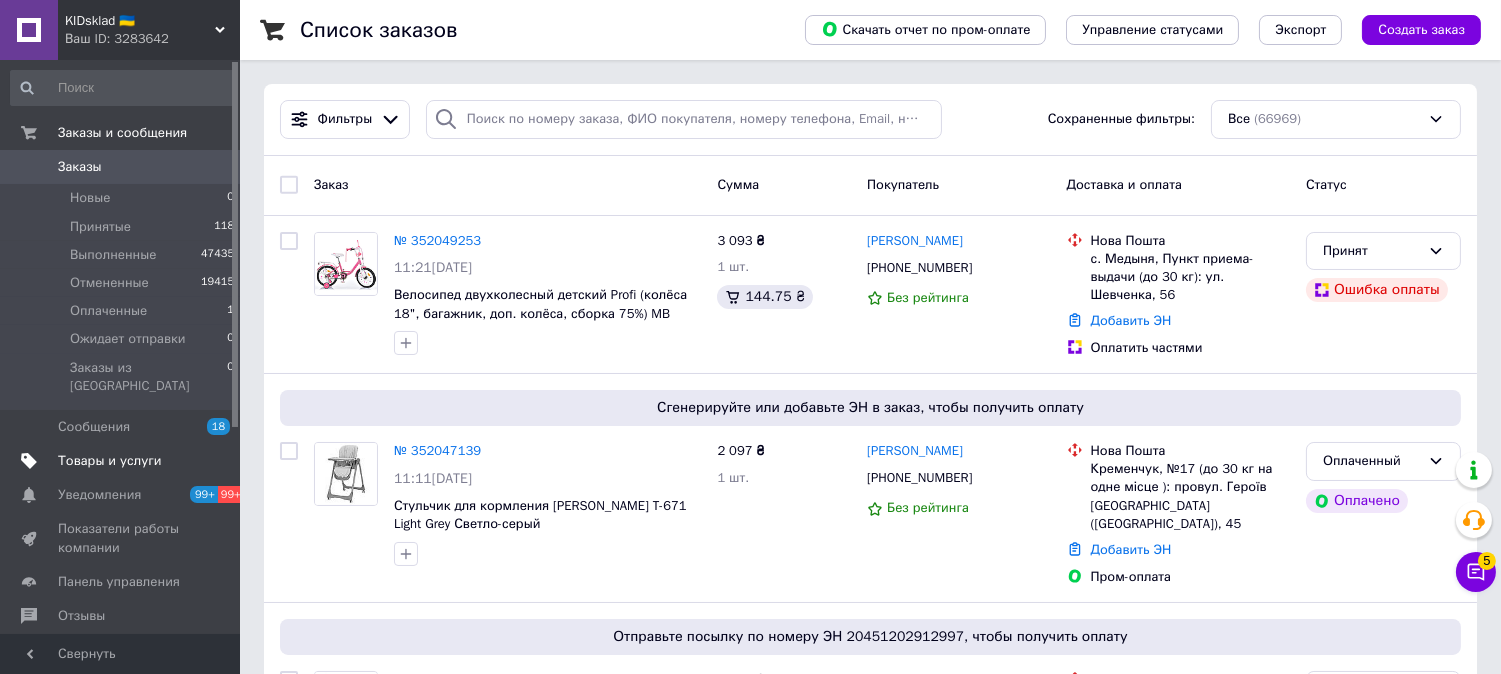 click on "Товары и услуги" at bounding box center (123, 461) 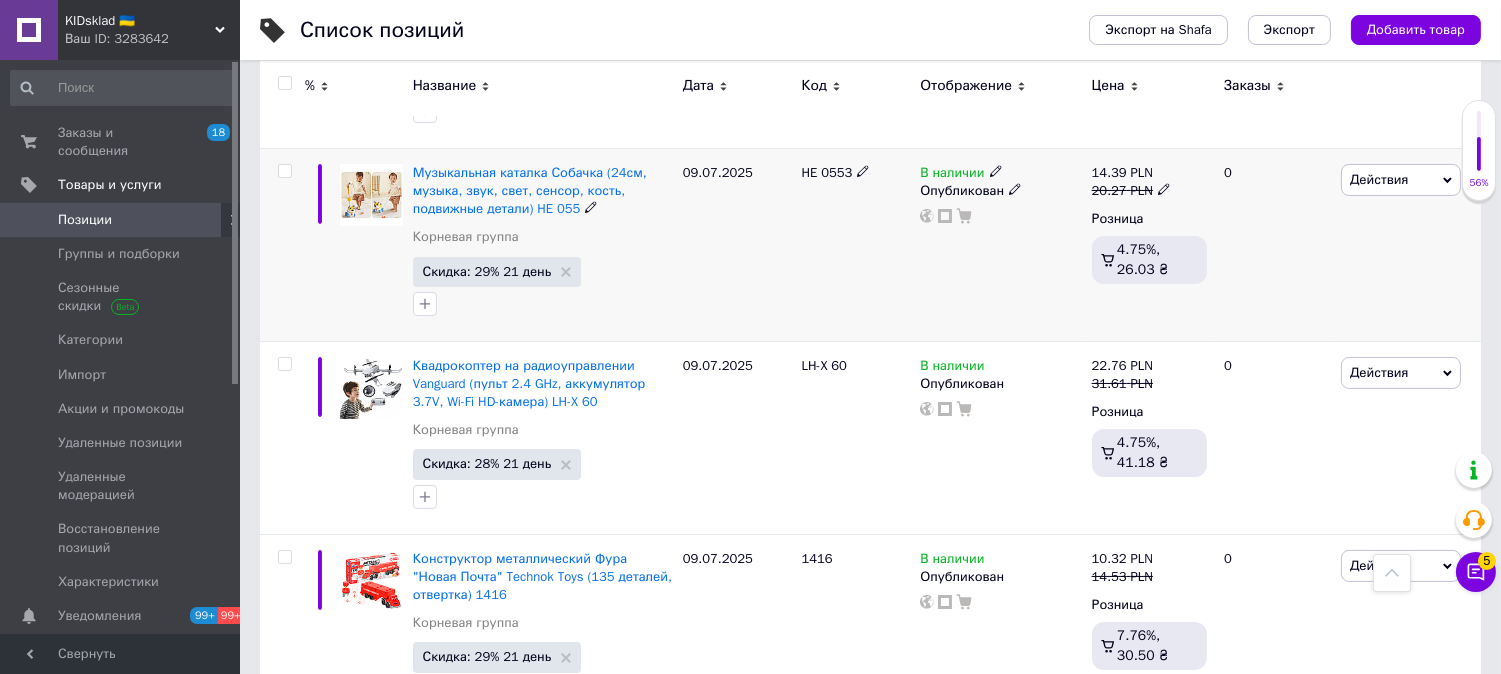 scroll, scrollTop: 444, scrollLeft: 0, axis: vertical 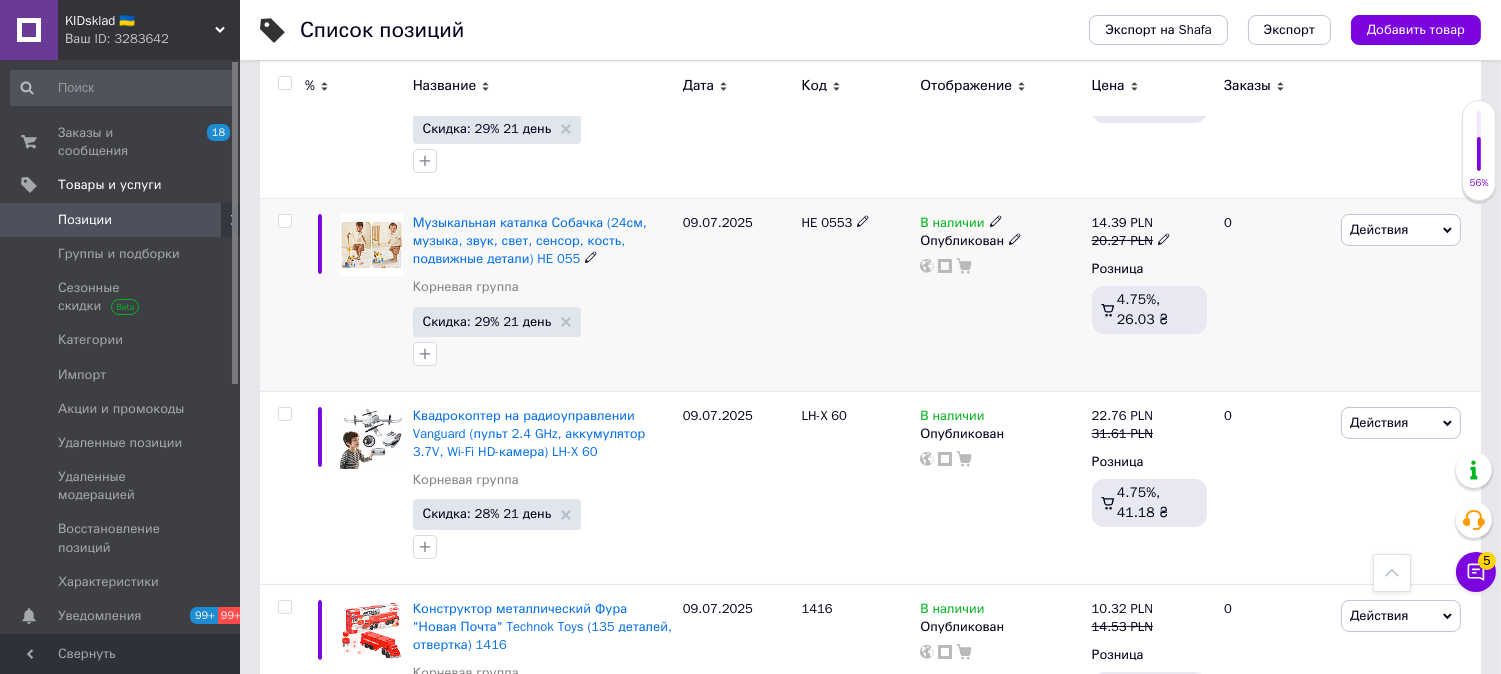 click at bounding box center (284, 221) 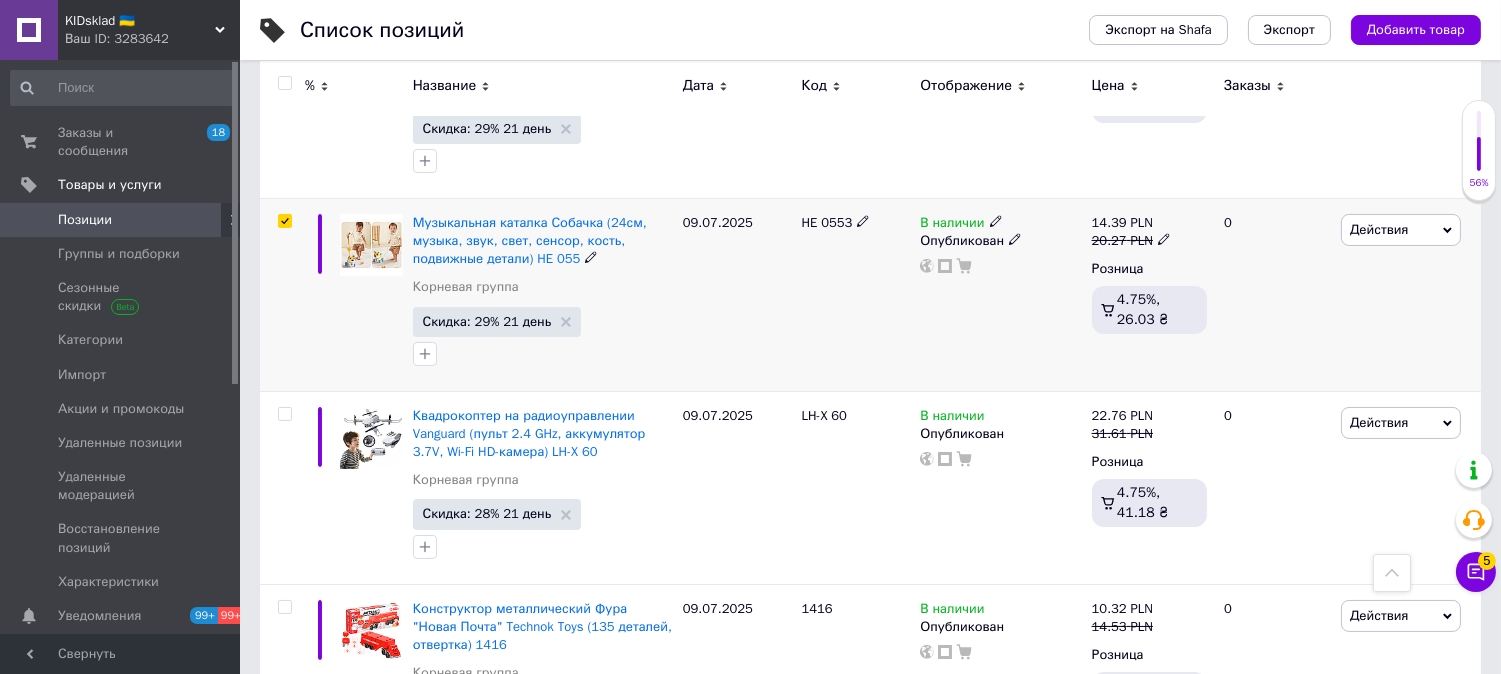 checkbox on "true" 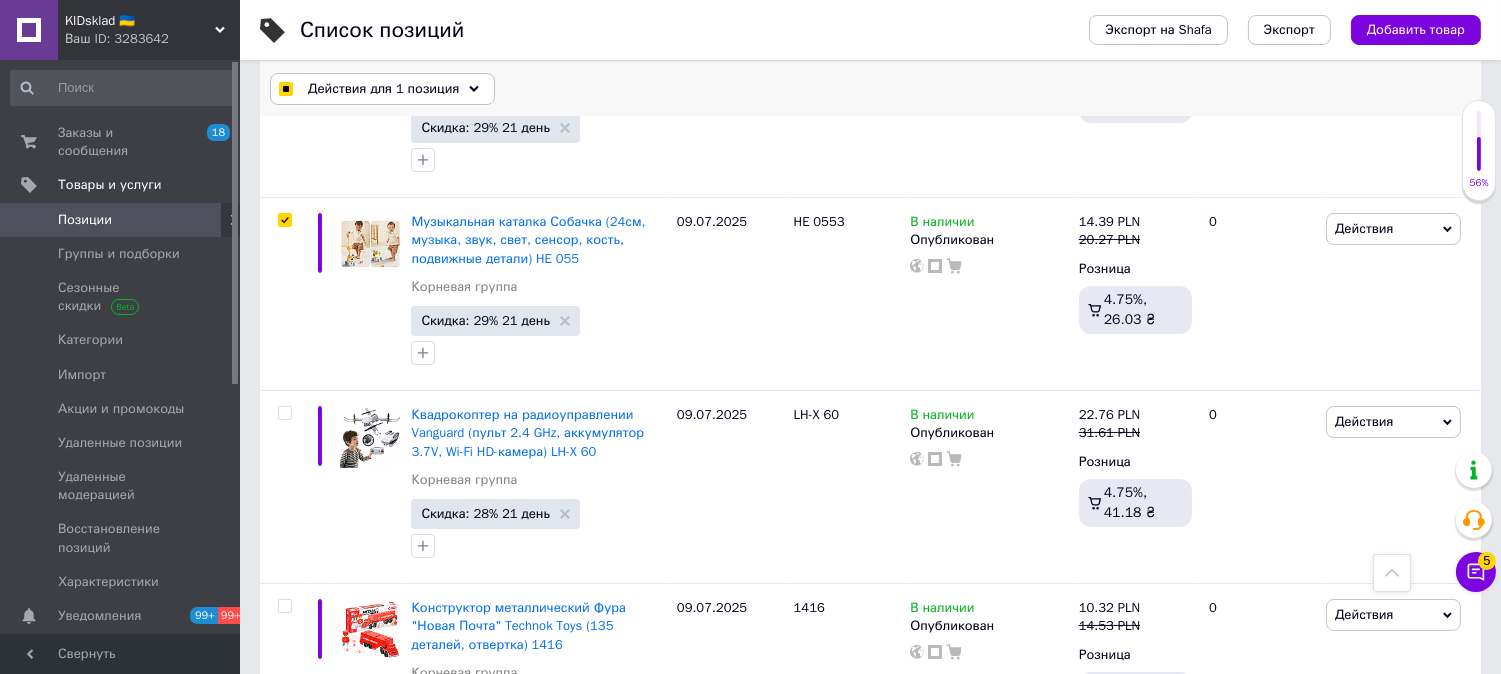 click on "Действия для 1 позиция" at bounding box center [383, 89] 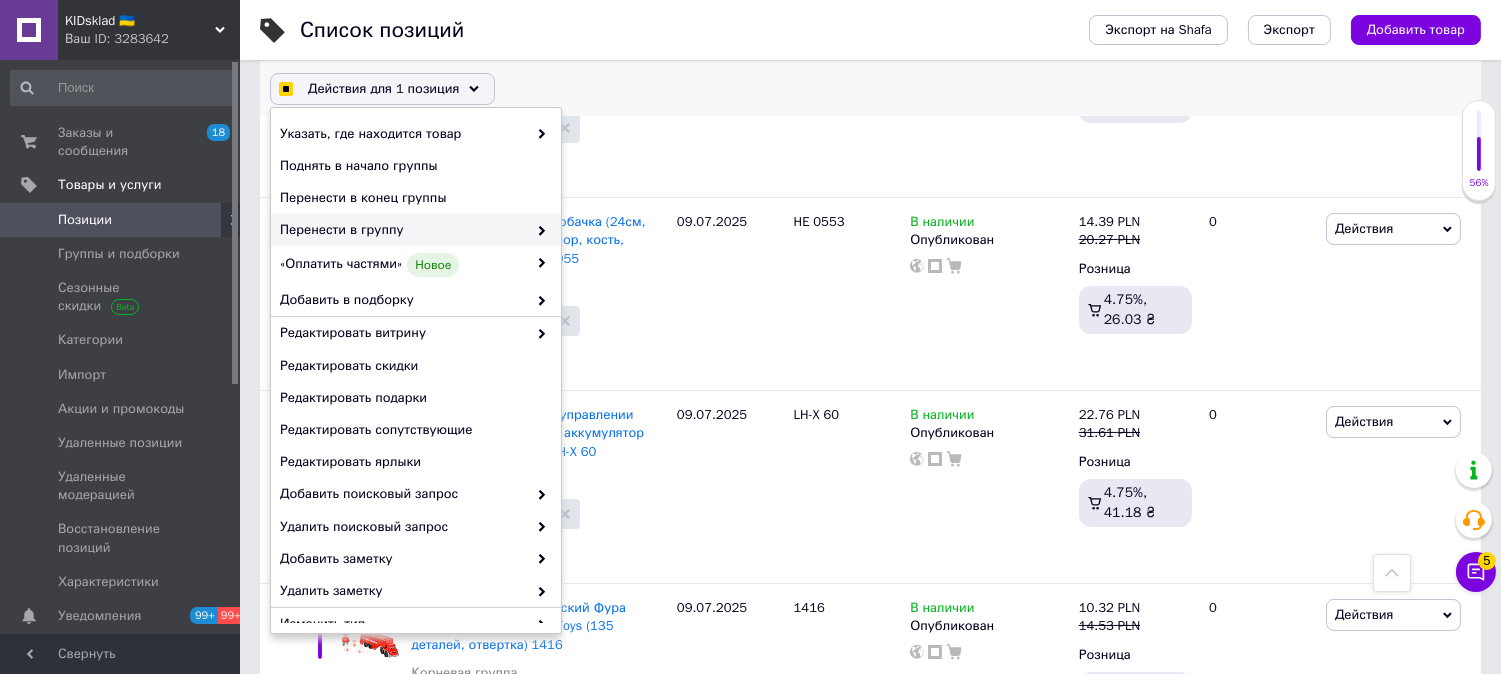 click on "Перенести в группу" at bounding box center [403, 230] 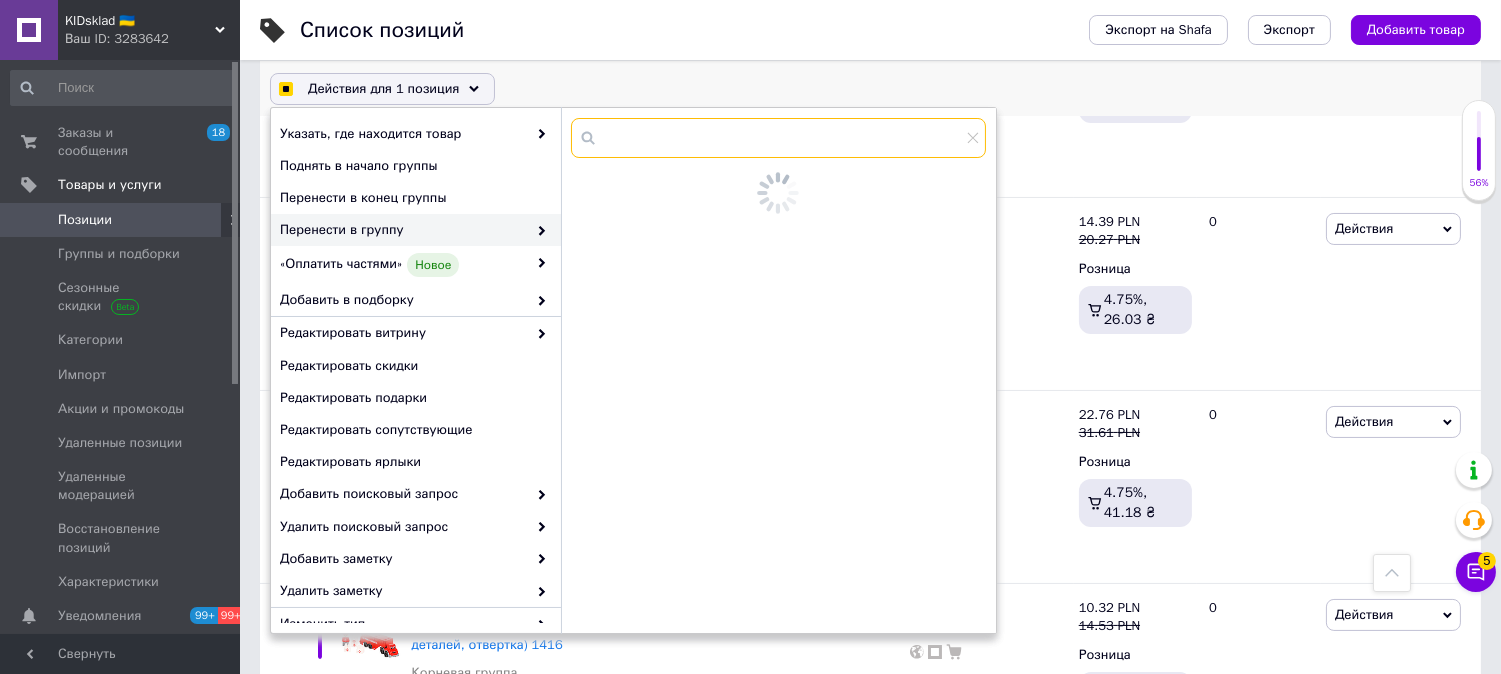click at bounding box center (778, 138) 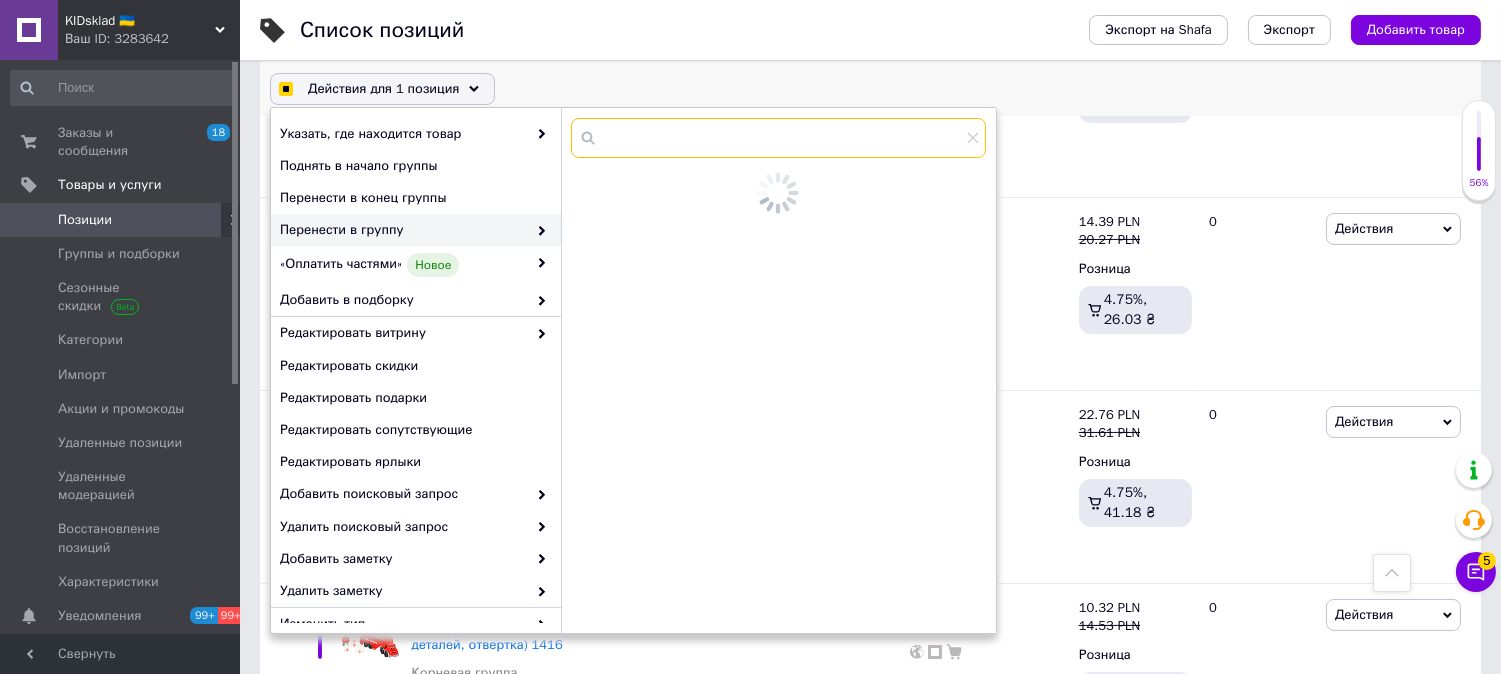 checkbox on "true" 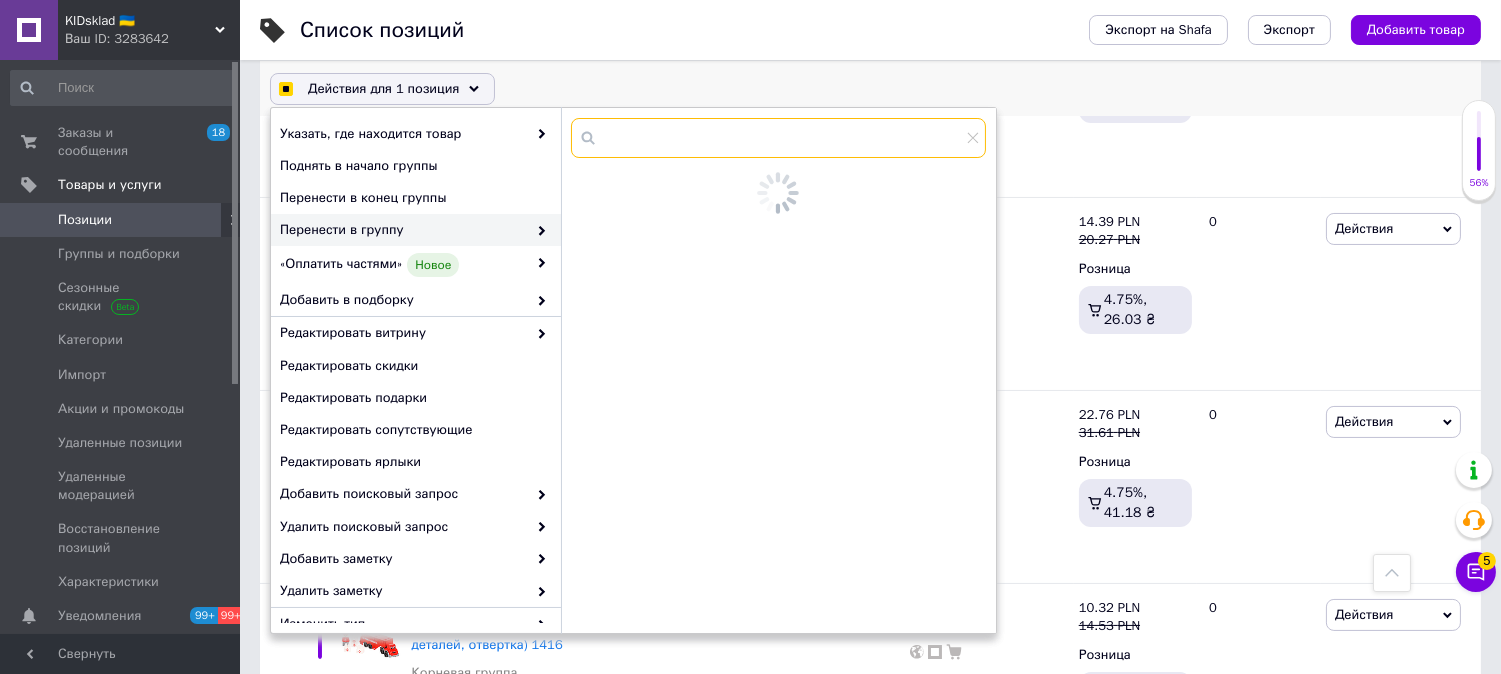 checkbox on "true" 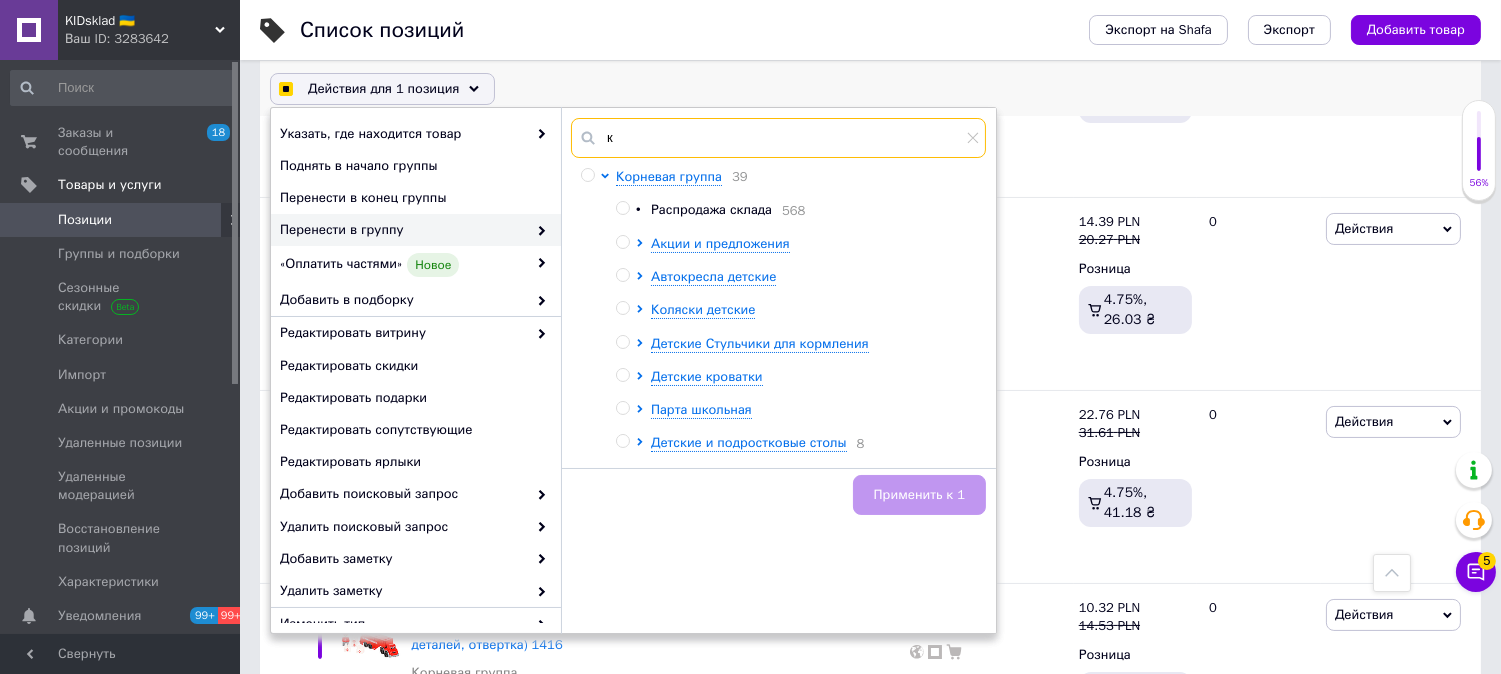 type on "ка" 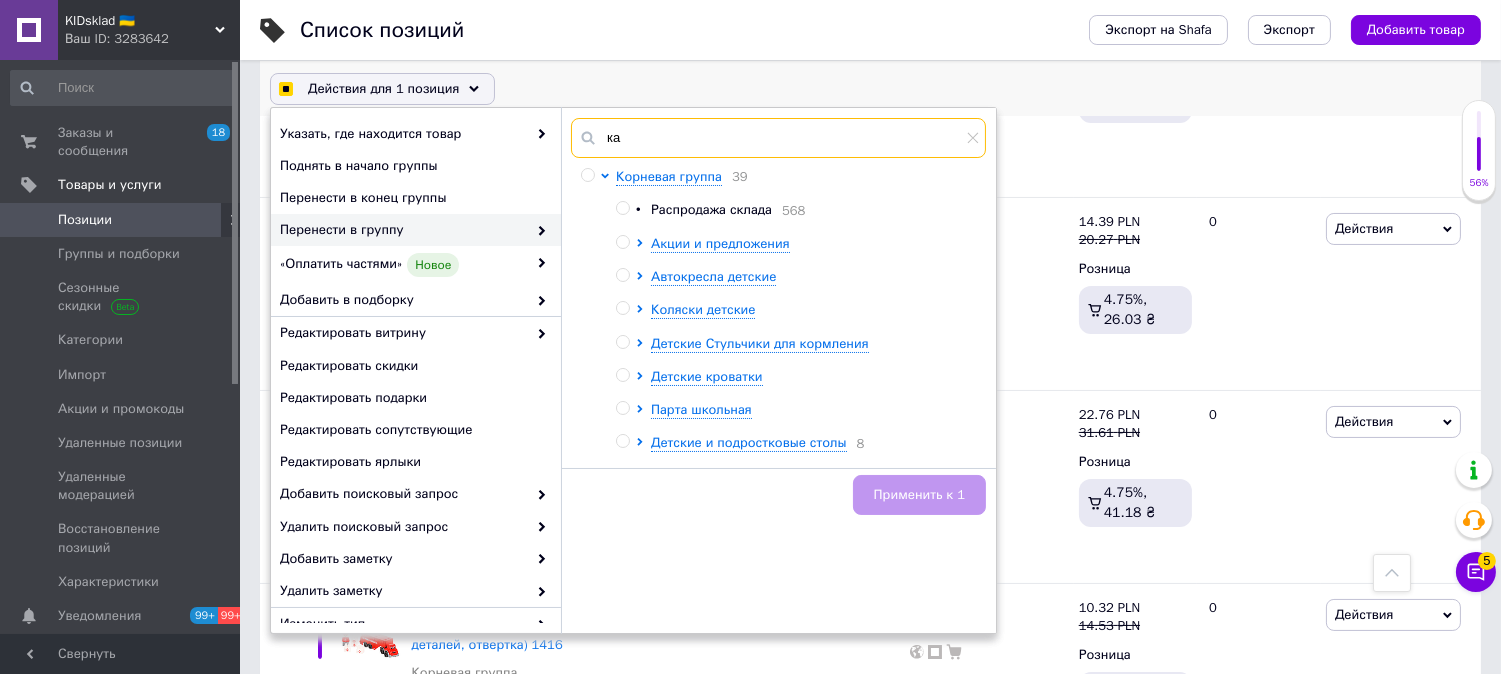 checkbox on "true" 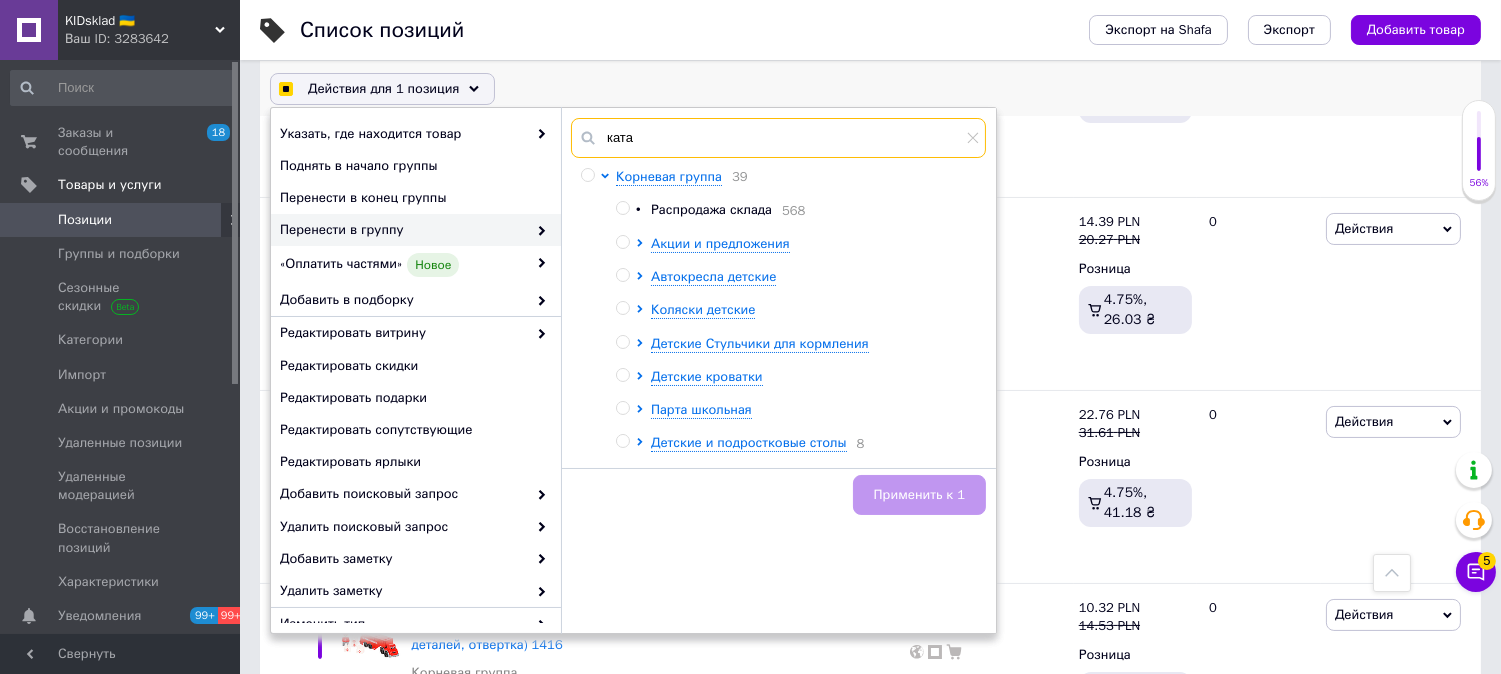 type on "катал" 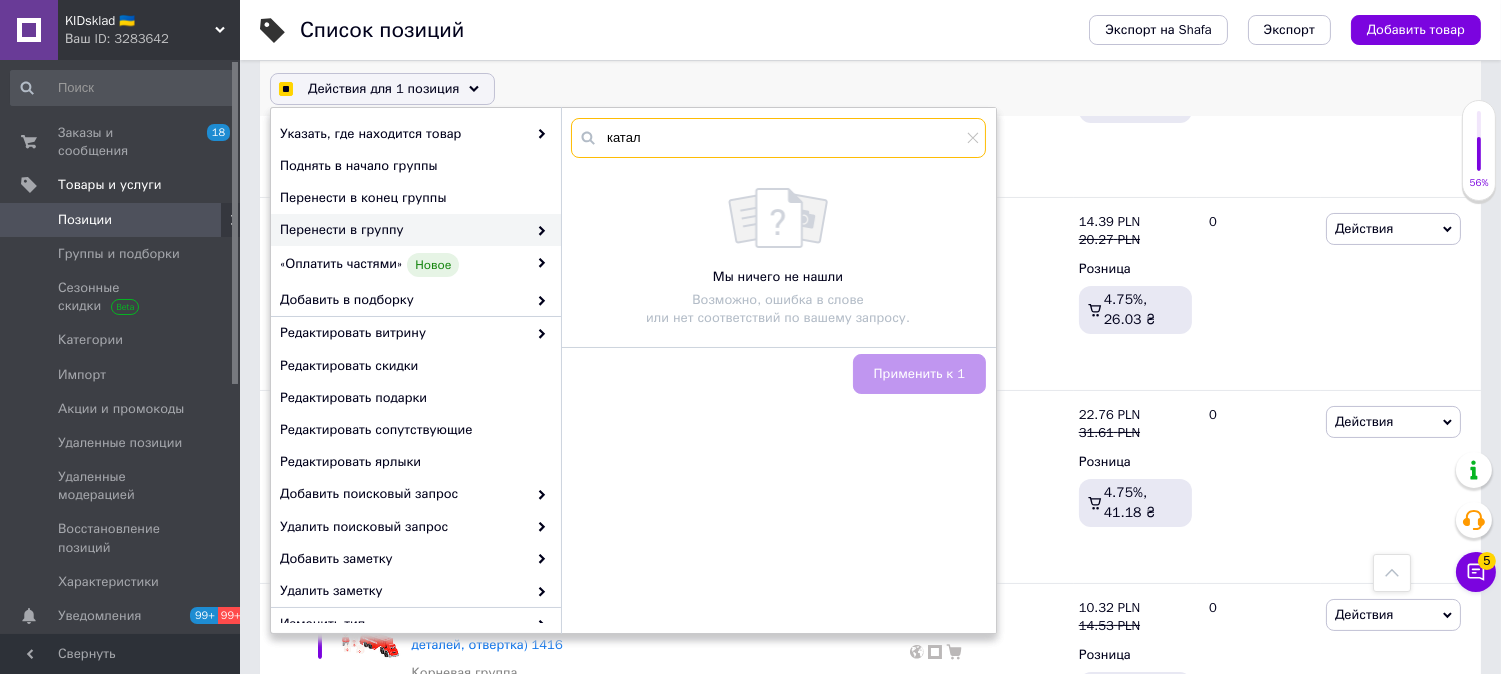 checkbox on "true" 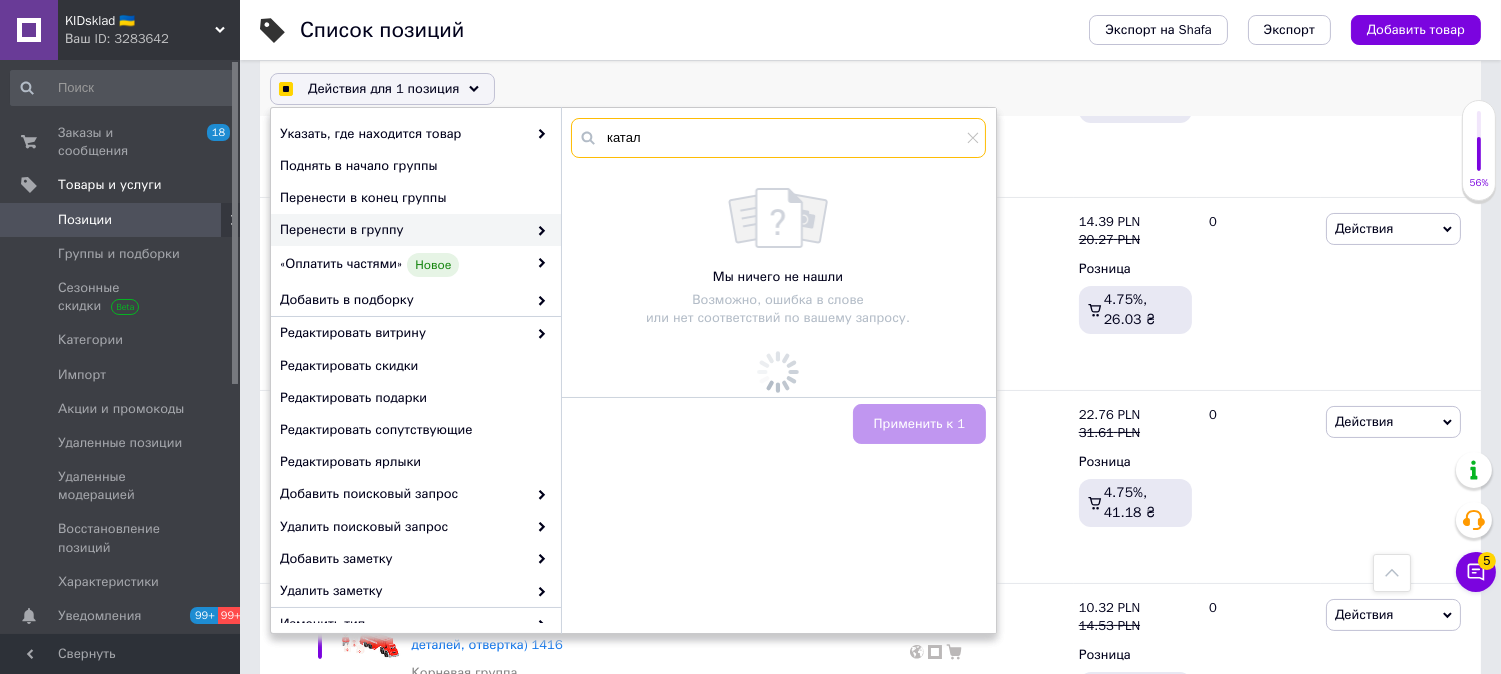 checkbox on "true" 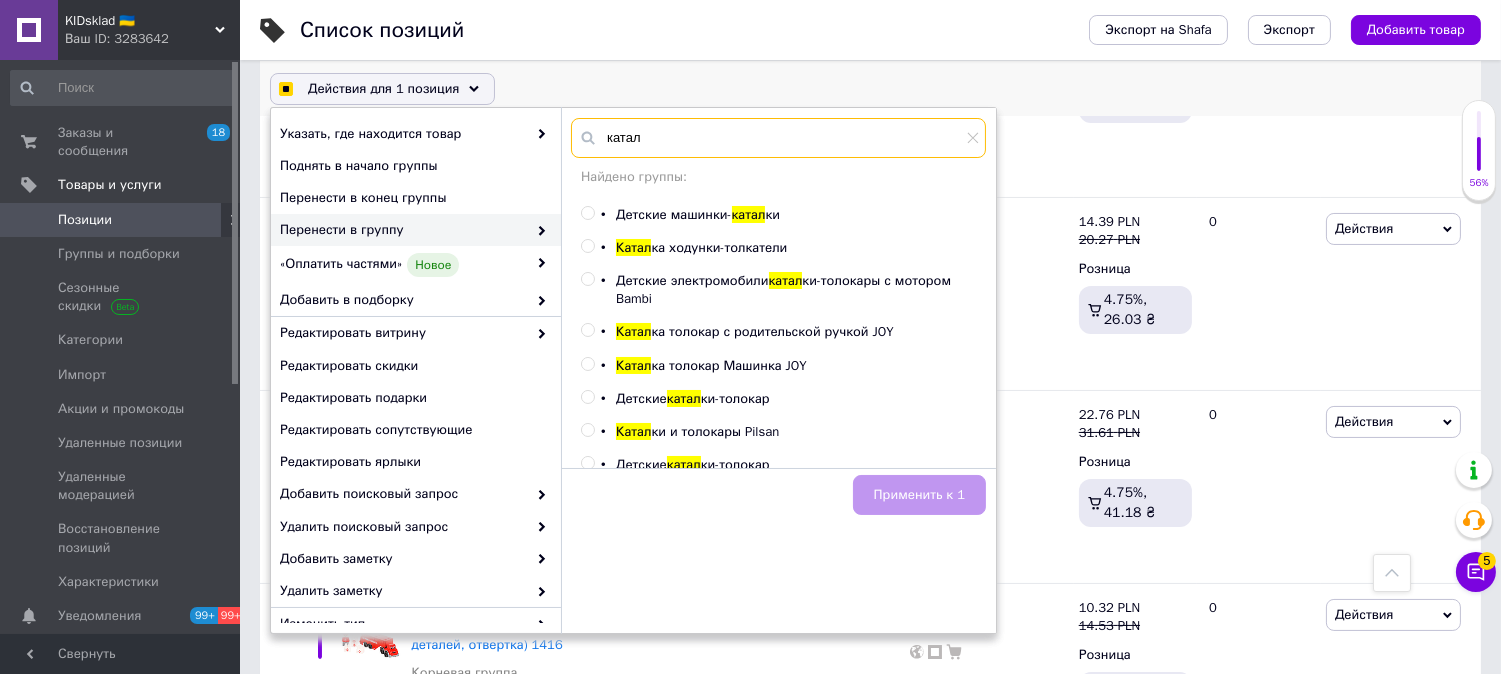 checkbox on "true" 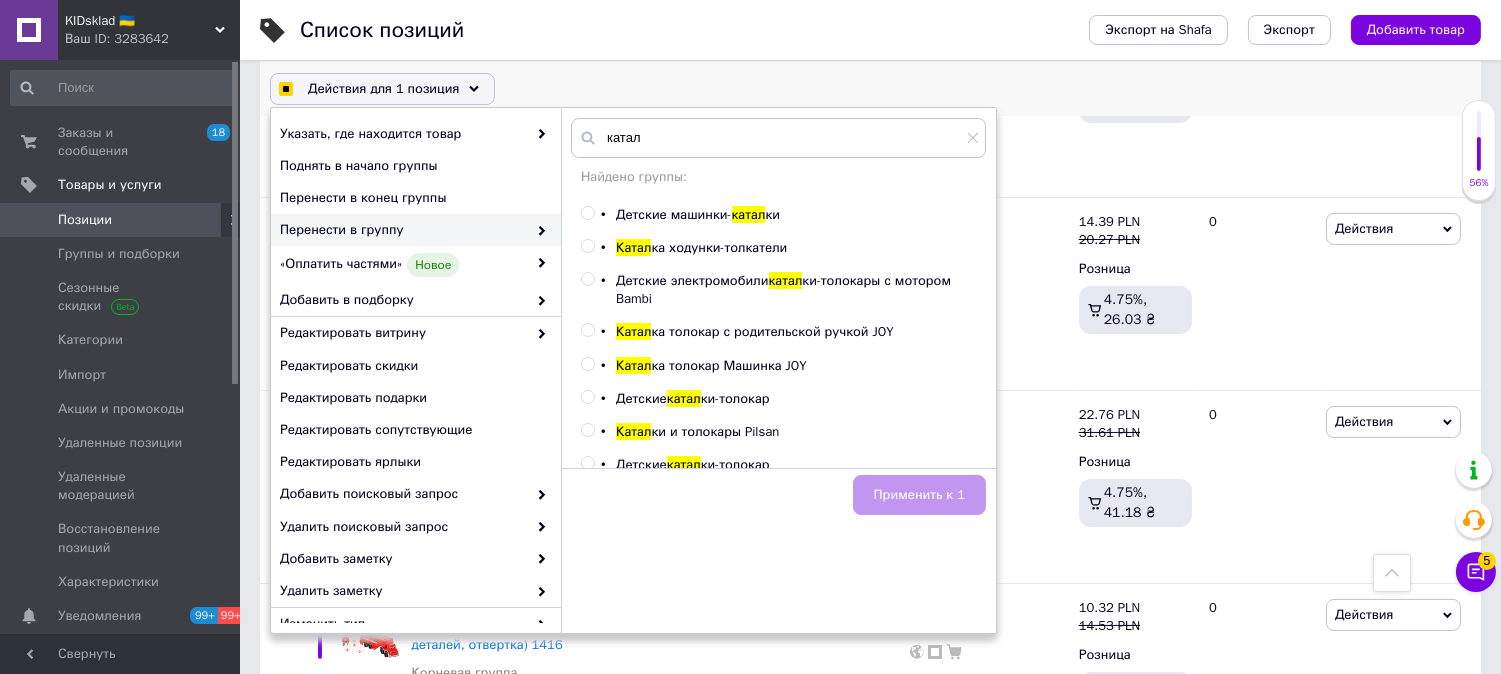 click on "катал" at bounding box center (749, 214) 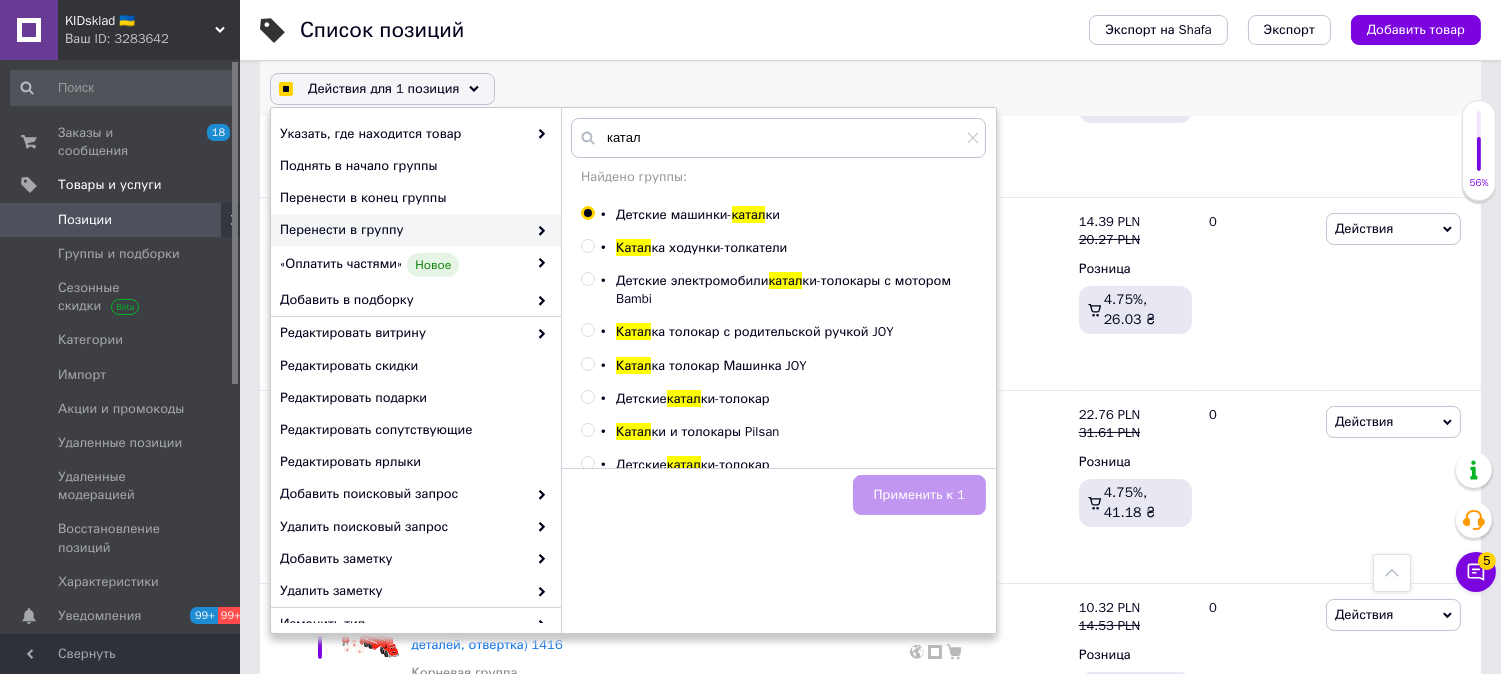 checkbox on "true" 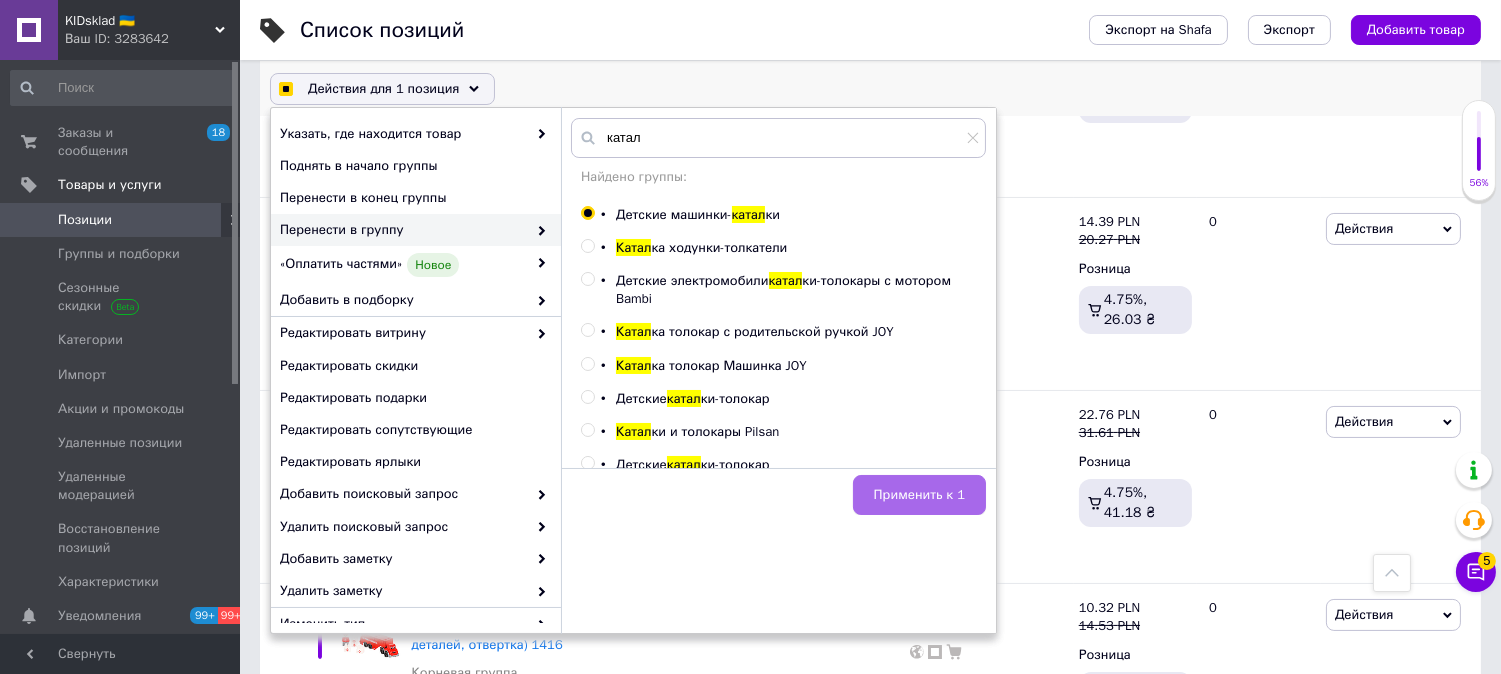 click on "Применить к 1" at bounding box center (919, 495) 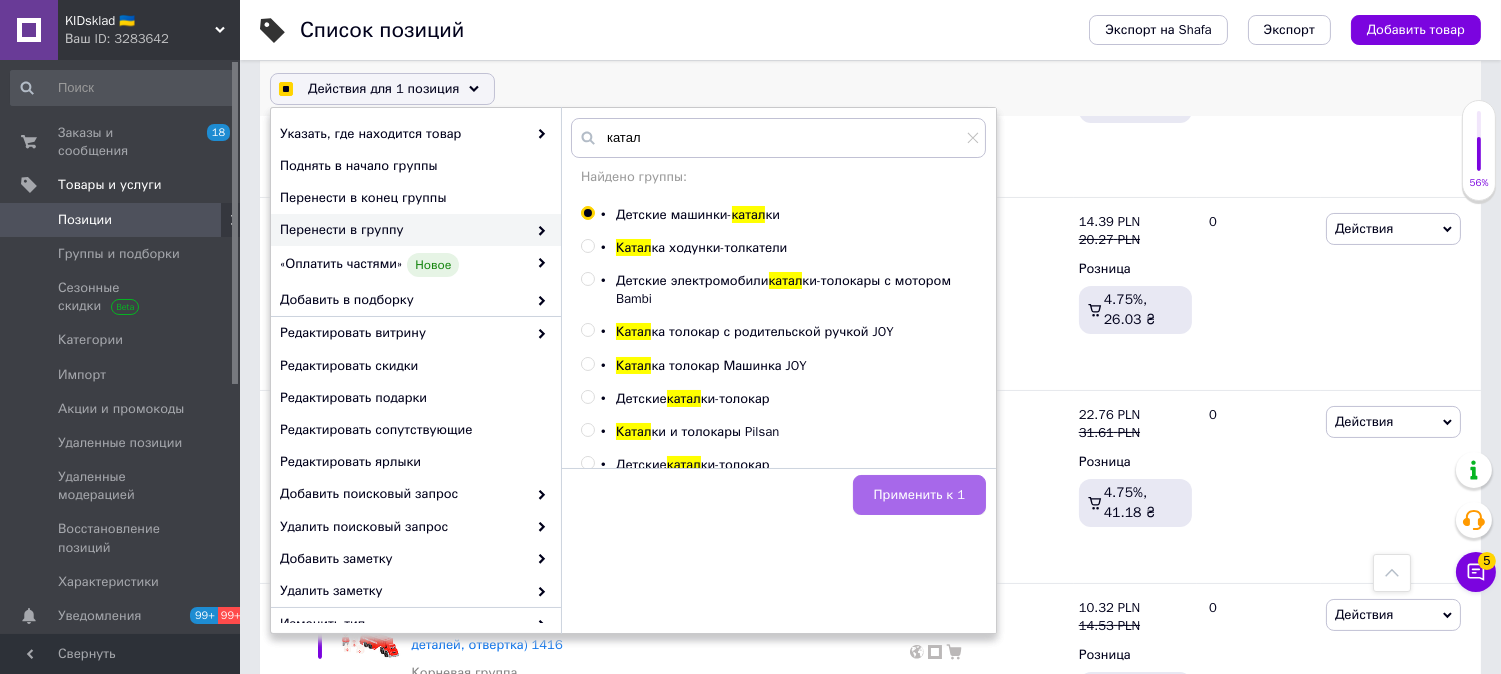 checkbox on "false" 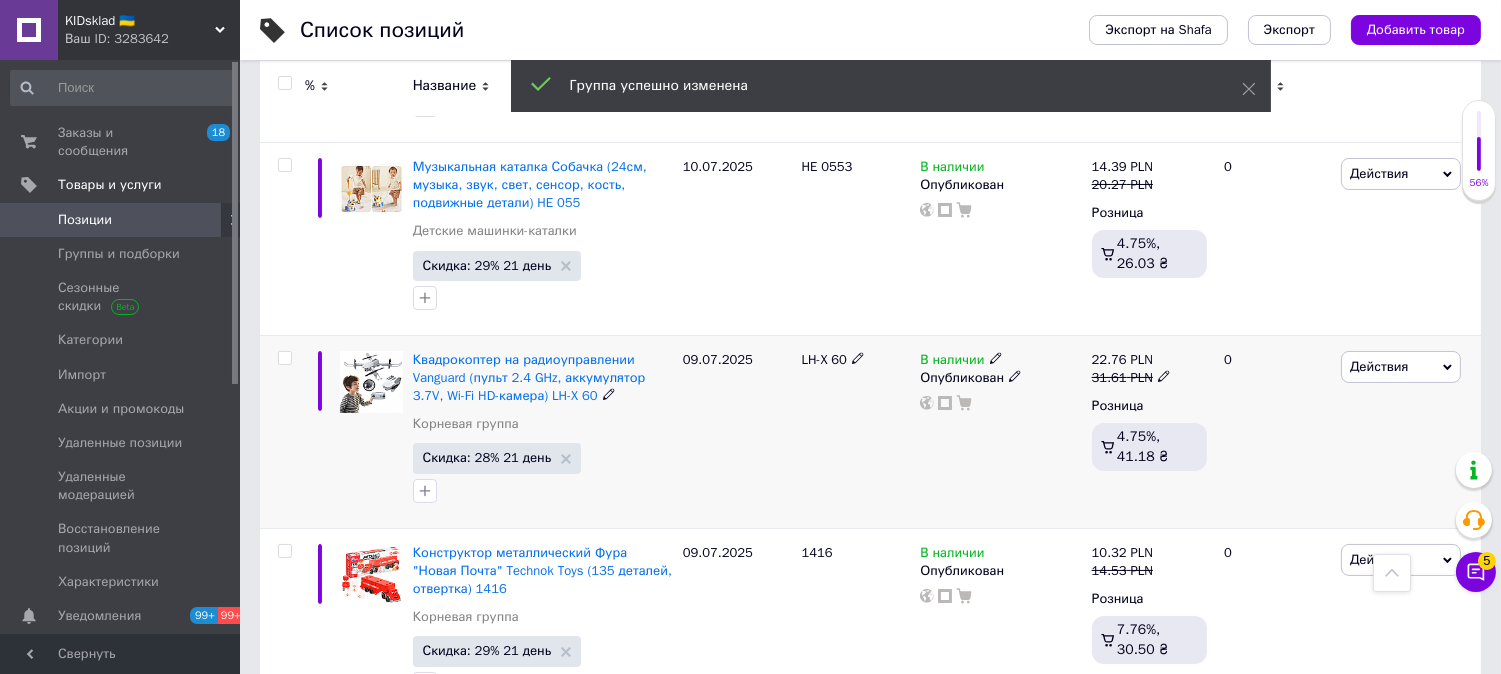 scroll, scrollTop: 555, scrollLeft: 0, axis: vertical 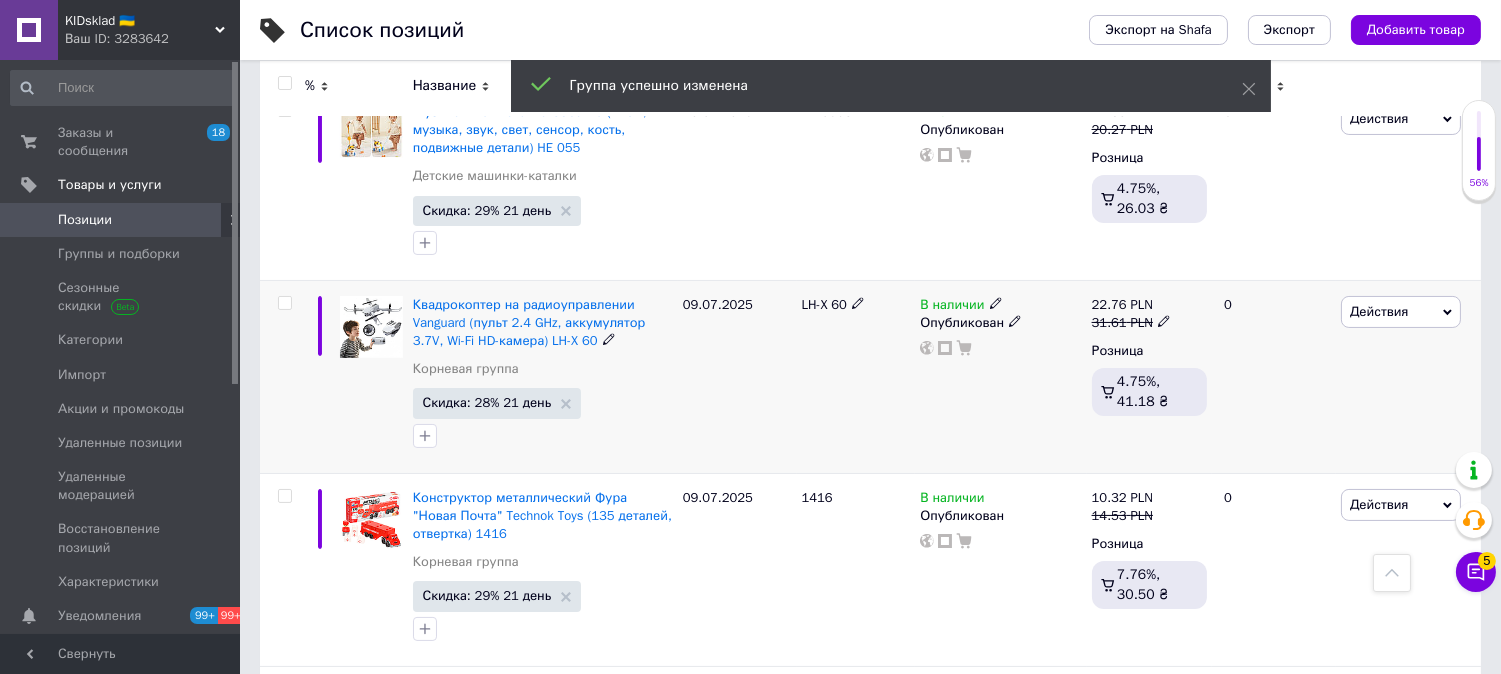 click at bounding box center (284, 303) 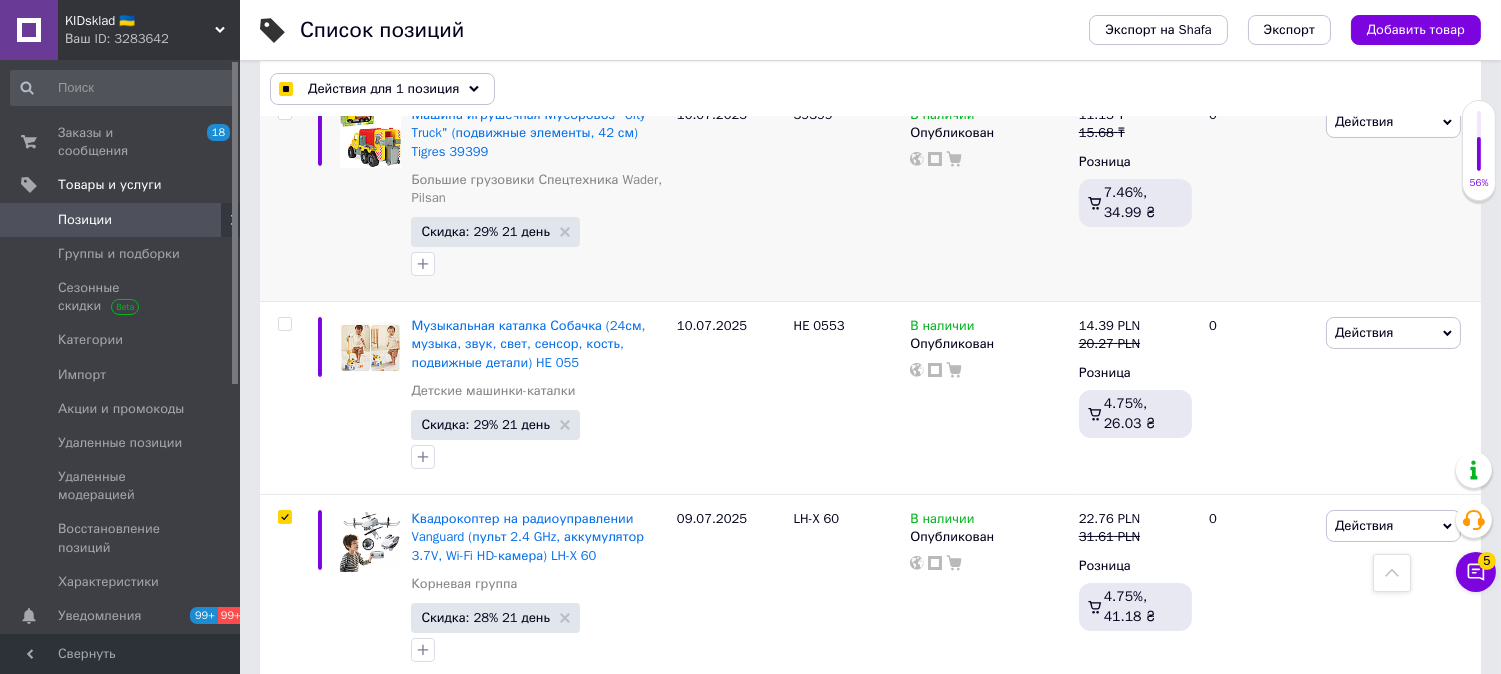 scroll, scrollTop: 333, scrollLeft: 0, axis: vertical 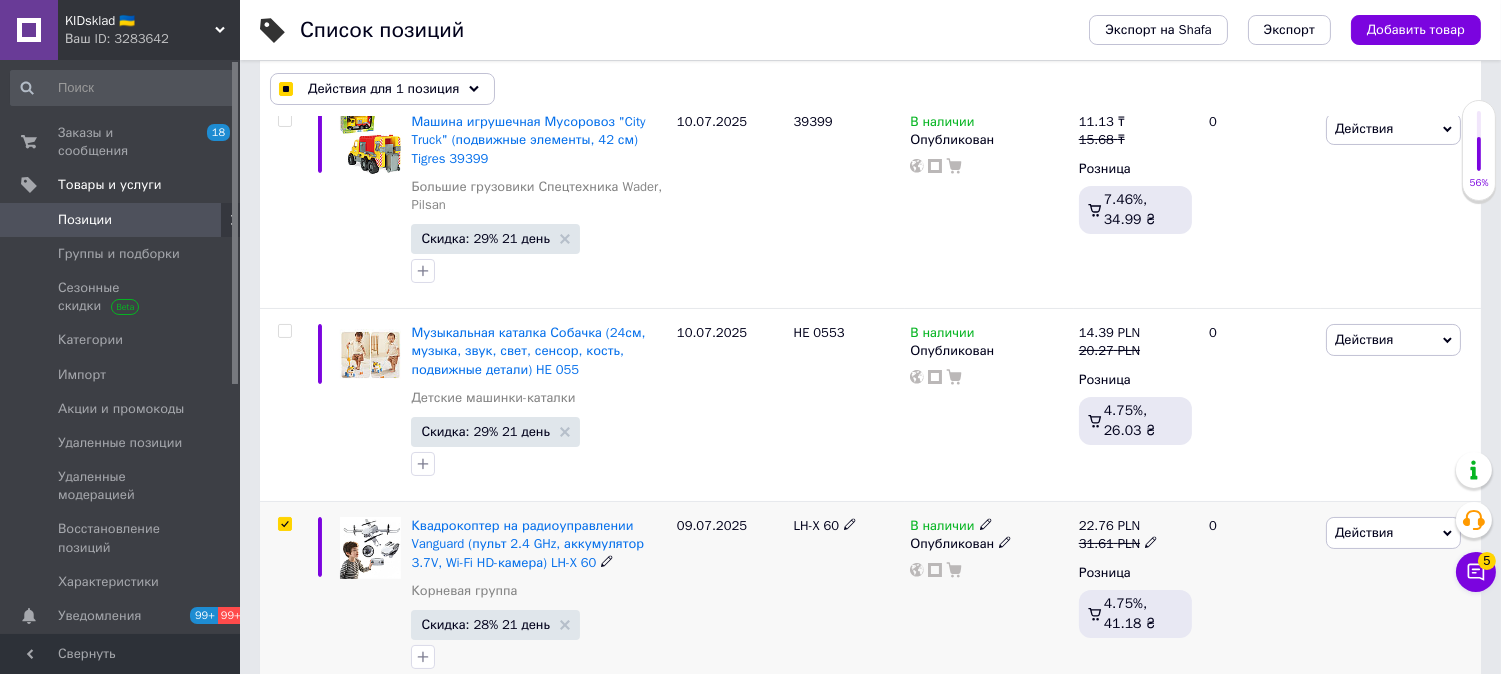 click at bounding box center (284, 524) 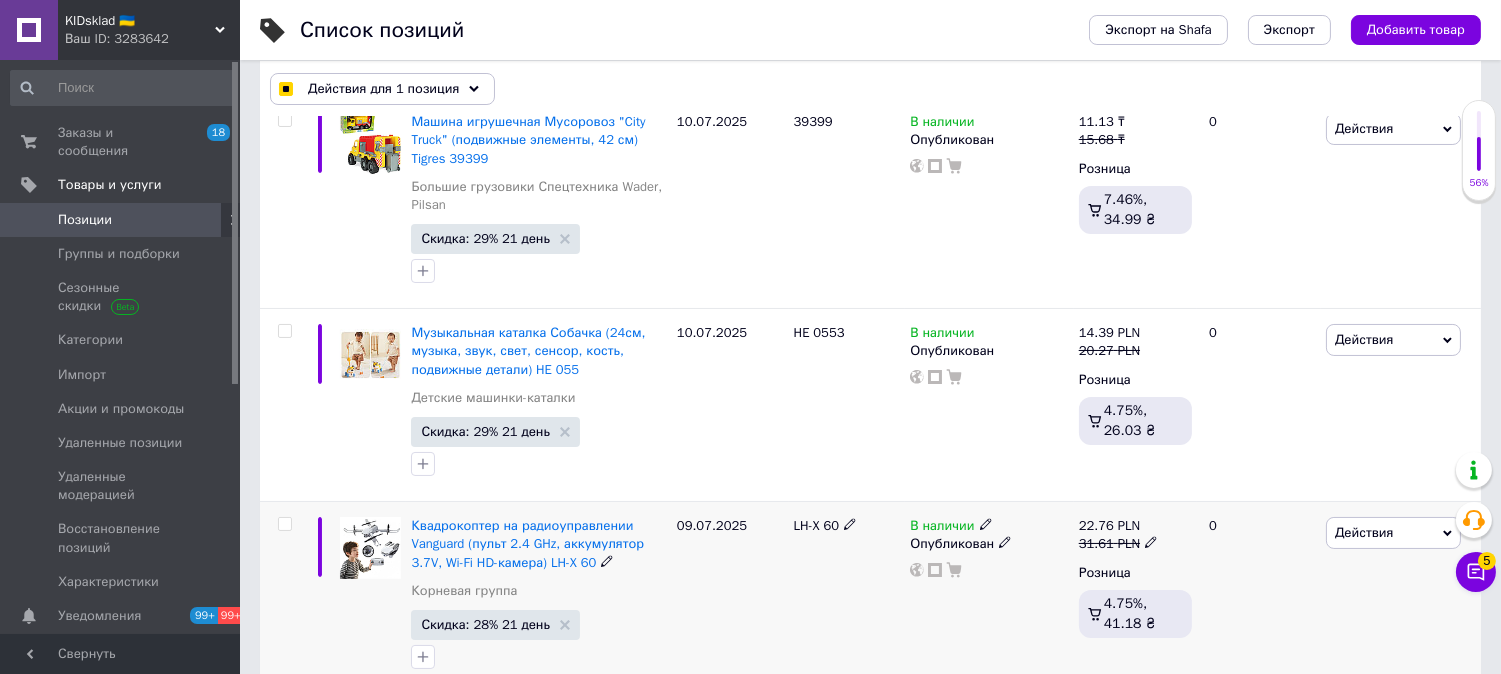 checkbox on "false" 